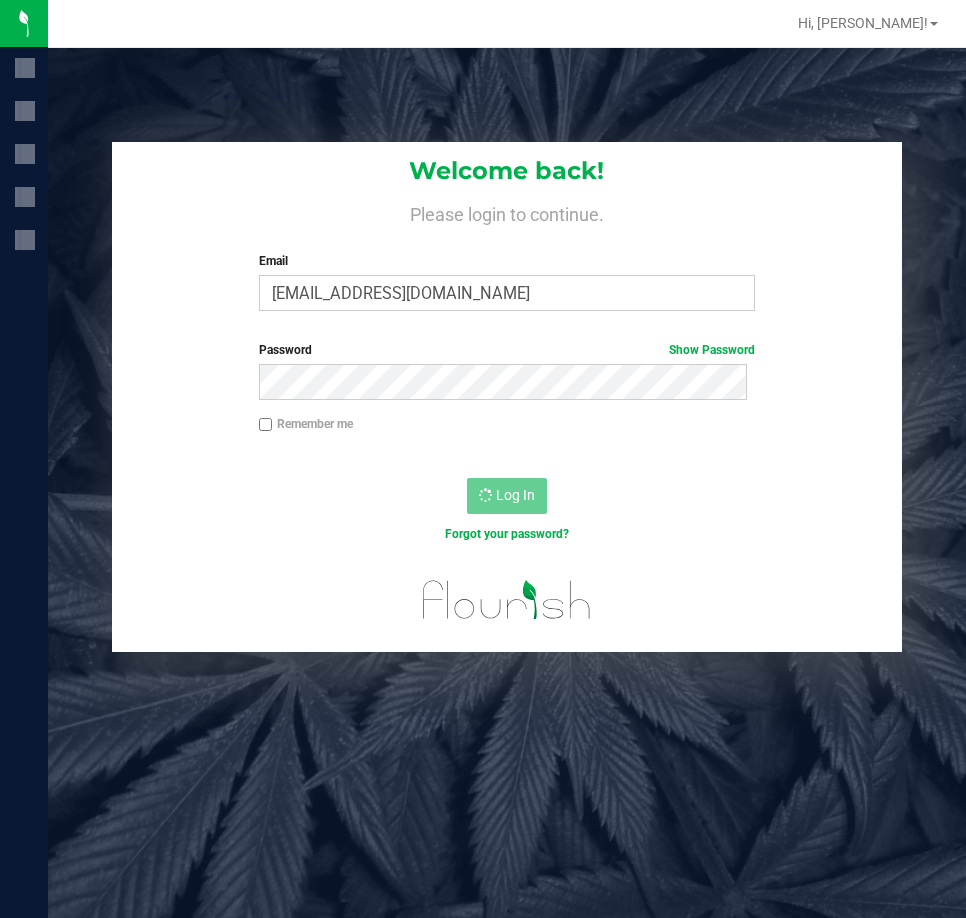 scroll, scrollTop: 0, scrollLeft: 0, axis: both 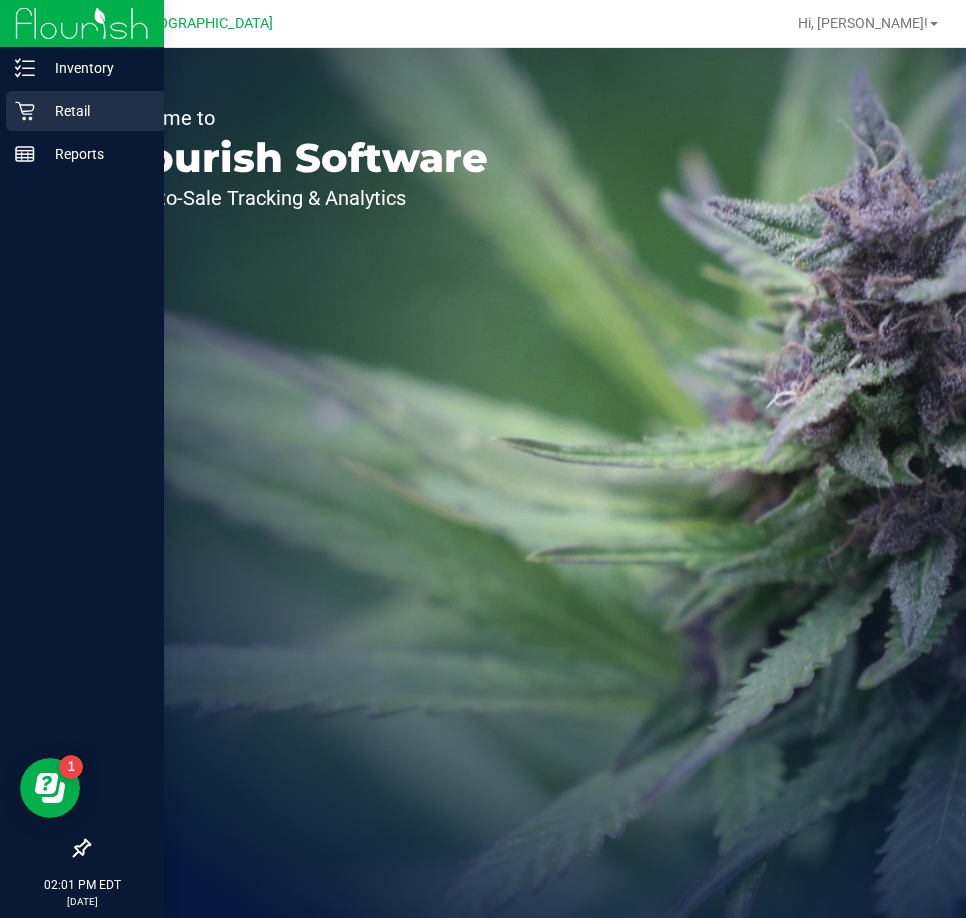 click on "Retail" at bounding box center [95, 111] 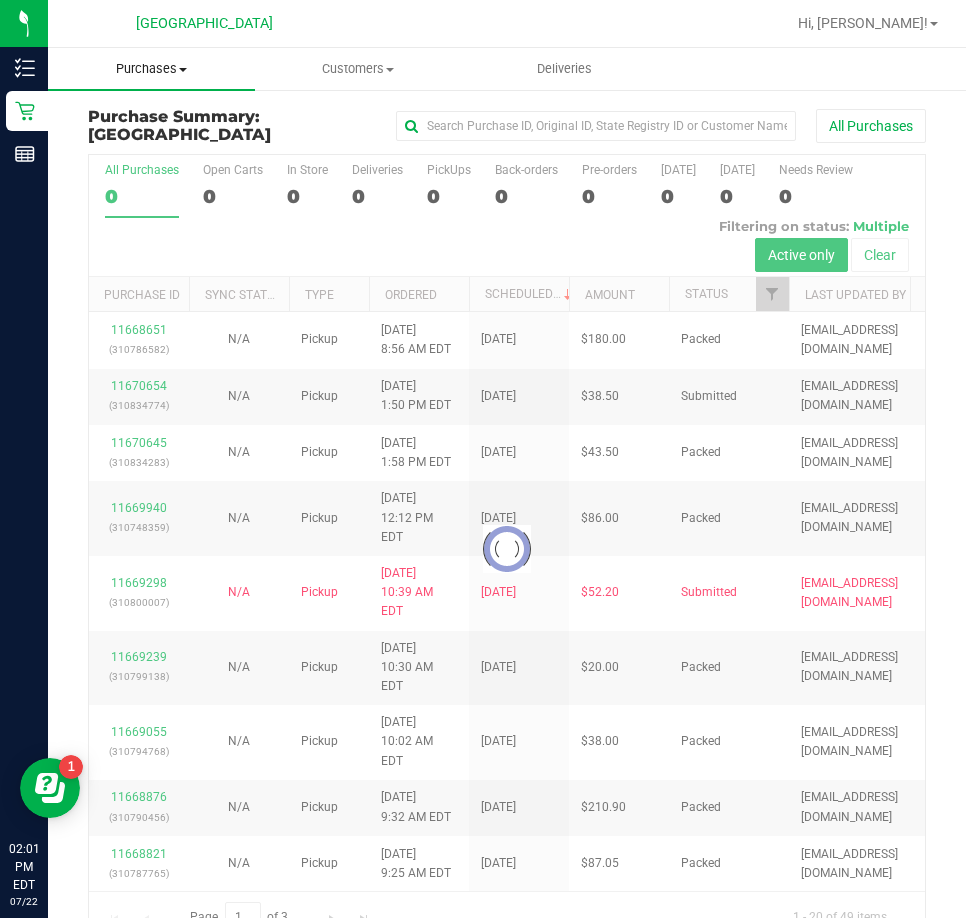 click on "Purchases" at bounding box center (151, 69) 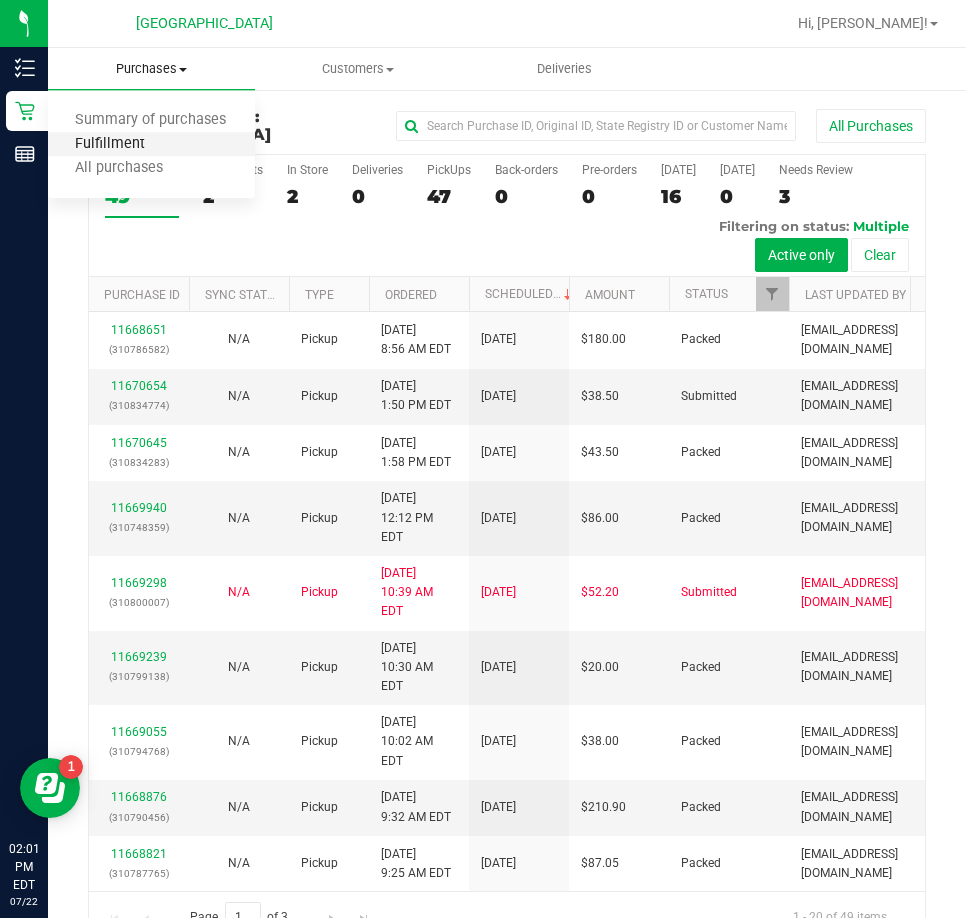 click on "Fulfillment" at bounding box center (110, 144) 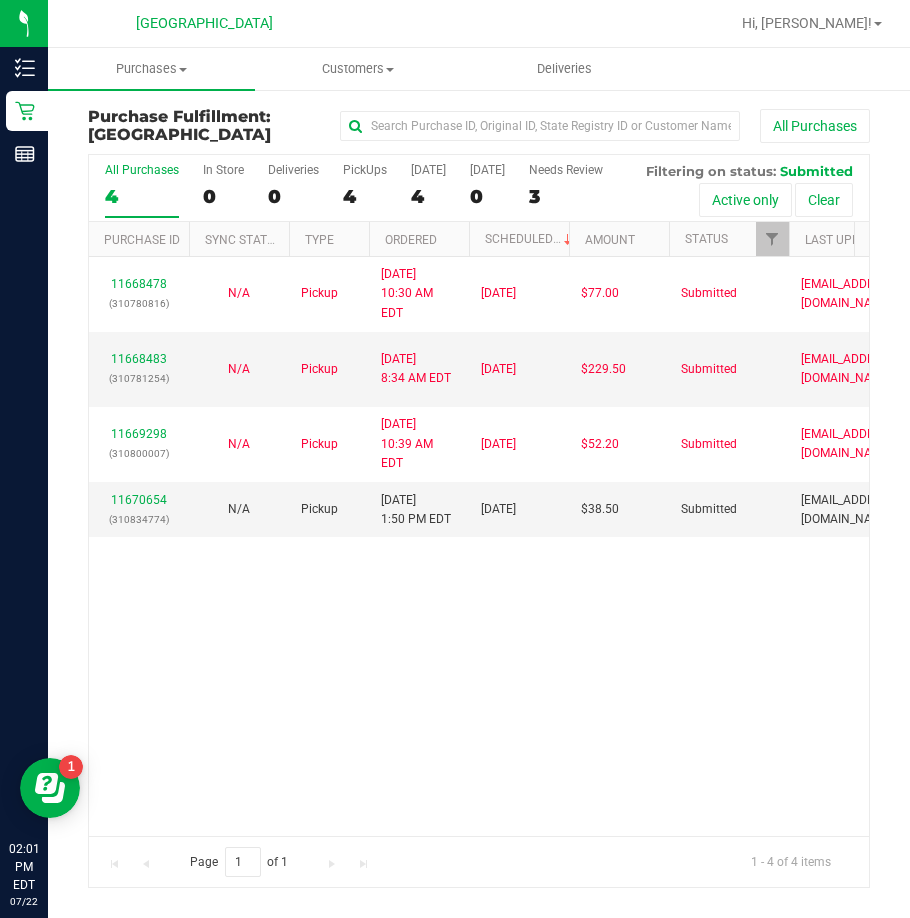 click on "11668478
(310780816)
N/A
Pickup 7/22/2025 10:30 AM EDT 7/22/2025
$77.00
Submitted lareas@liveparallel.com
11668483
(310781254)
N/A
Pickup 7/22/2025 8:34 AM EDT 7/22/2025
$229.50
Submitted ccercy@liveparallel.com
11669298
(310800007)
N/A
Pickup 7/22/2025 10:39 AM EDT 7/22/2025
$52.20
Submitted ccercy@liveparallel.com" at bounding box center [479, 546] 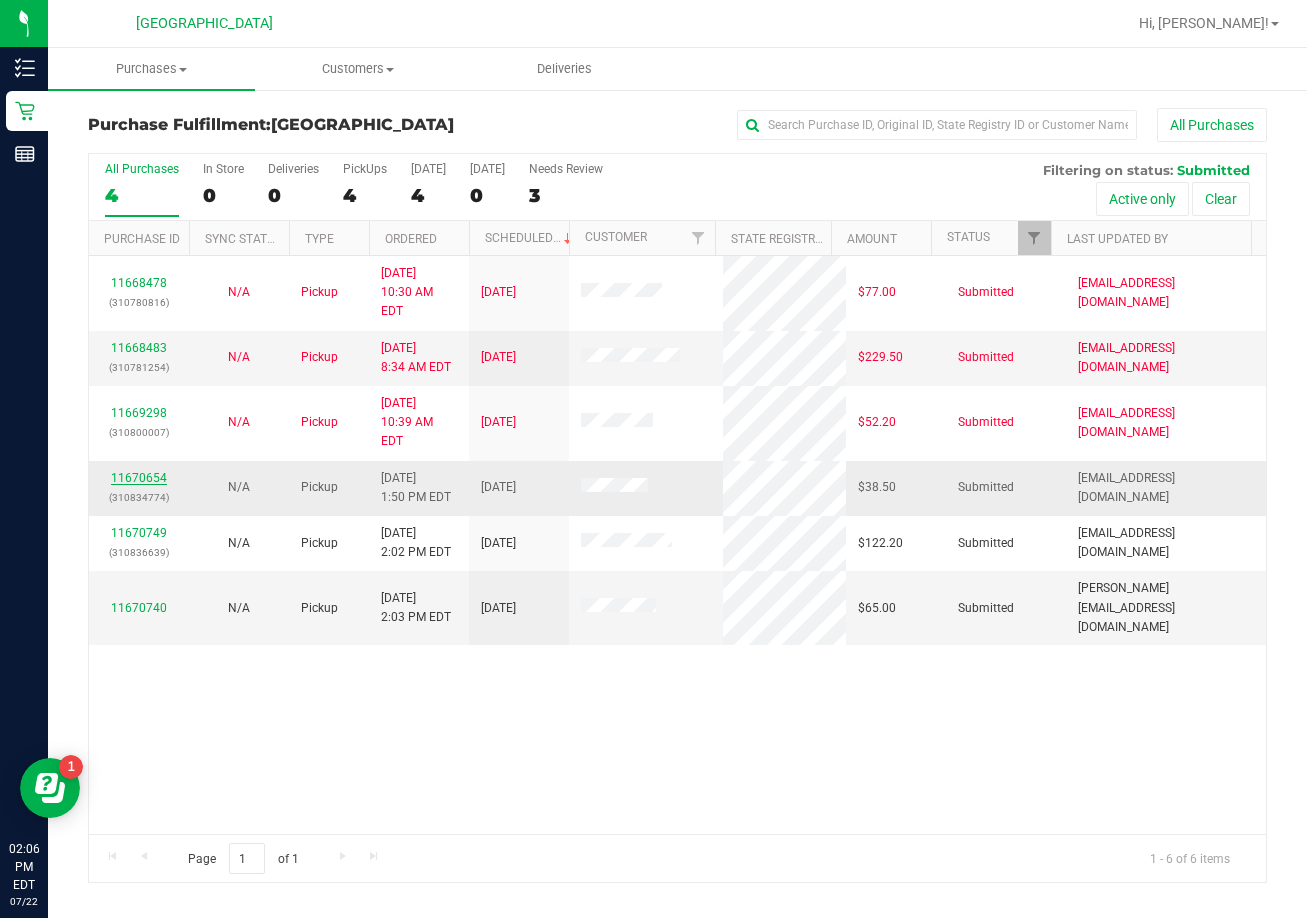 click on "11670654" at bounding box center [139, 478] 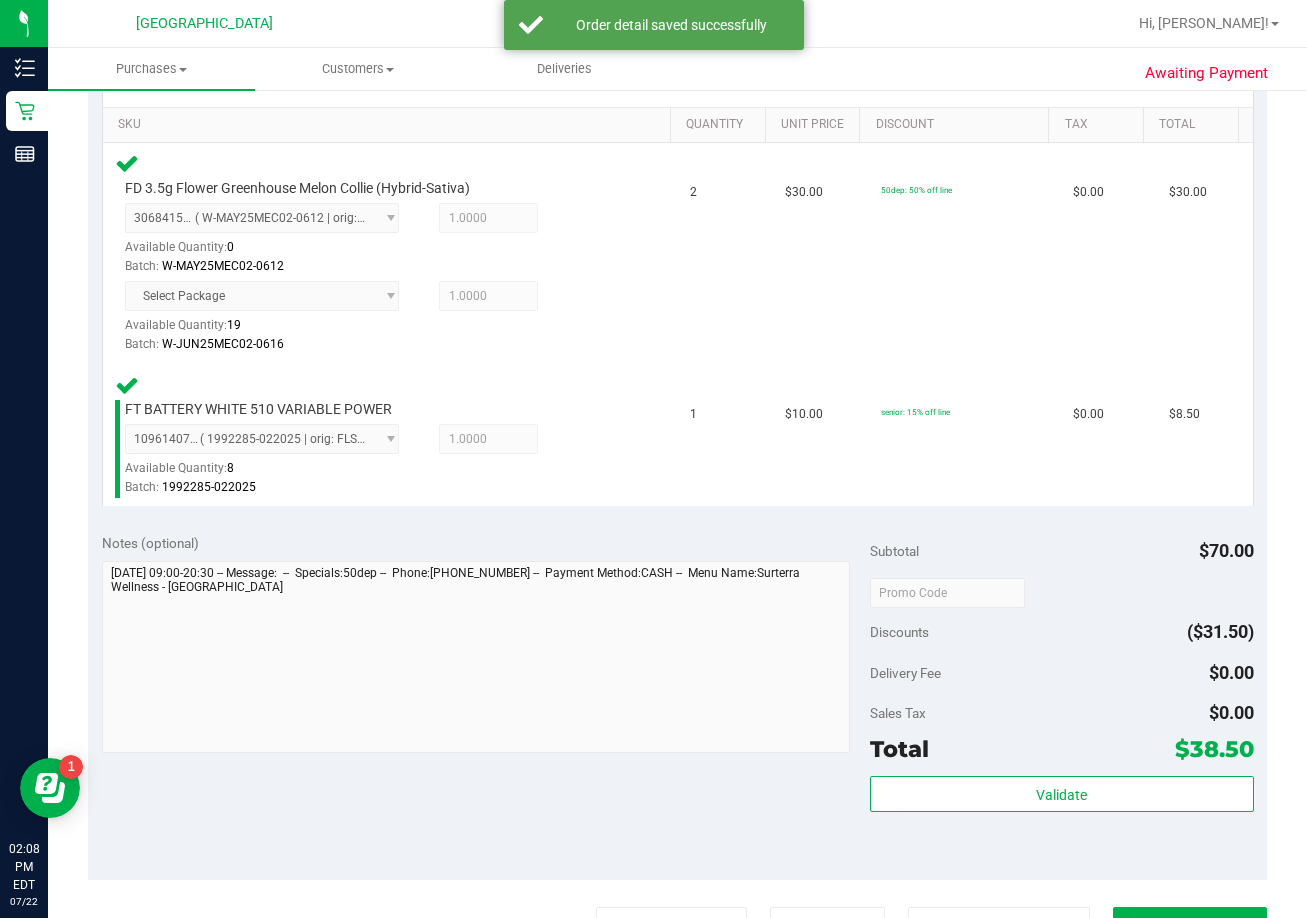 scroll, scrollTop: 800, scrollLeft: 0, axis: vertical 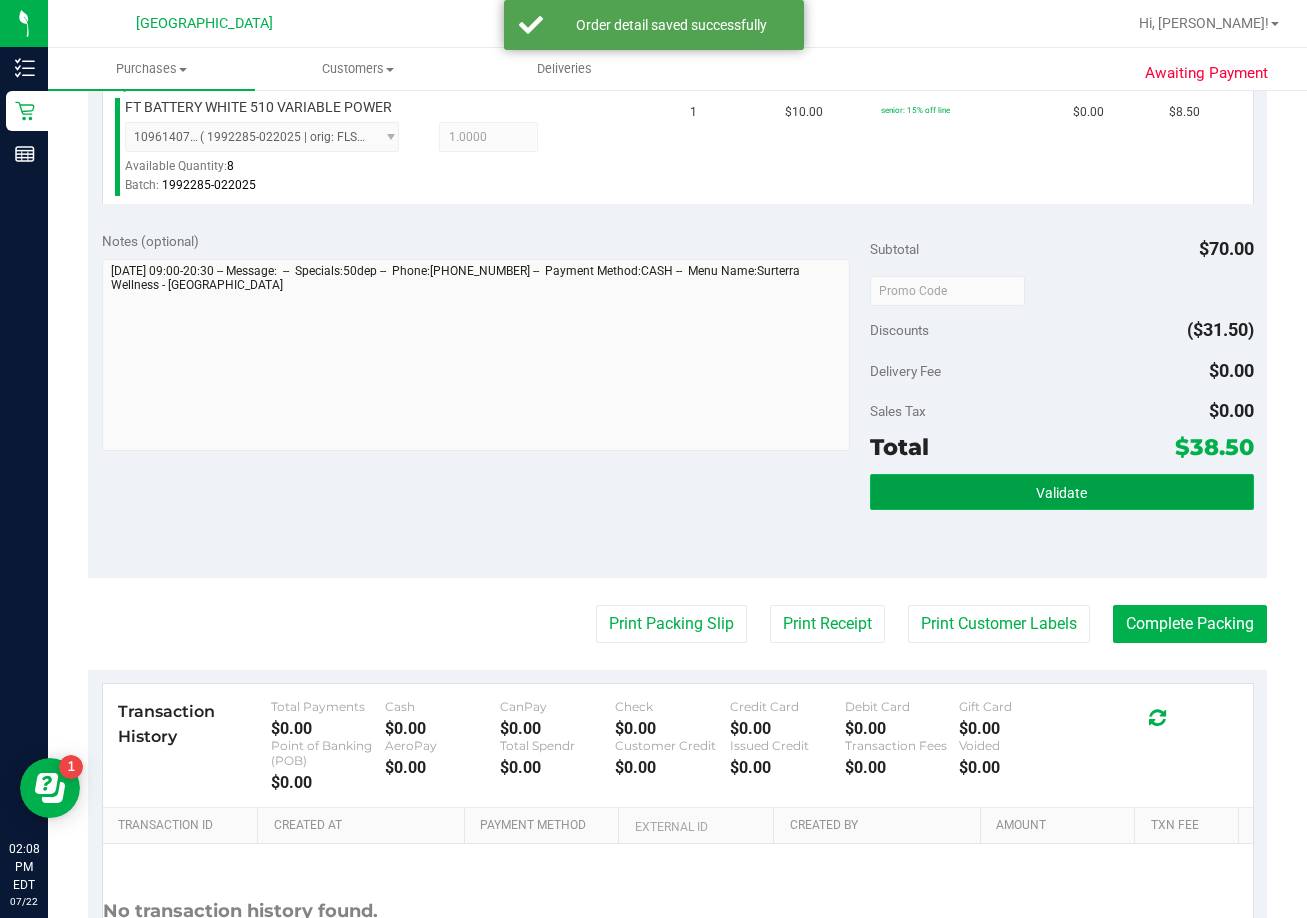 click on "Validate" at bounding box center [1062, 492] 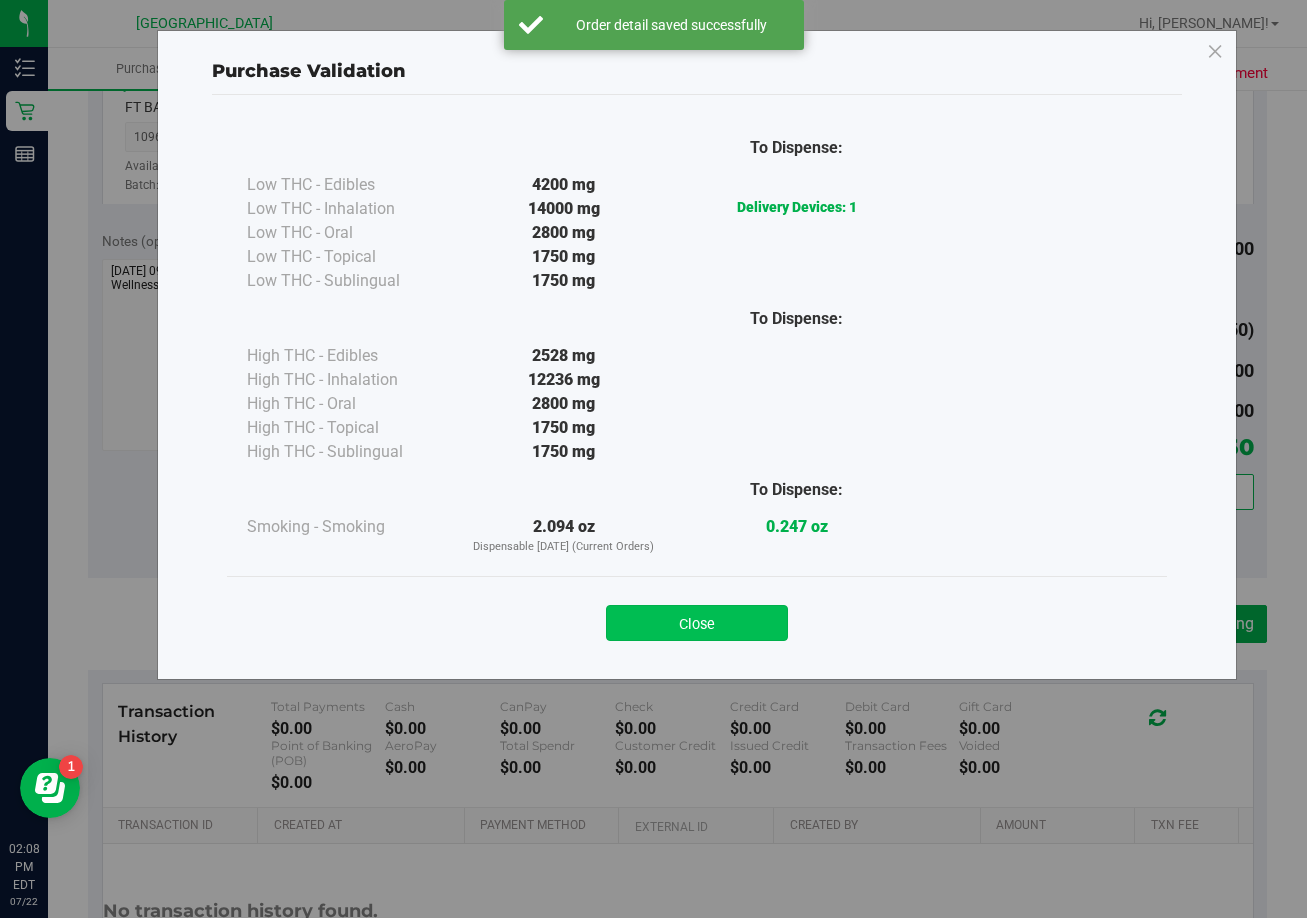 click on "Close" at bounding box center (697, 623) 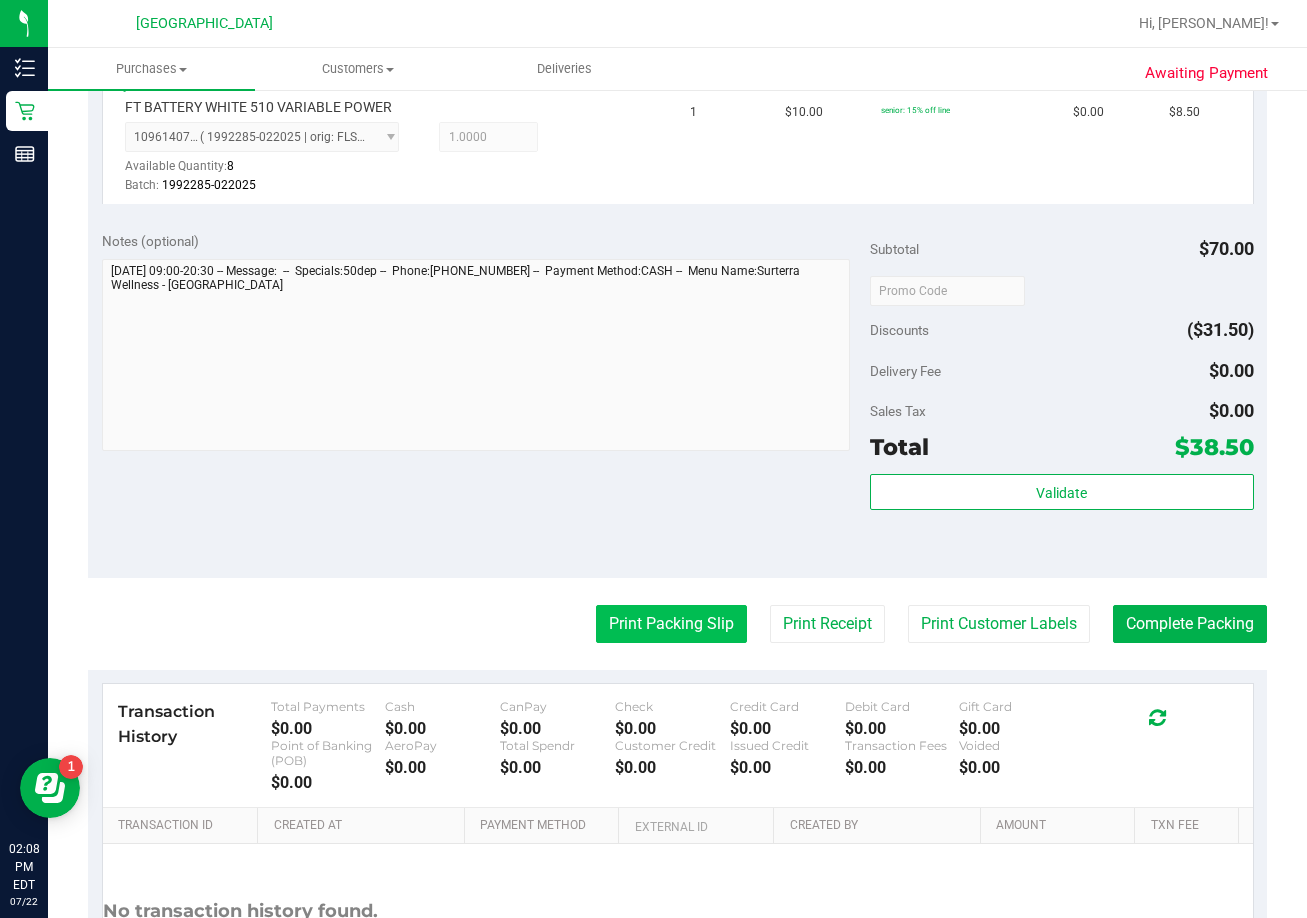click on "Print Packing Slip" at bounding box center (671, 624) 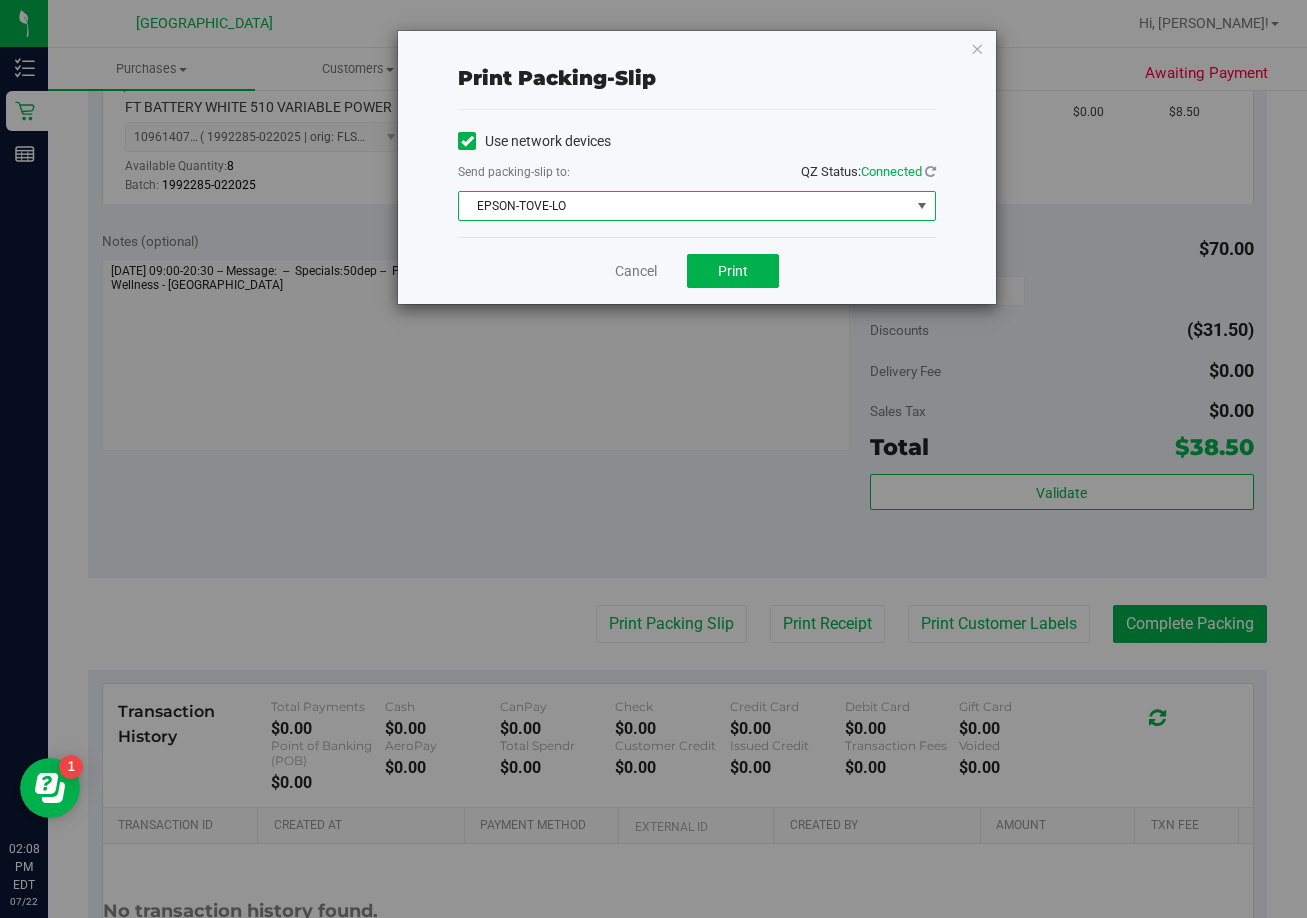 click on "EPSON-TOVE-LO" at bounding box center [684, 206] 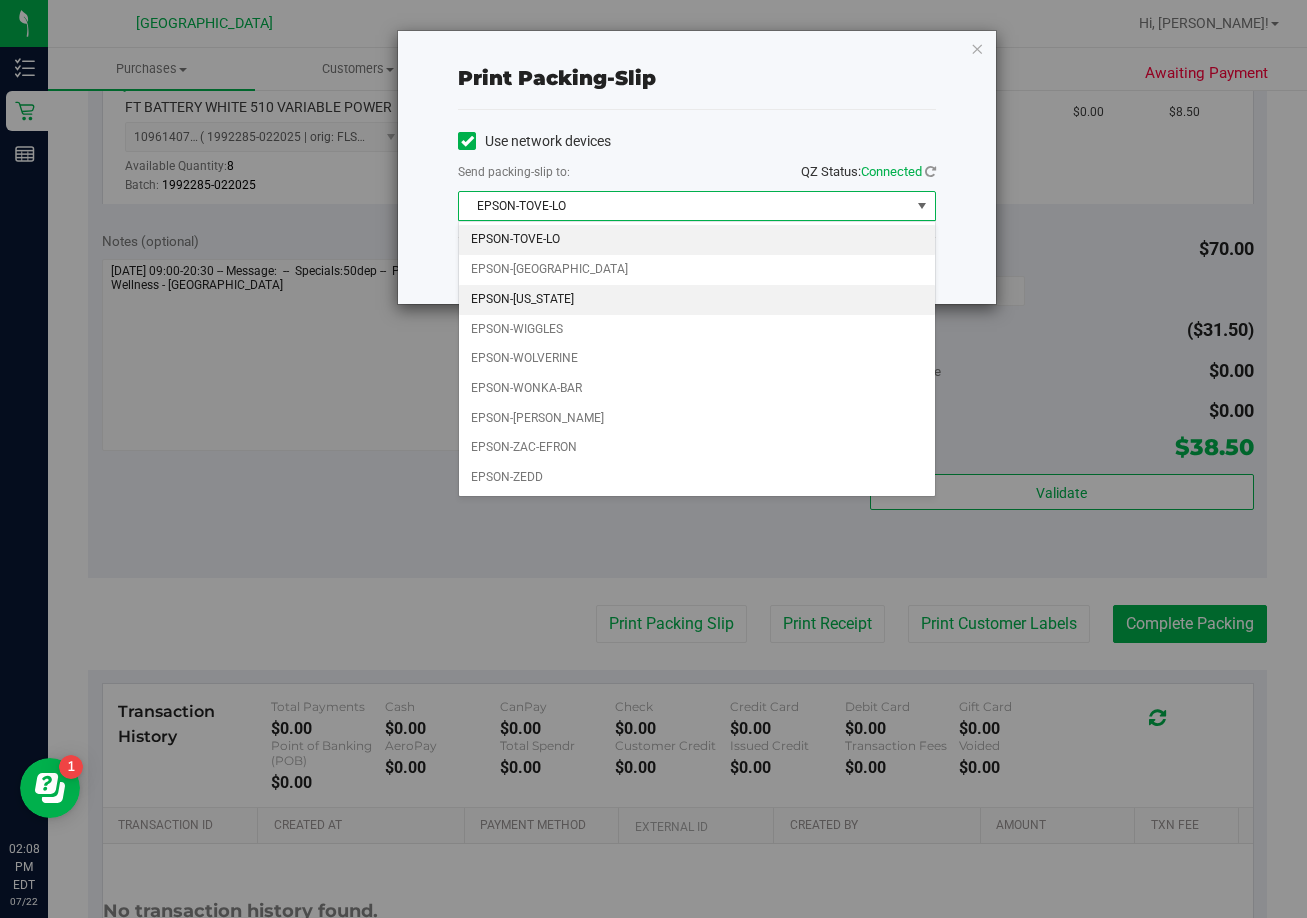 click on "EPSON-[US_STATE]" at bounding box center [697, 300] 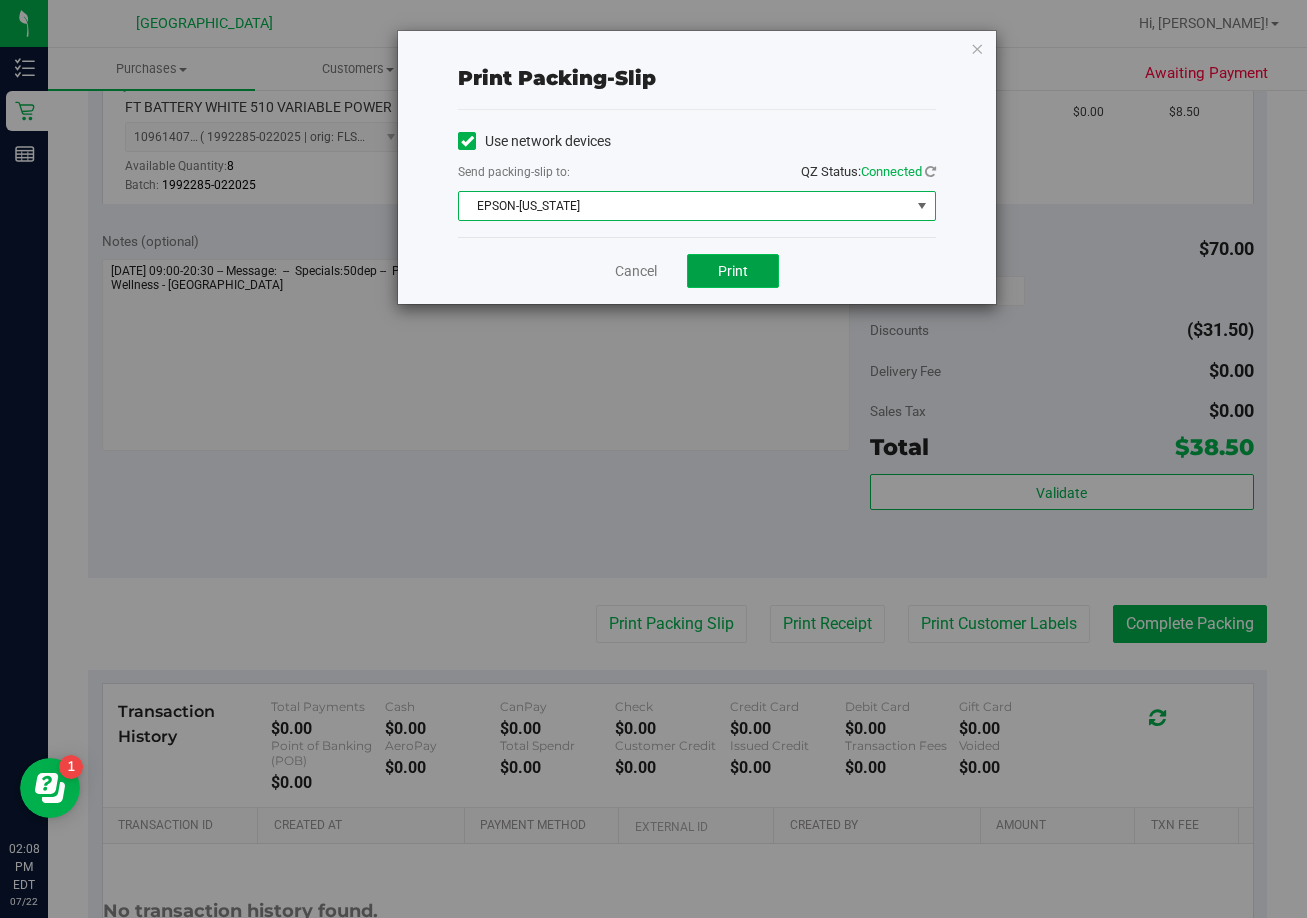 click on "Print" at bounding box center (733, 271) 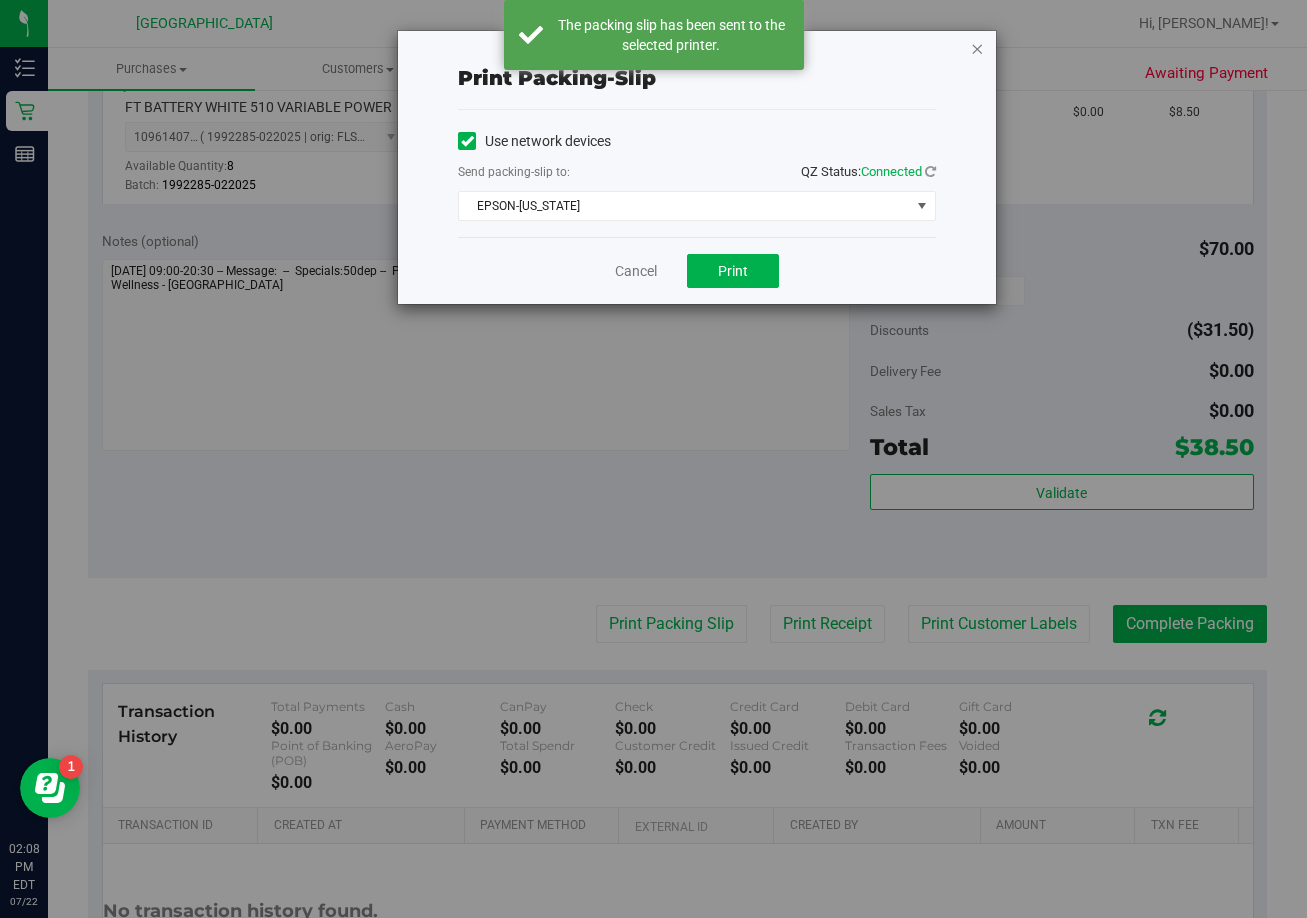 click at bounding box center [977, 48] 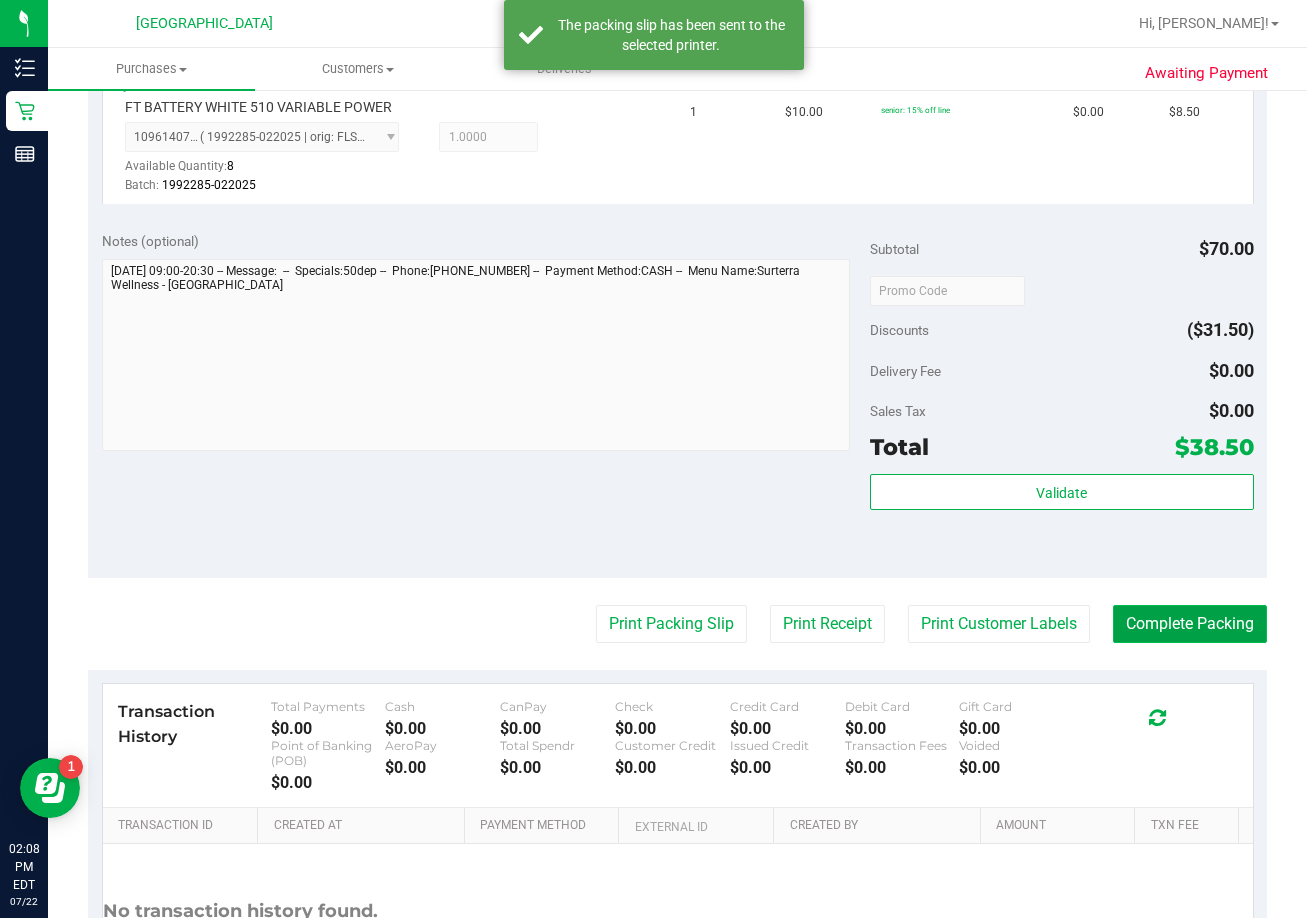 click on "Complete Packing" at bounding box center (1190, 624) 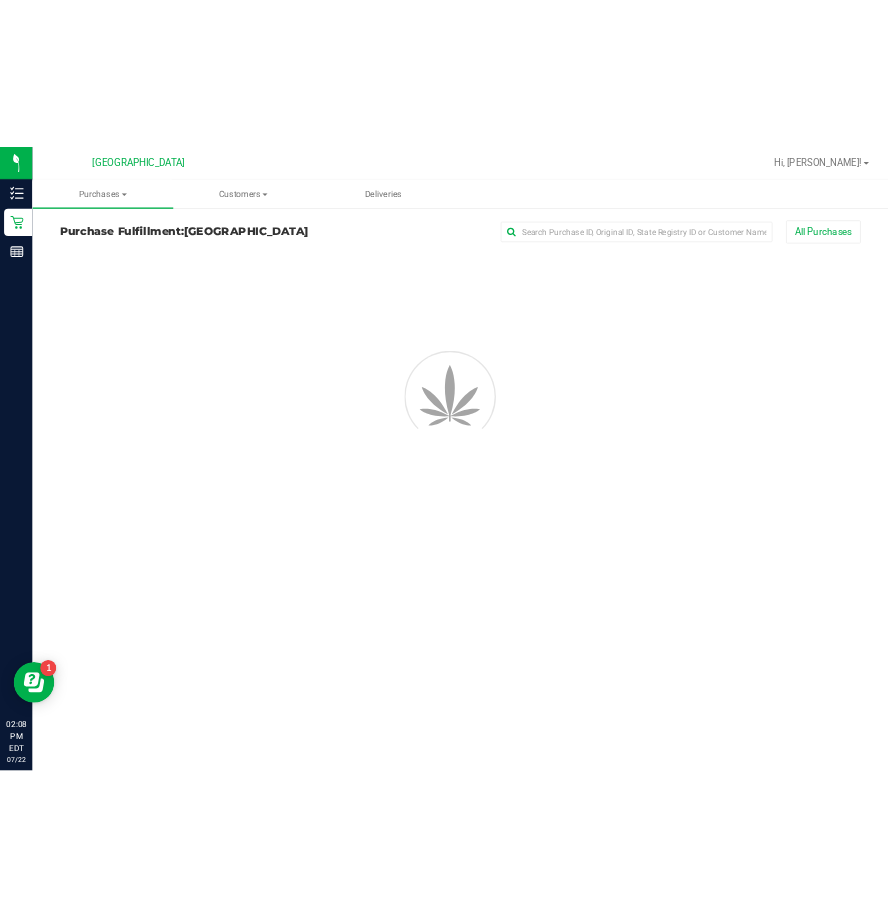 scroll, scrollTop: 0, scrollLeft: 0, axis: both 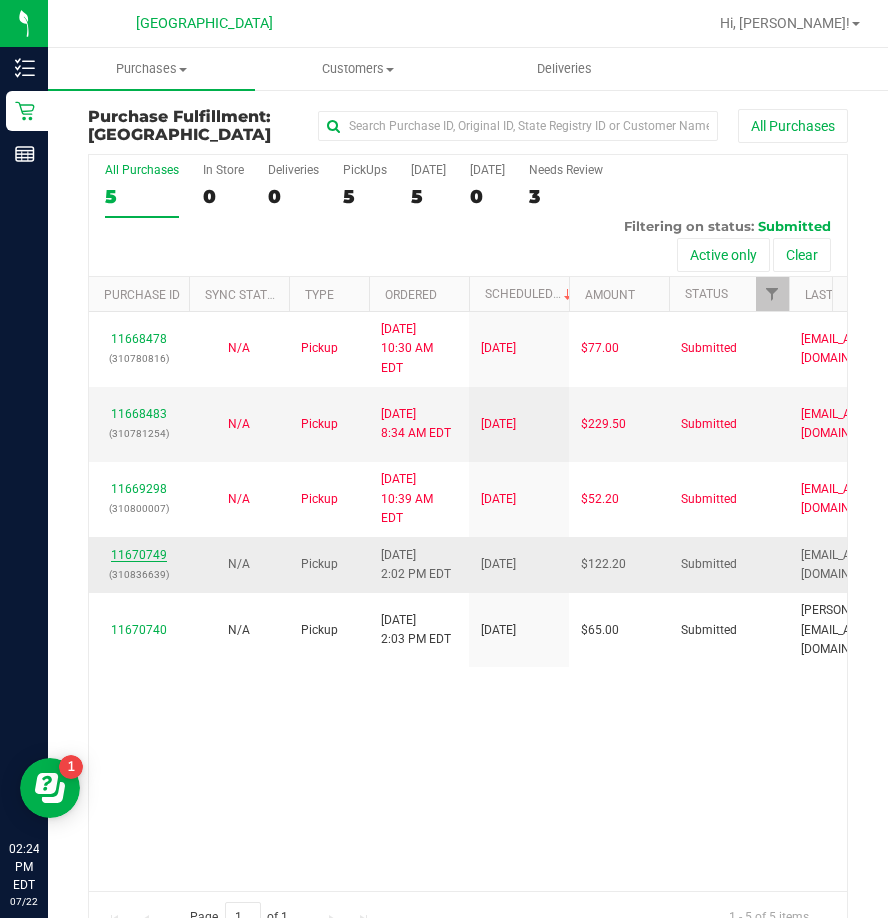 click on "11670749" at bounding box center (139, 555) 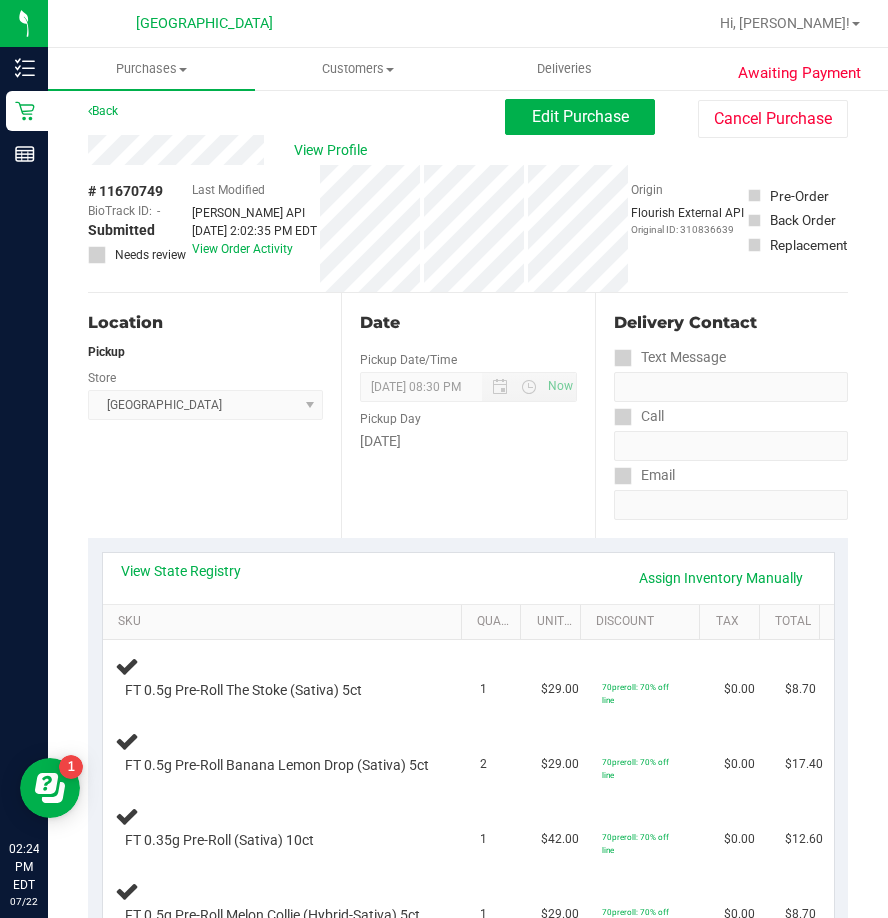 scroll, scrollTop: 0, scrollLeft: 0, axis: both 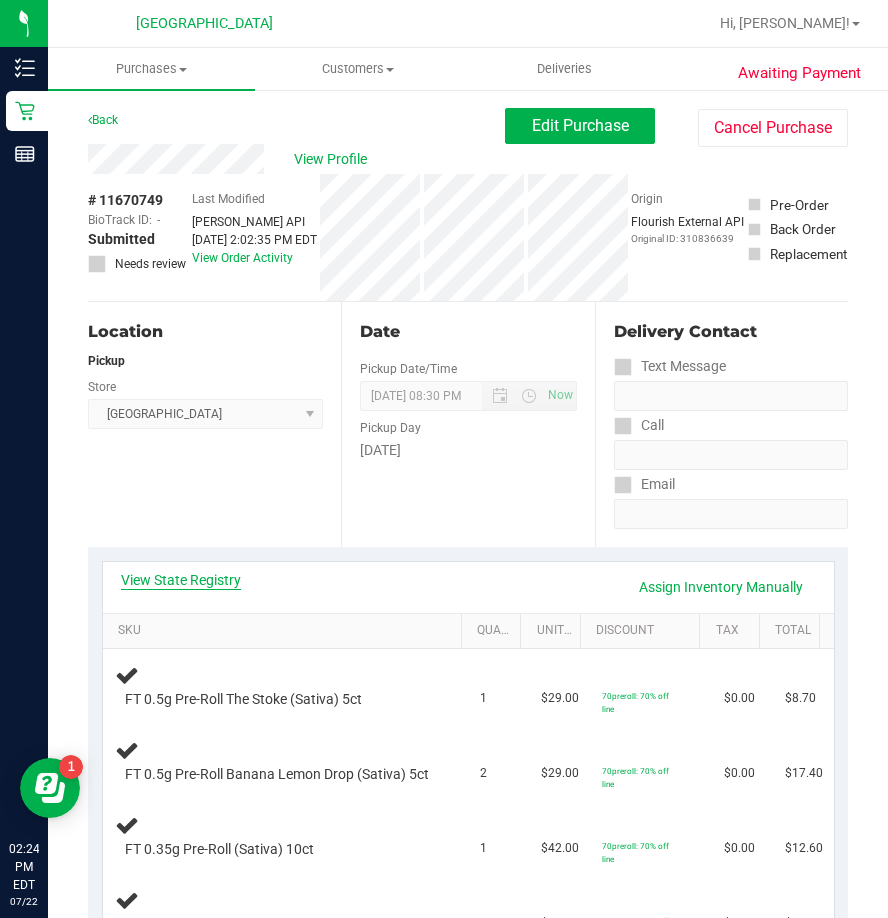click on "View State Registry" at bounding box center [181, 580] 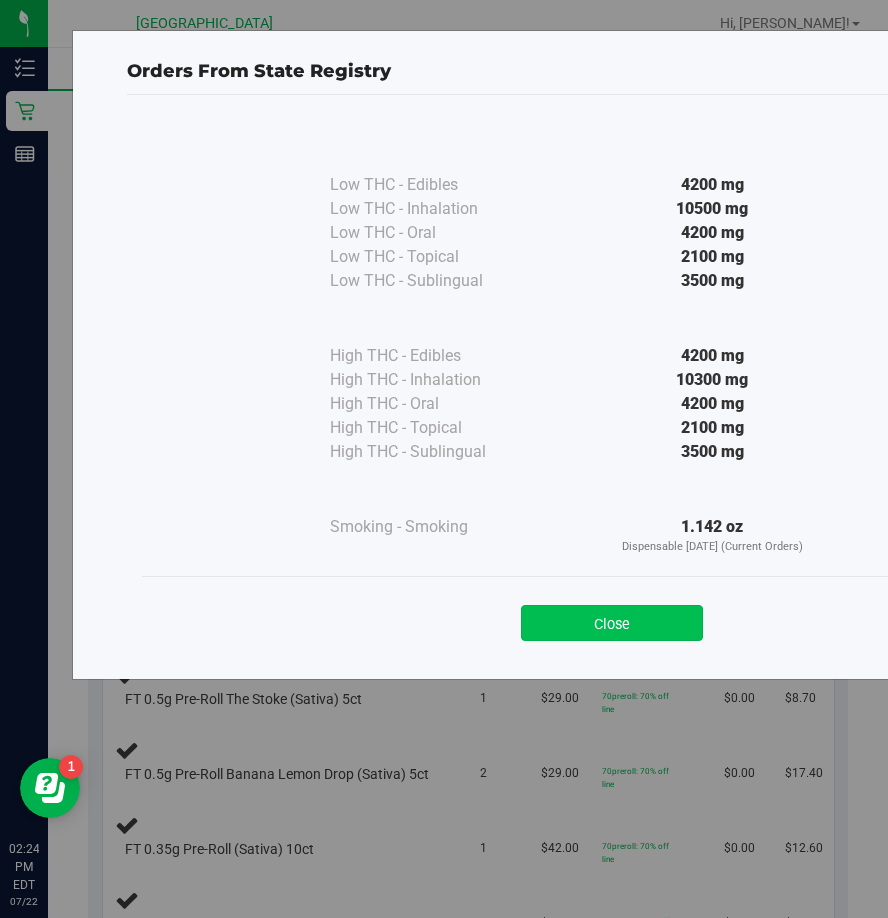 click on "Close" at bounding box center (612, 623) 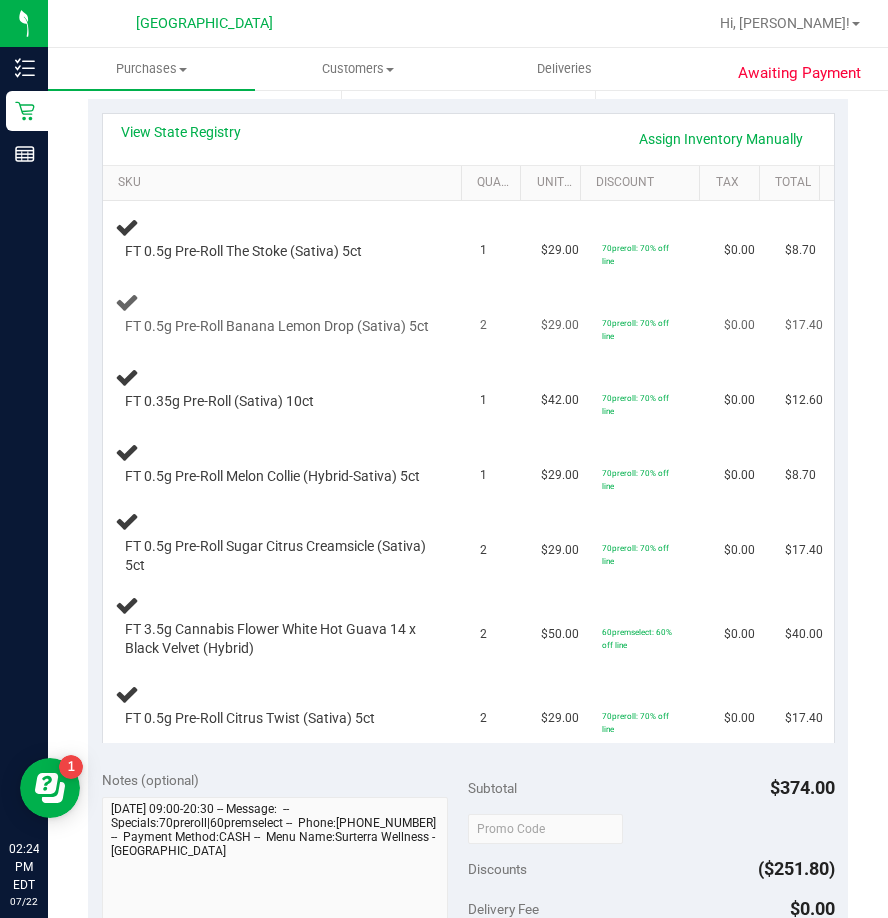 scroll, scrollTop: 500, scrollLeft: 0, axis: vertical 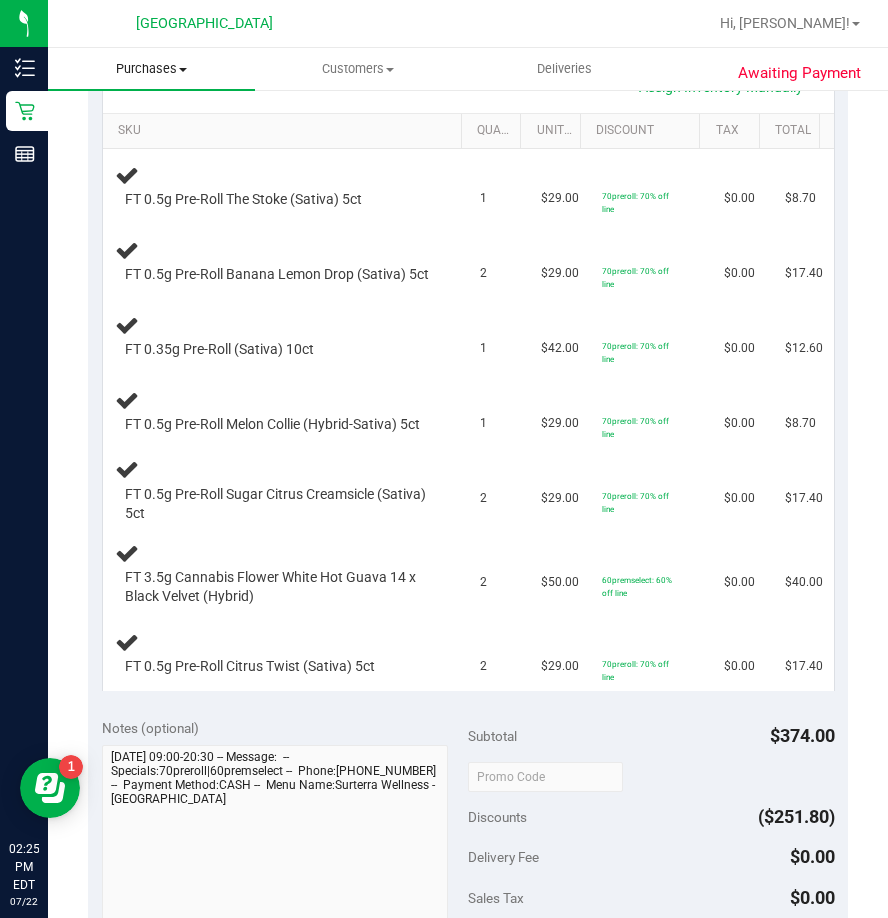 click on "Purchases" at bounding box center [151, 69] 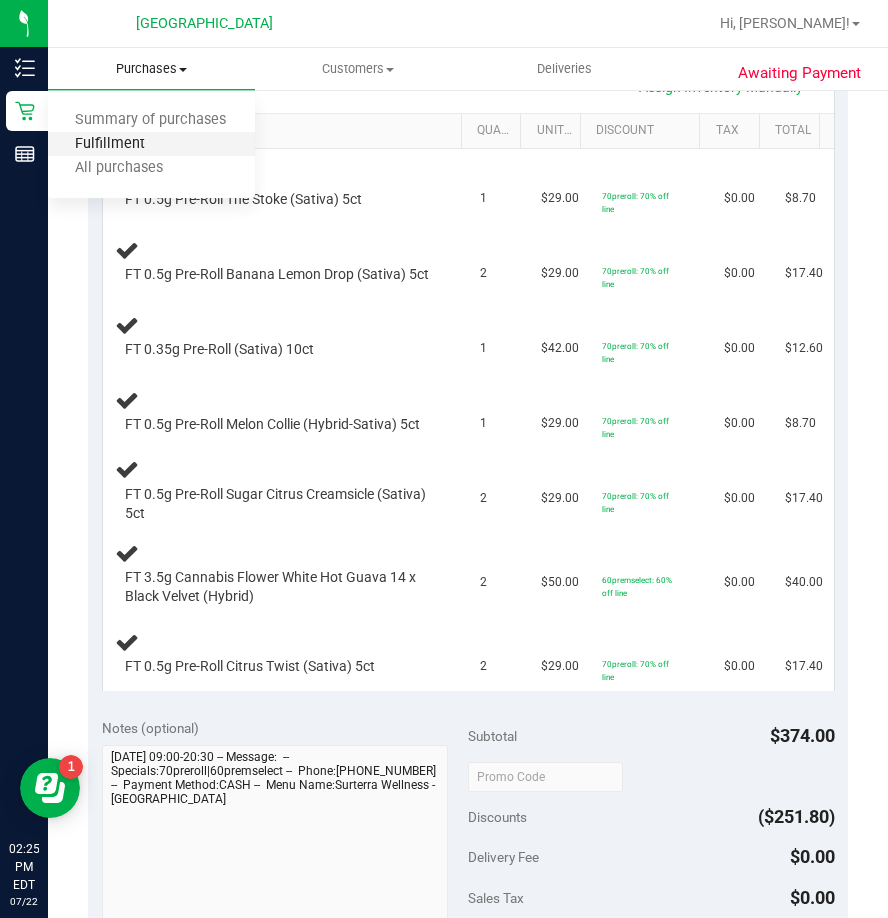 click on "Fulfillment" at bounding box center (110, 144) 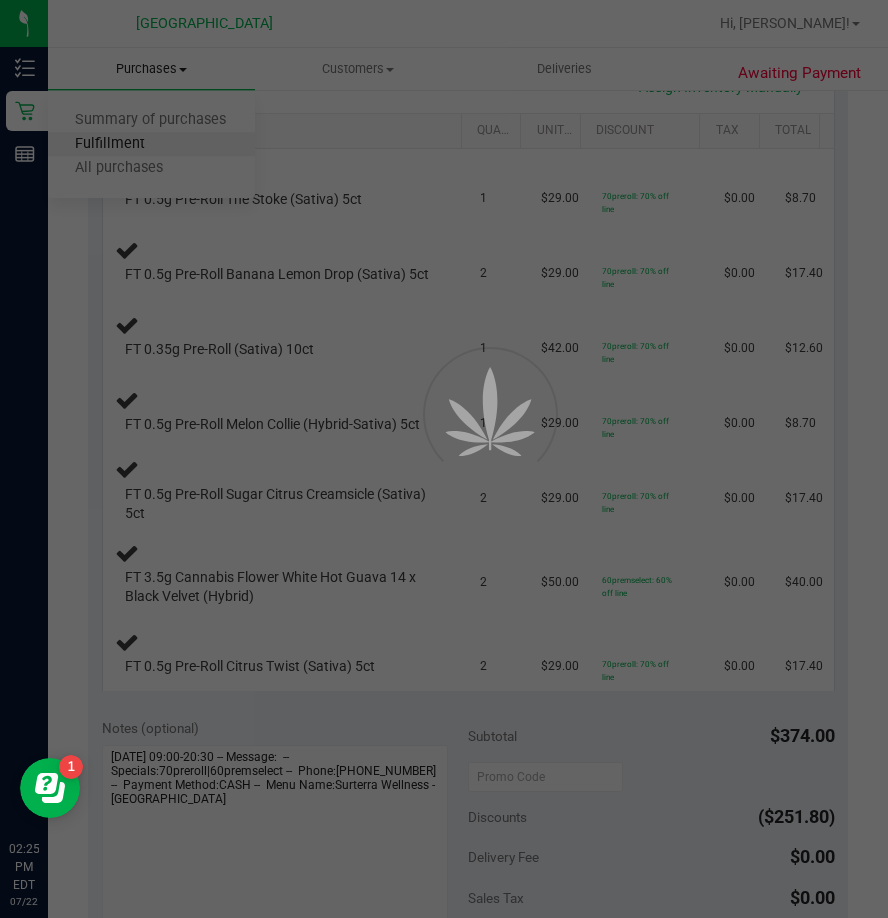 scroll, scrollTop: 0, scrollLeft: 0, axis: both 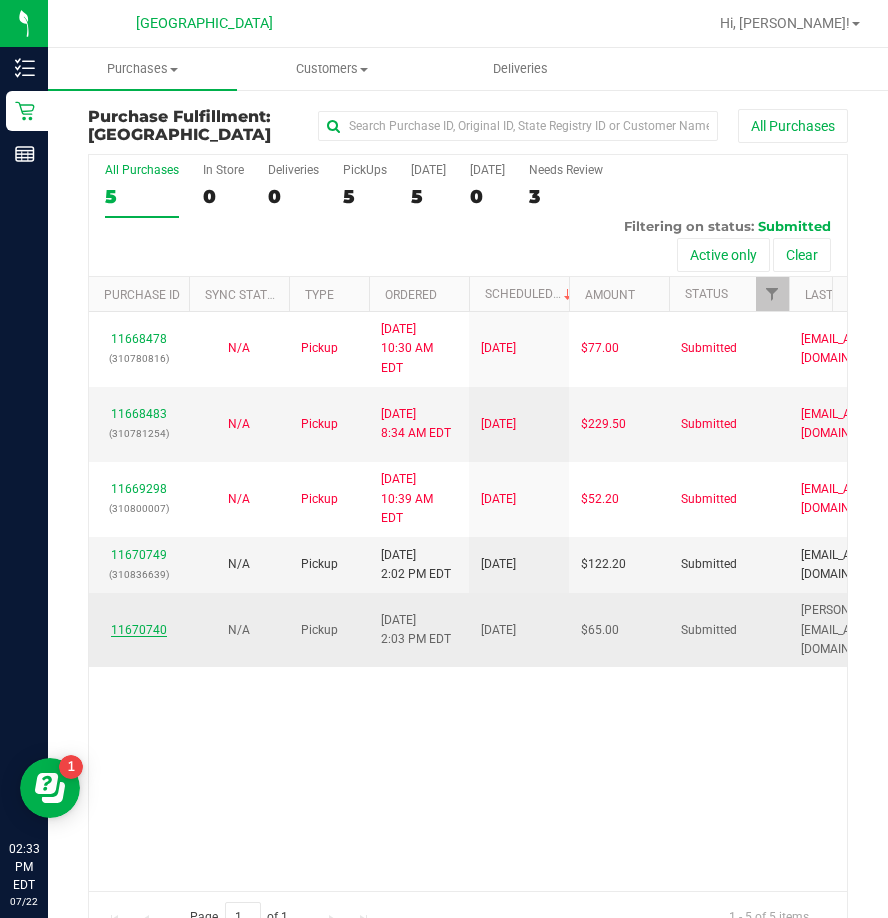 click on "11670740" at bounding box center [139, 630] 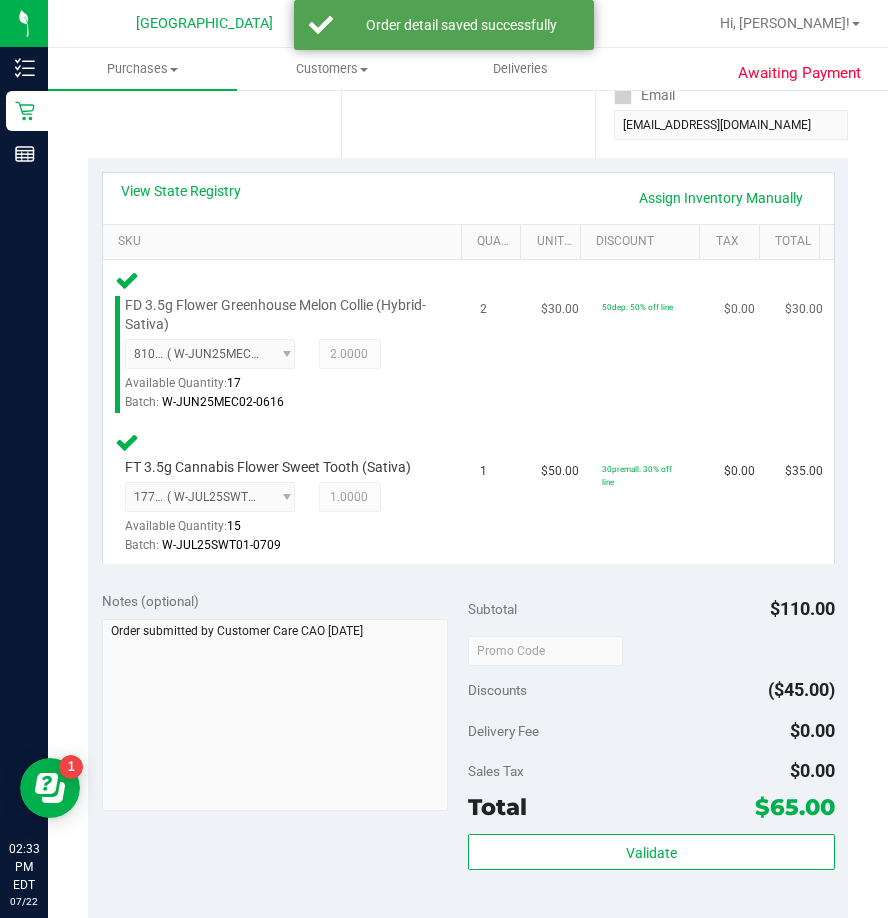 scroll, scrollTop: 500, scrollLeft: 0, axis: vertical 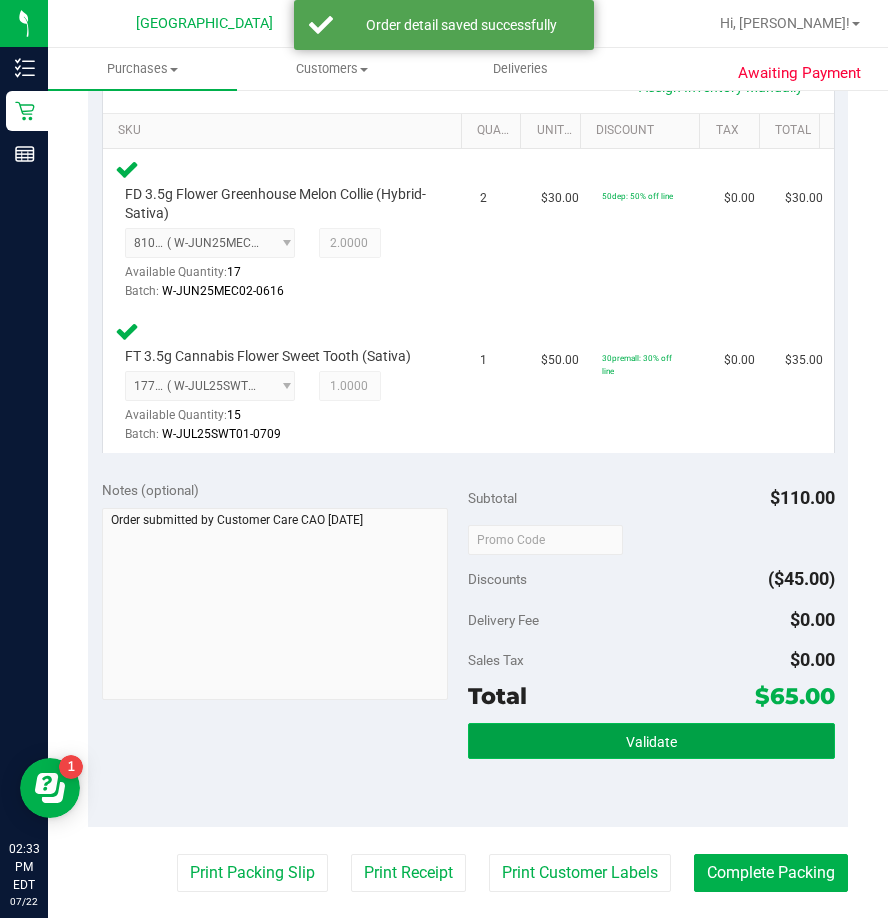 click on "Validate" at bounding box center (651, 742) 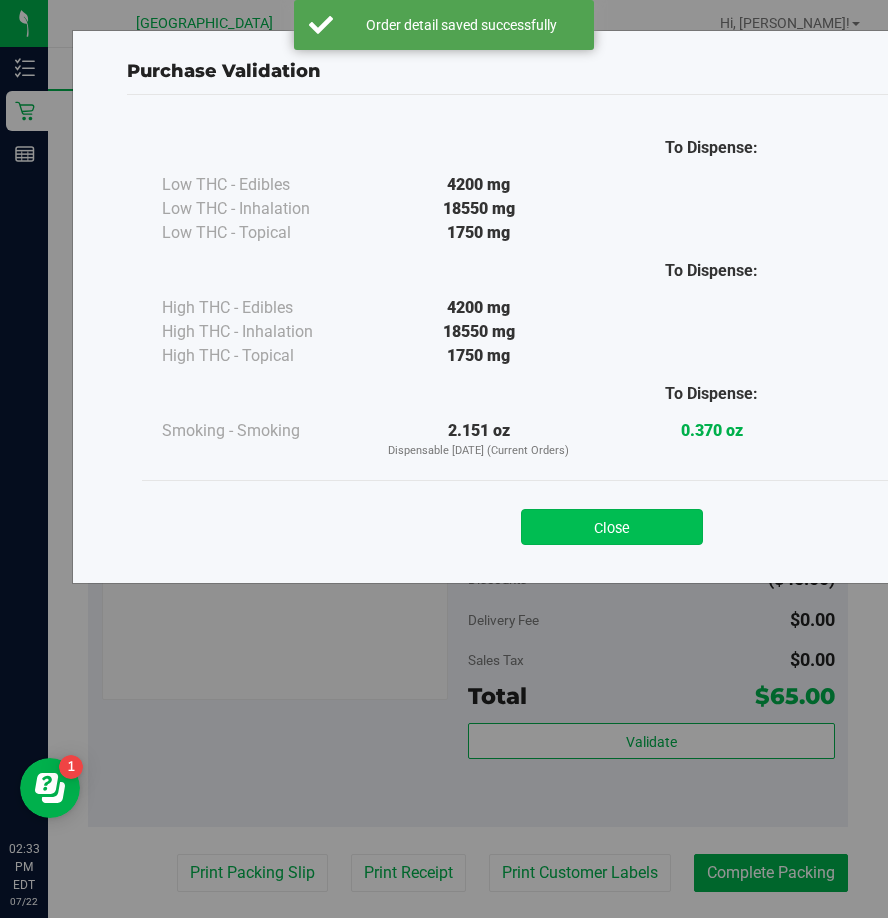 click on "Close" at bounding box center [612, 527] 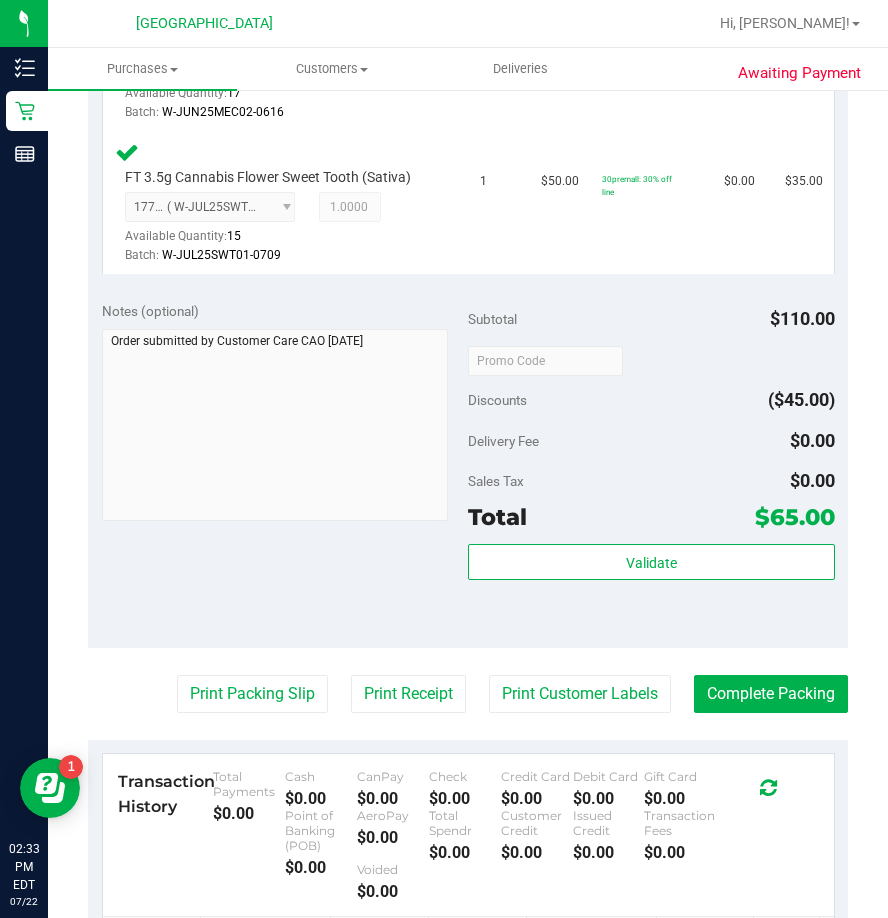 scroll, scrollTop: 700, scrollLeft: 0, axis: vertical 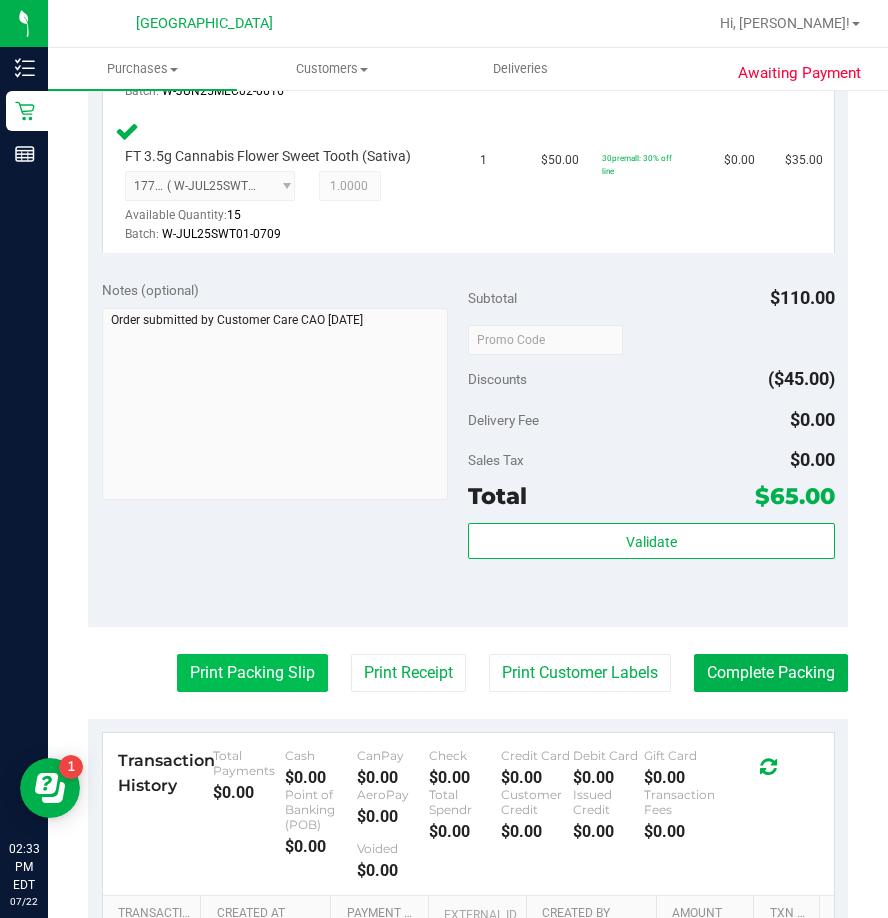 click on "Print Packing Slip" at bounding box center (252, 673) 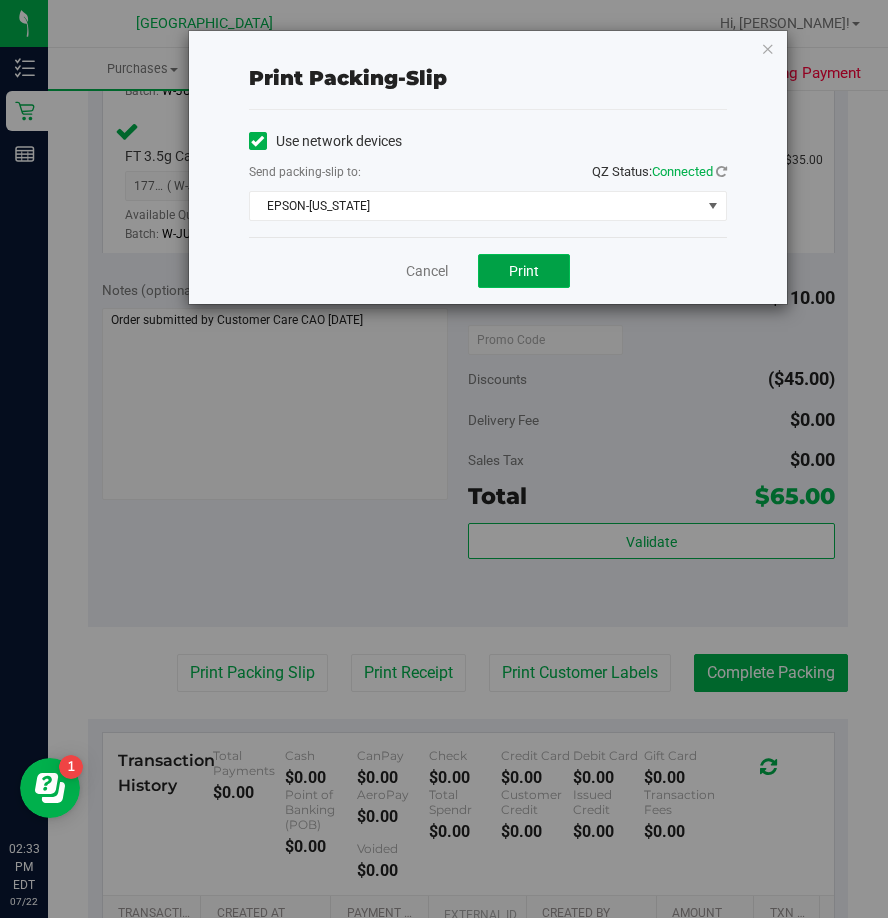 click on "Print" at bounding box center [524, 271] 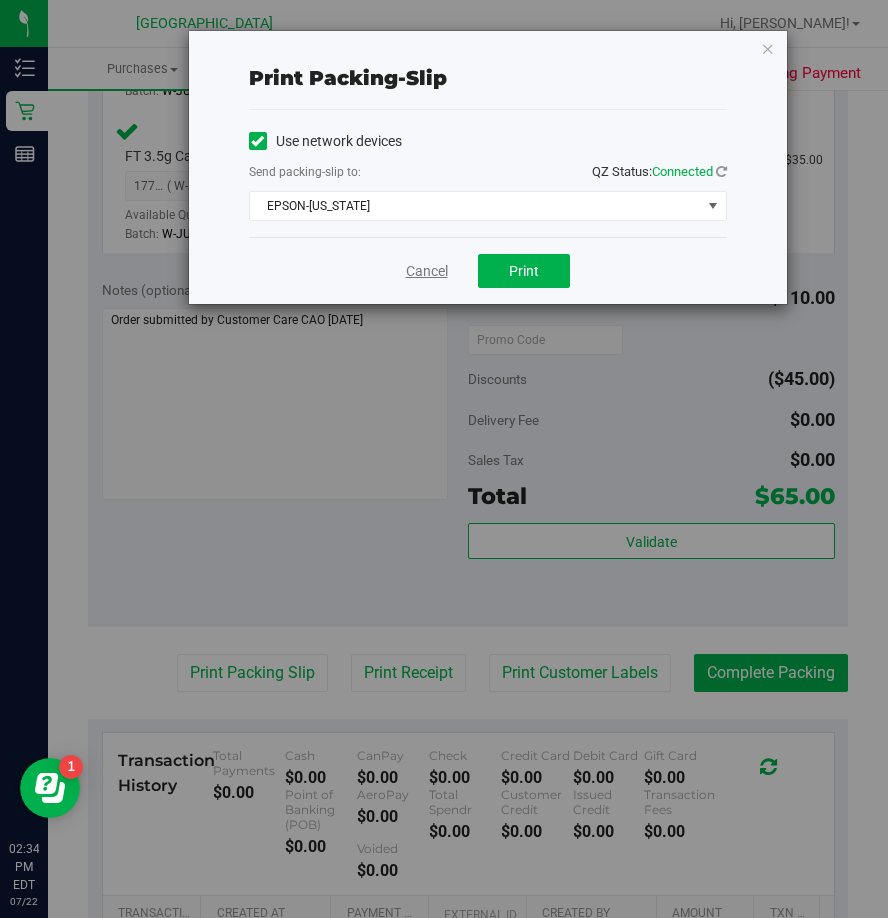 click on "Cancel" at bounding box center [427, 271] 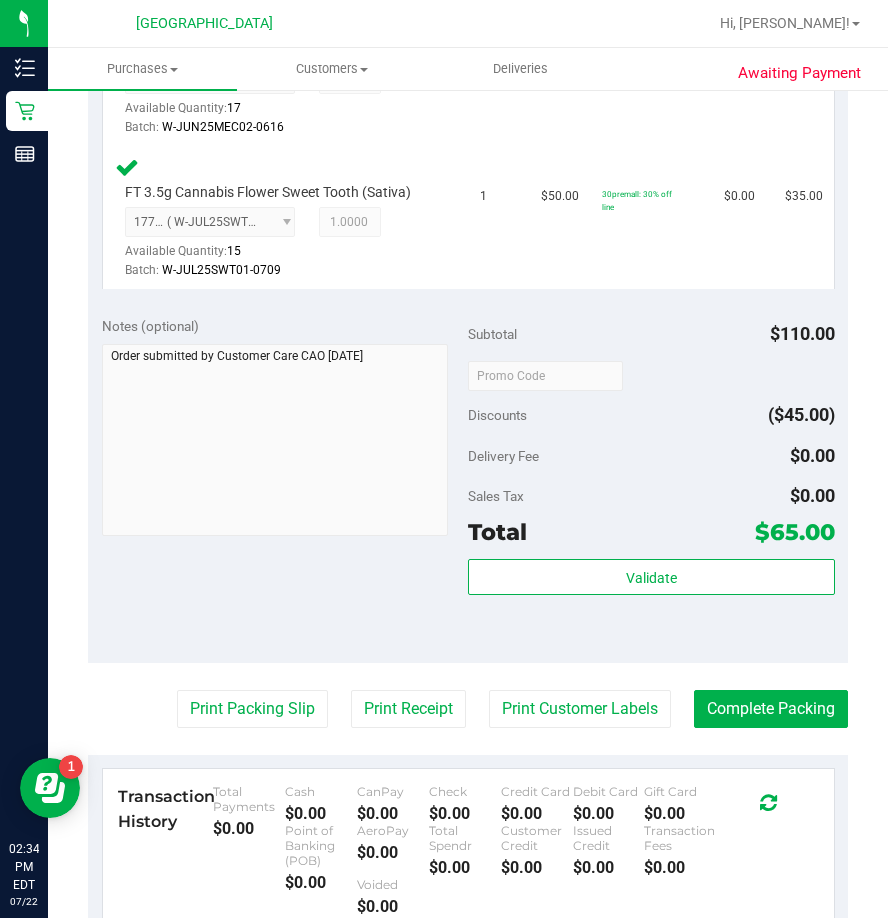 scroll, scrollTop: 700, scrollLeft: 0, axis: vertical 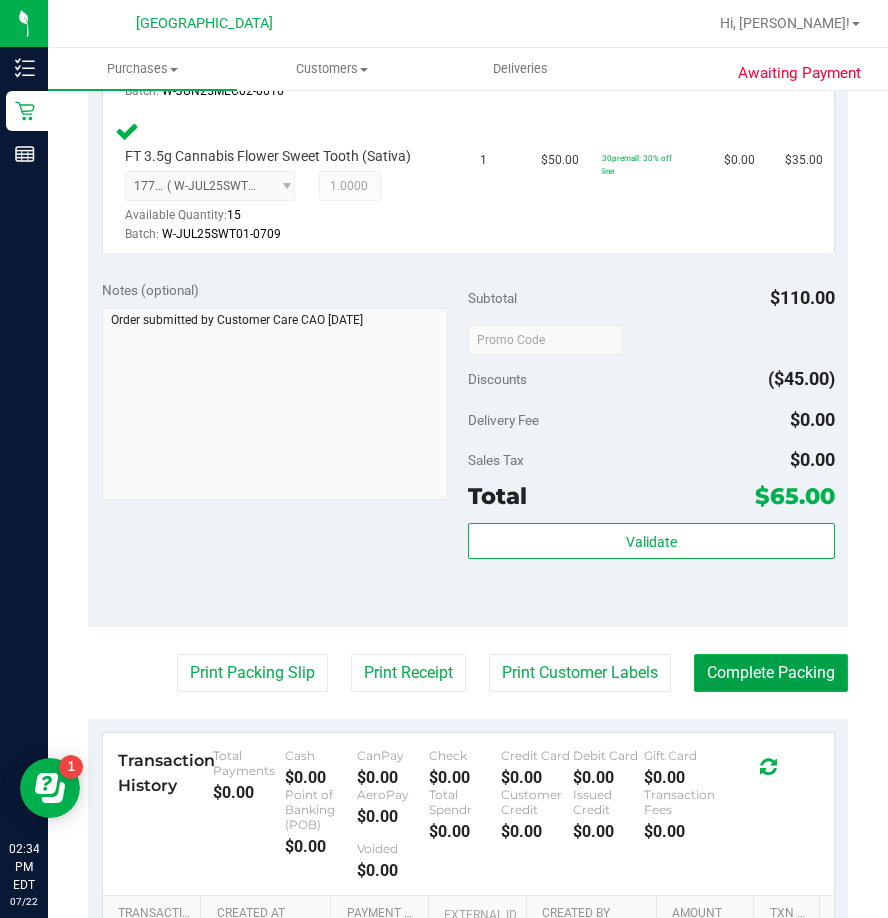 click on "Complete Packing" at bounding box center [771, 673] 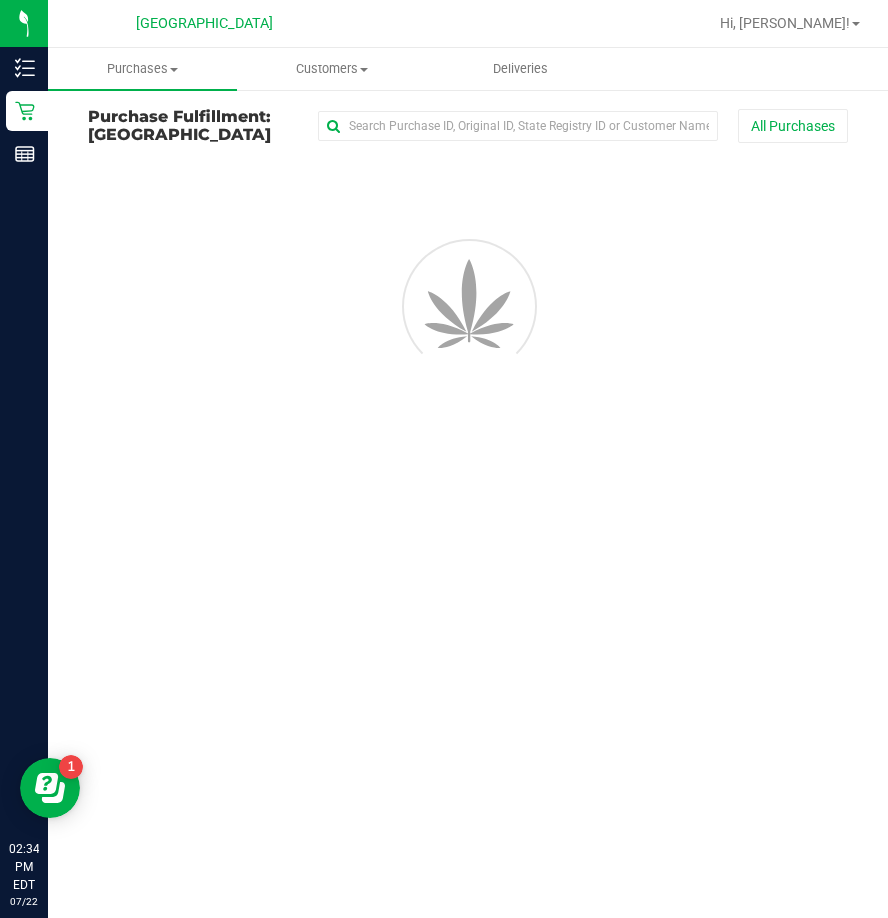 scroll, scrollTop: 0, scrollLeft: 0, axis: both 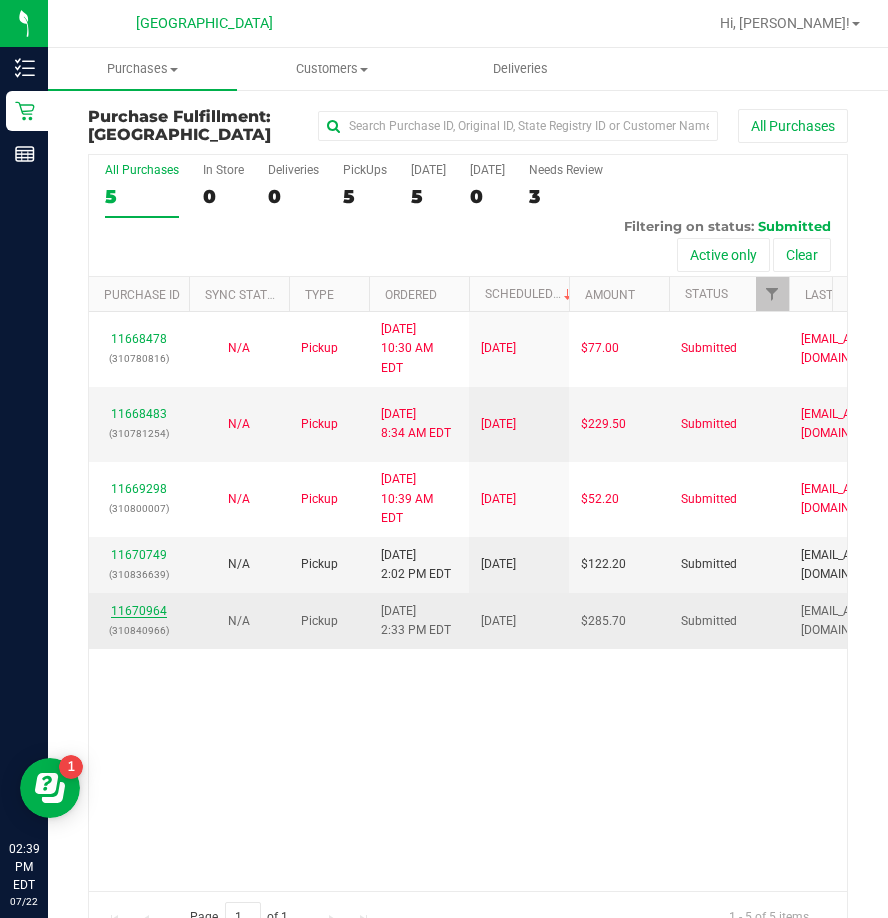 click on "11670964" at bounding box center (139, 611) 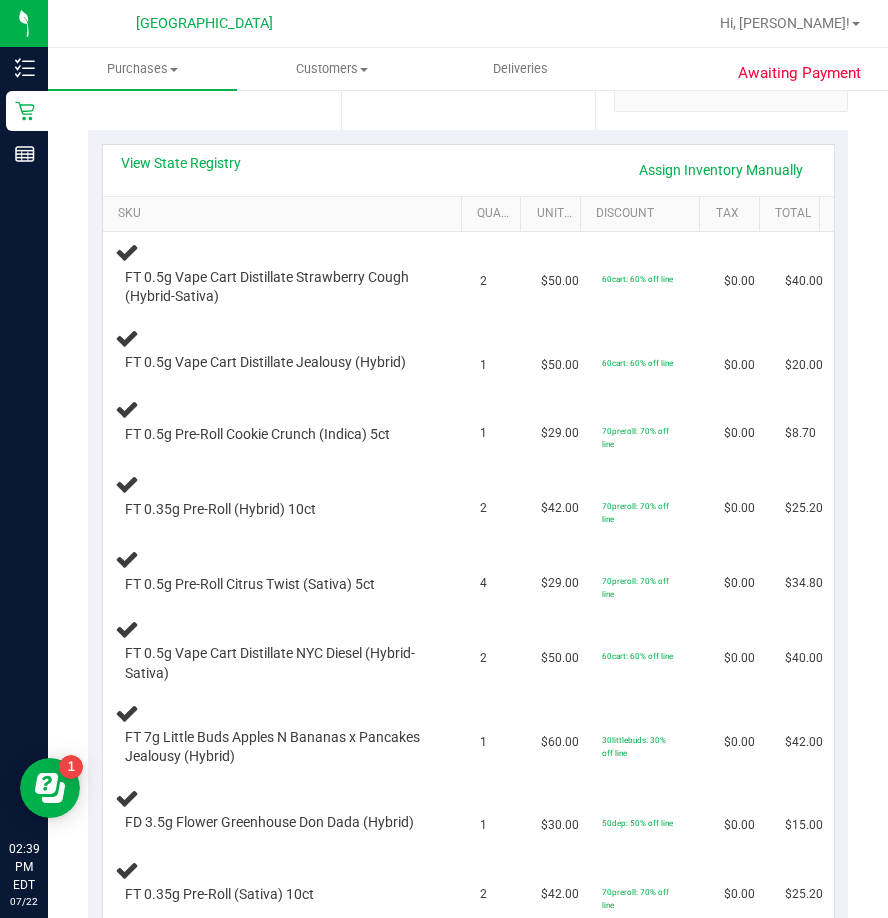 scroll, scrollTop: 400, scrollLeft: 0, axis: vertical 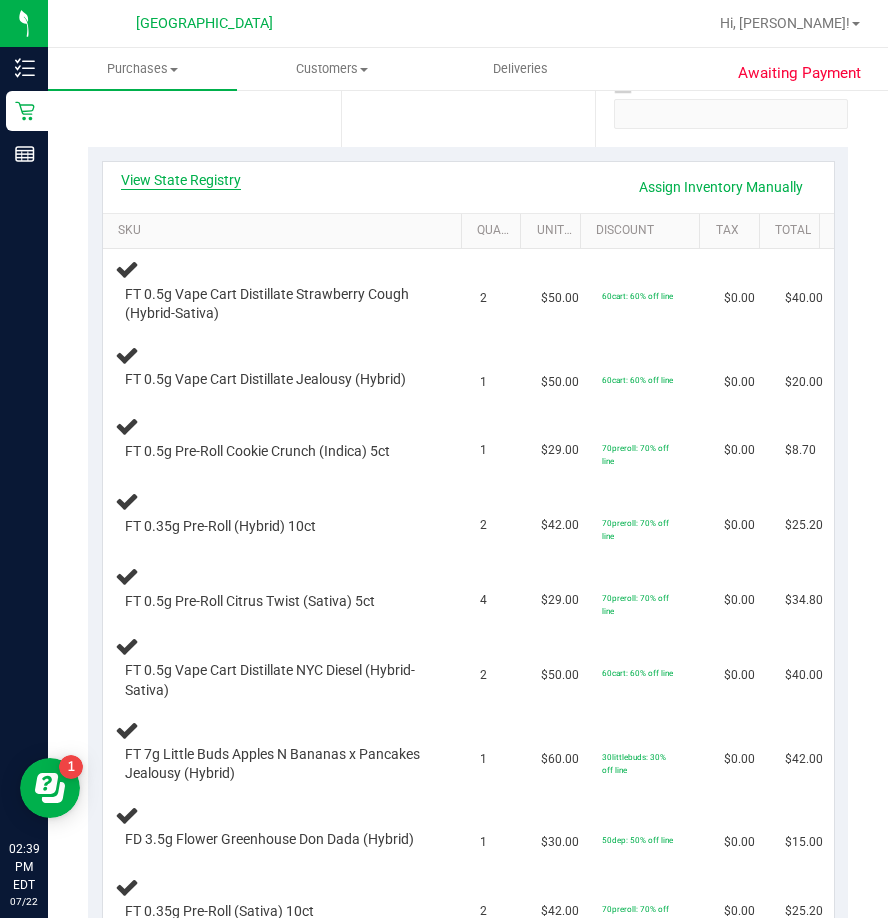 click on "View State Registry" at bounding box center (181, 180) 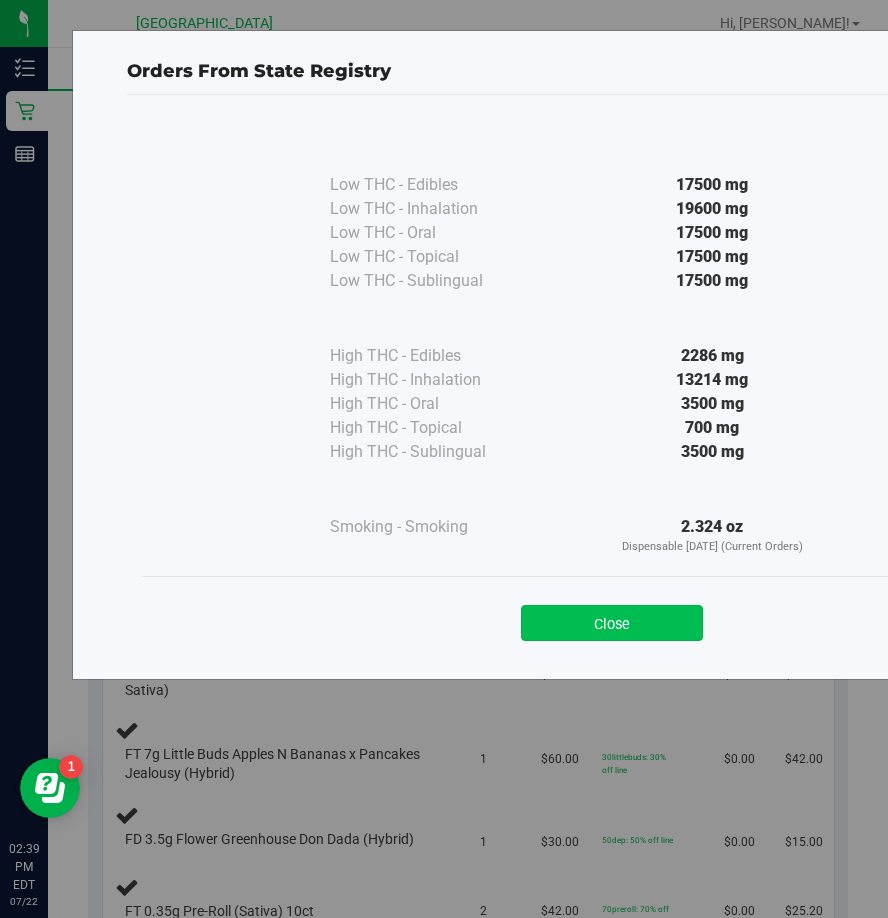 click on "Close" at bounding box center [612, 623] 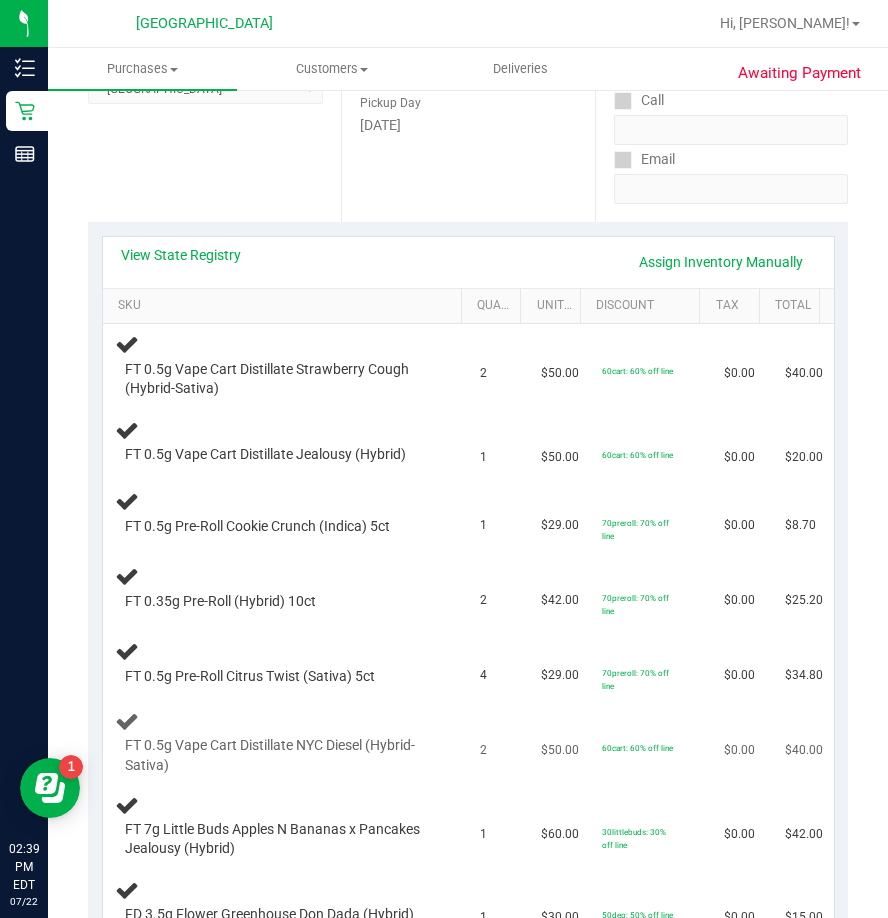 scroll, scrollTop: 200, scrollLeft: 0, axis: vertical 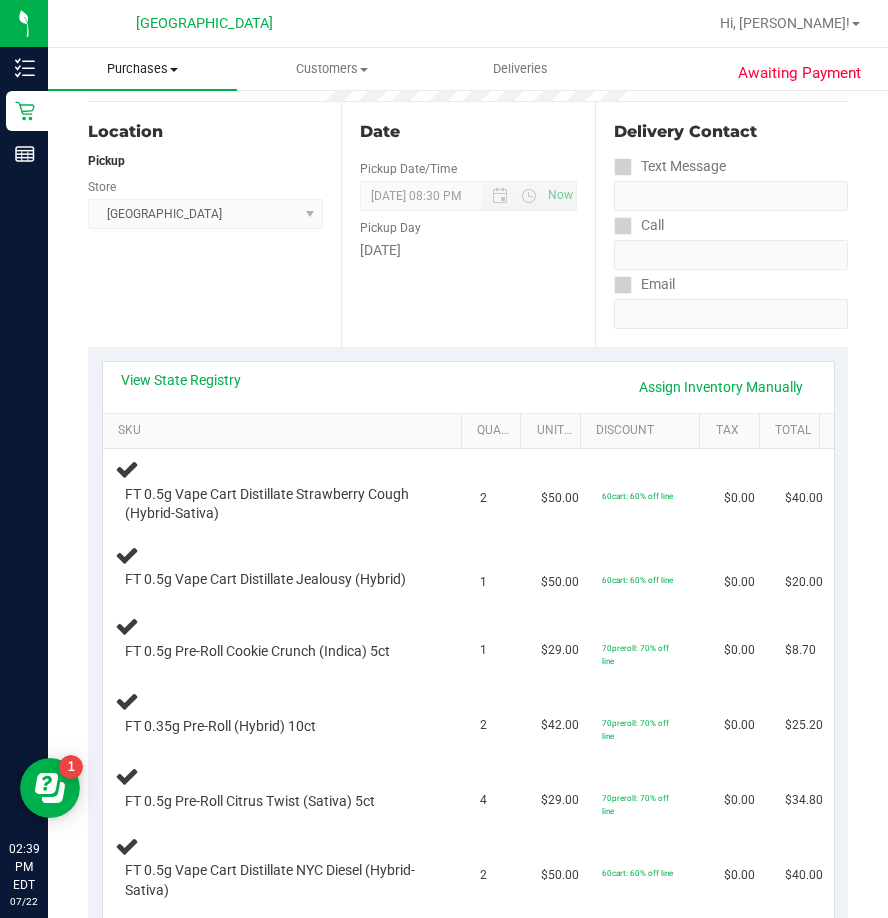 click on "Purchases" at bounding box center [142, 69] 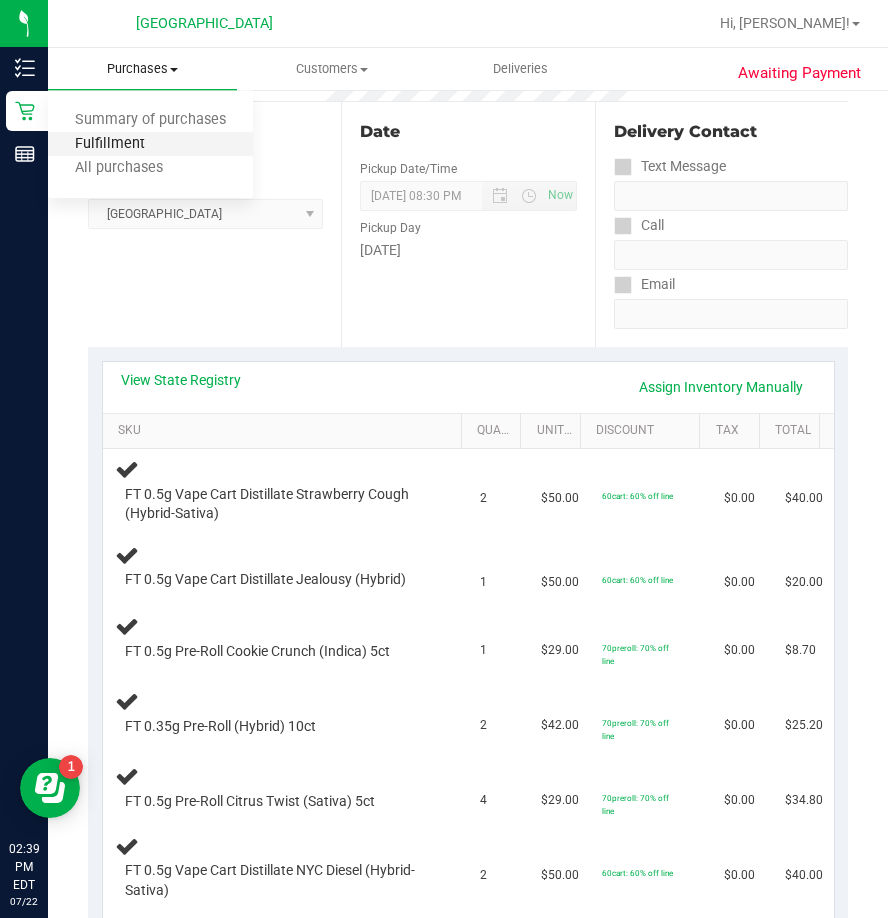 click on "Fulfillment" at bounding box center (110, 144) 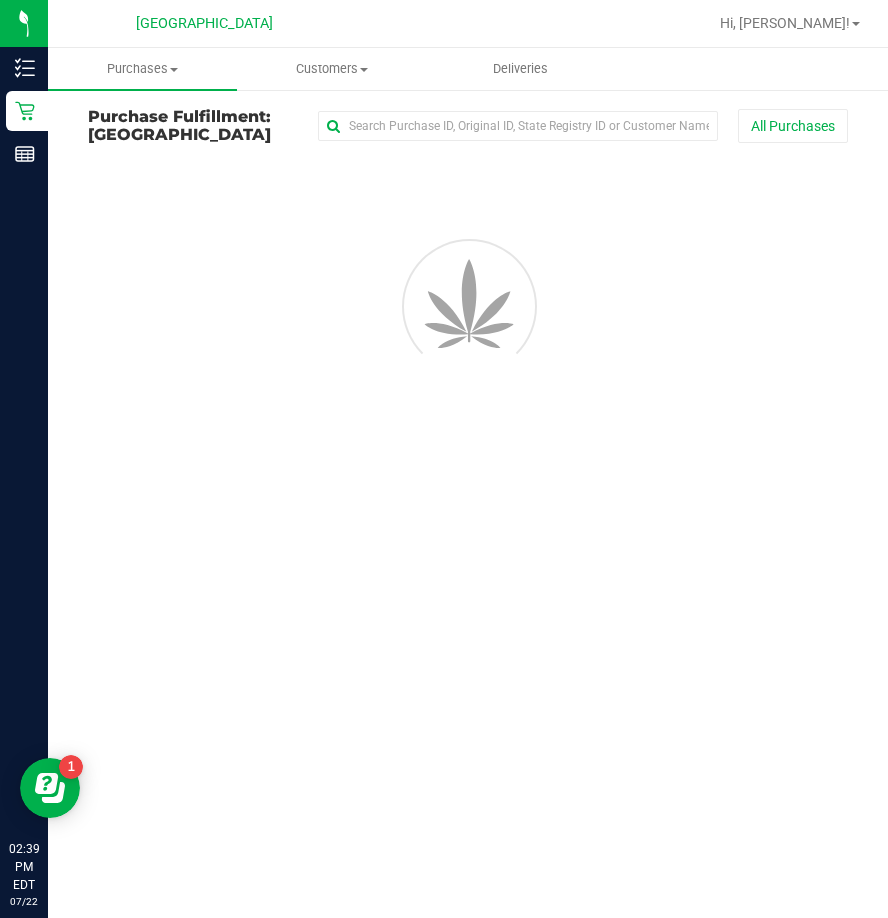 scroll, scrollTop: 0, scrollLeft: 0, axis: both 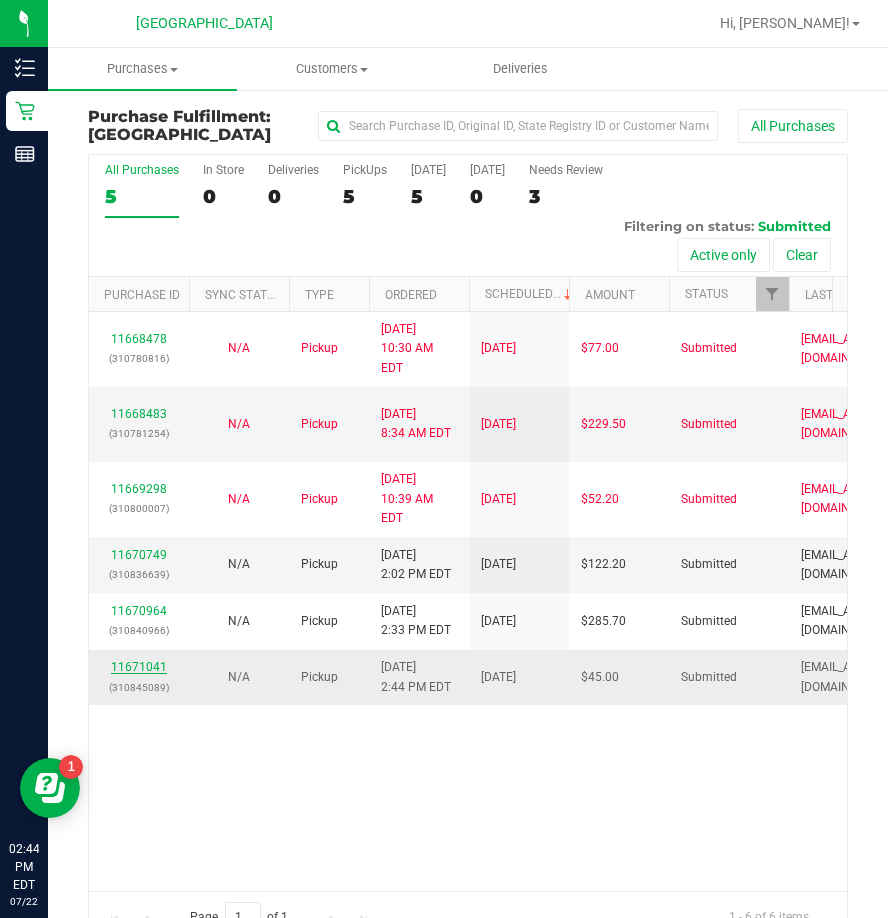 click on "11671041" at bounding box center (139, 667) 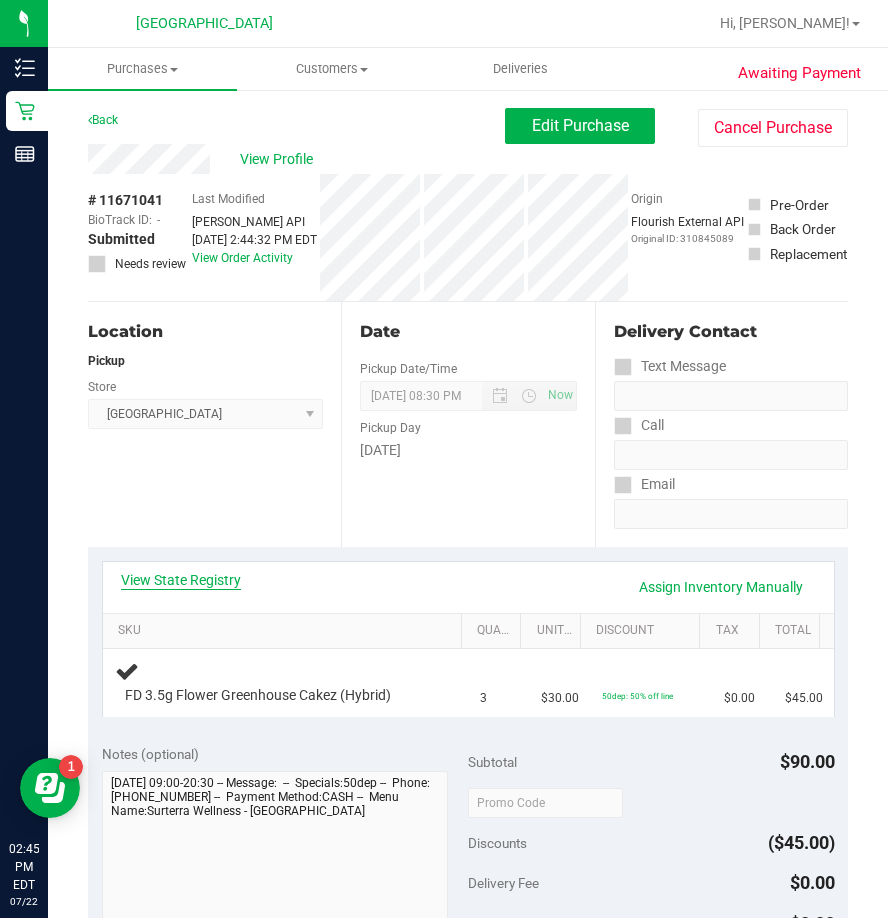 click on "View State Registry" at bounding box center [181, 580] 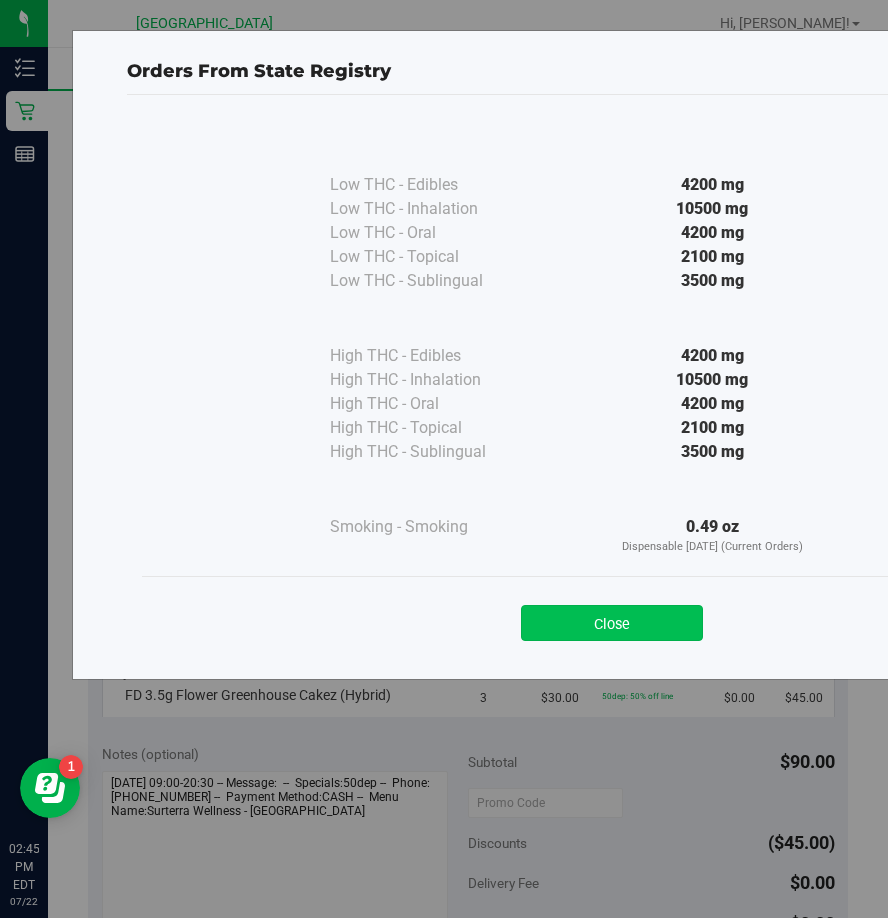 click on "Close" at bounding box center [612, 623] 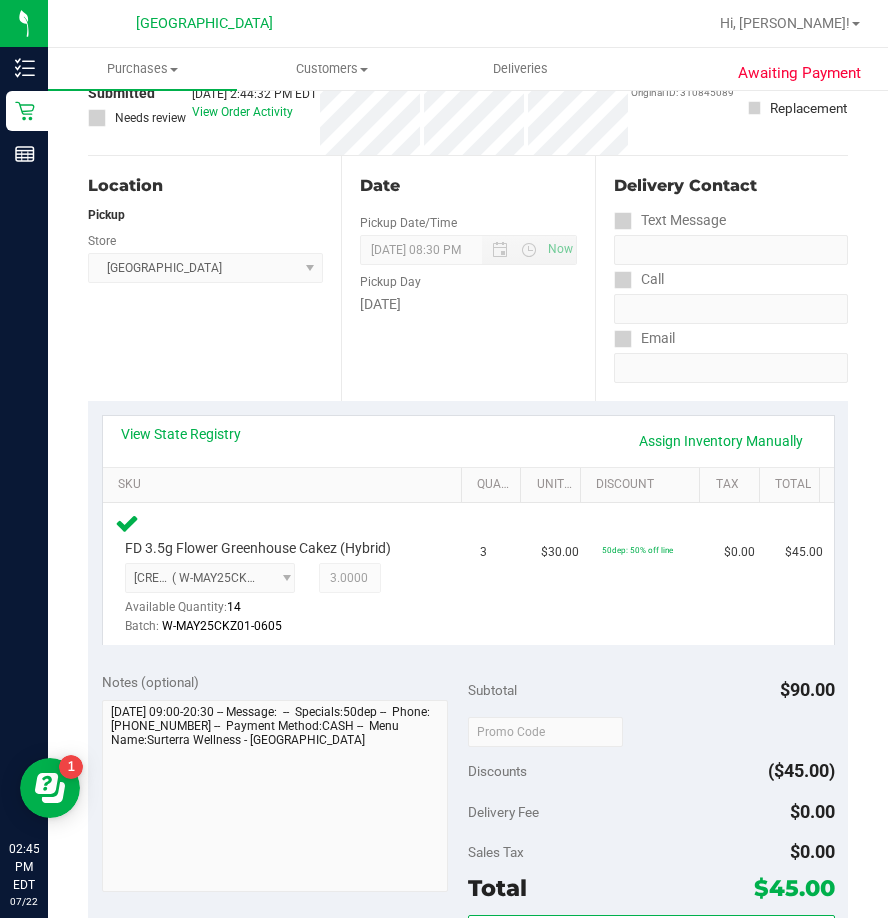 scroll, scrollTop: 300, scrollLeft: 0, axis: vertical 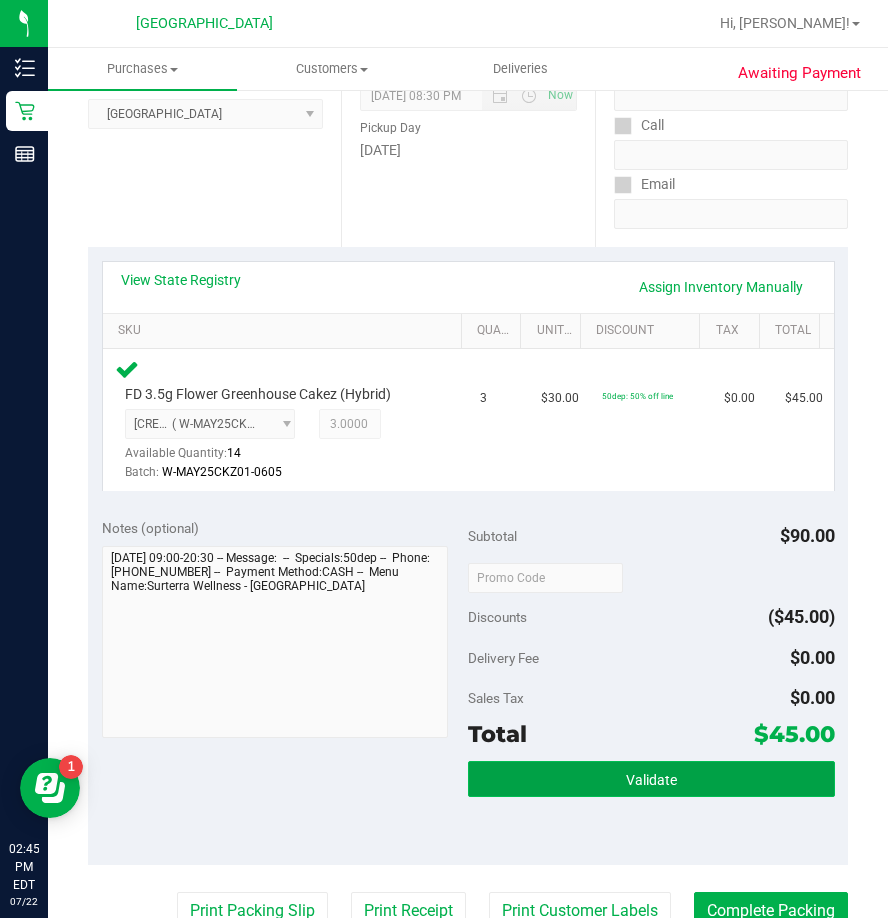 click on "Validate" at bounding box center (651, 779) 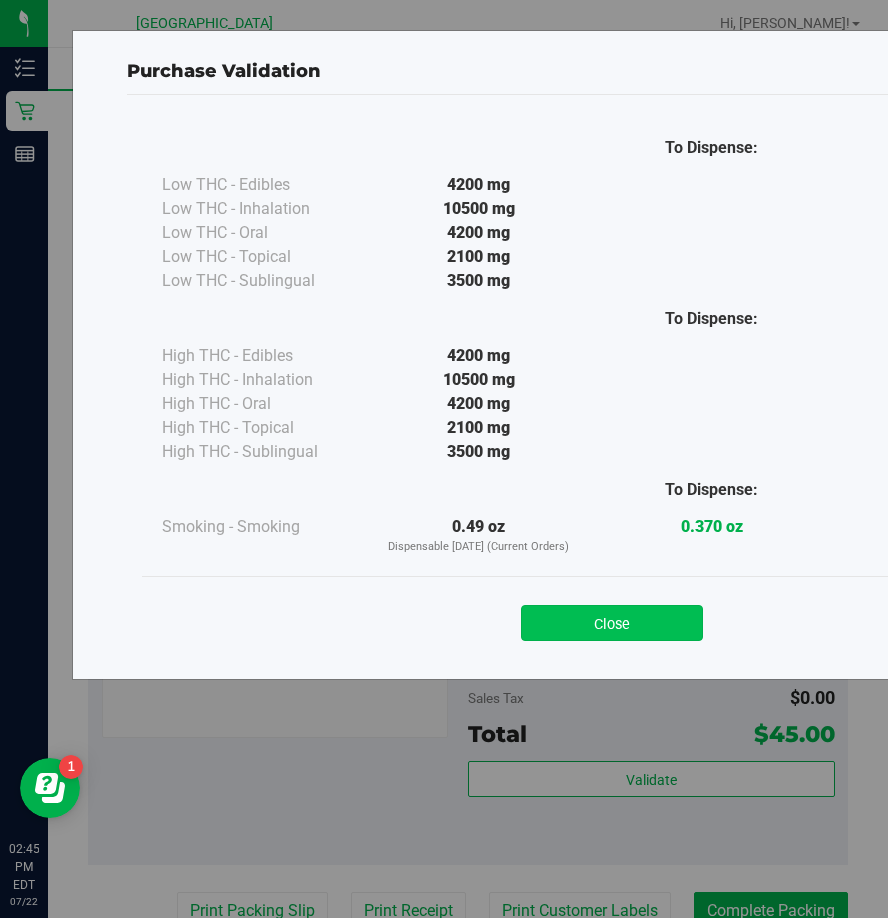 click on "Close" at bounding box center (612, 623) 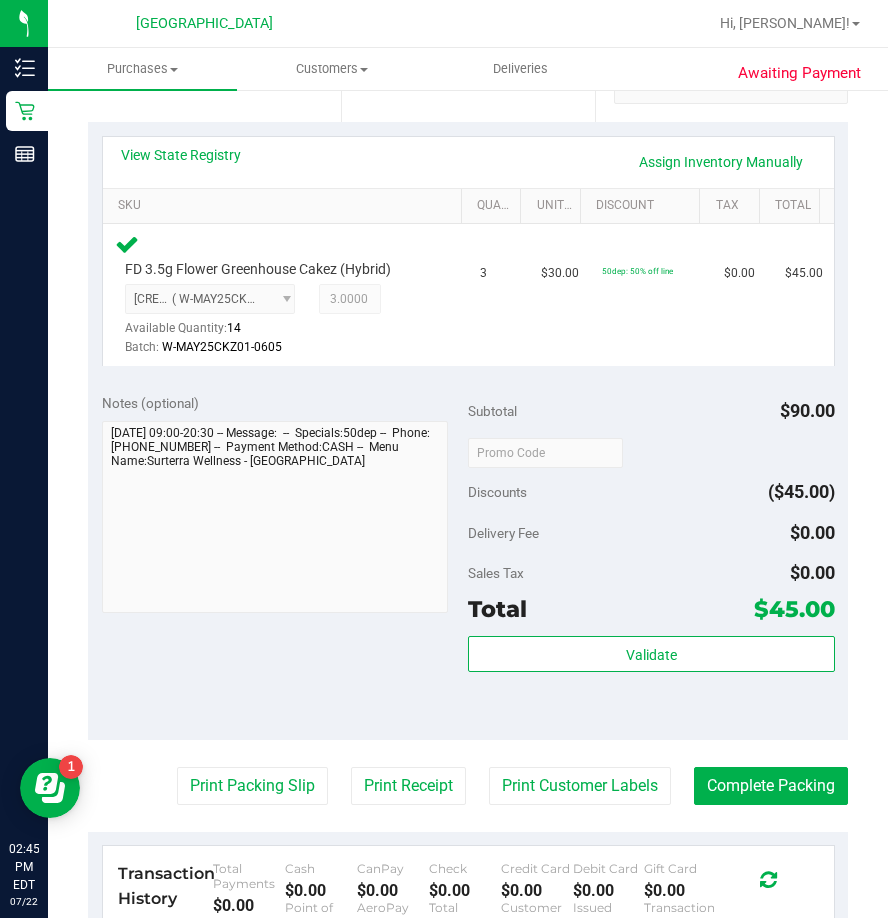 scroll, scrollTop: 700, scrollLeft: 0, axis: vertical 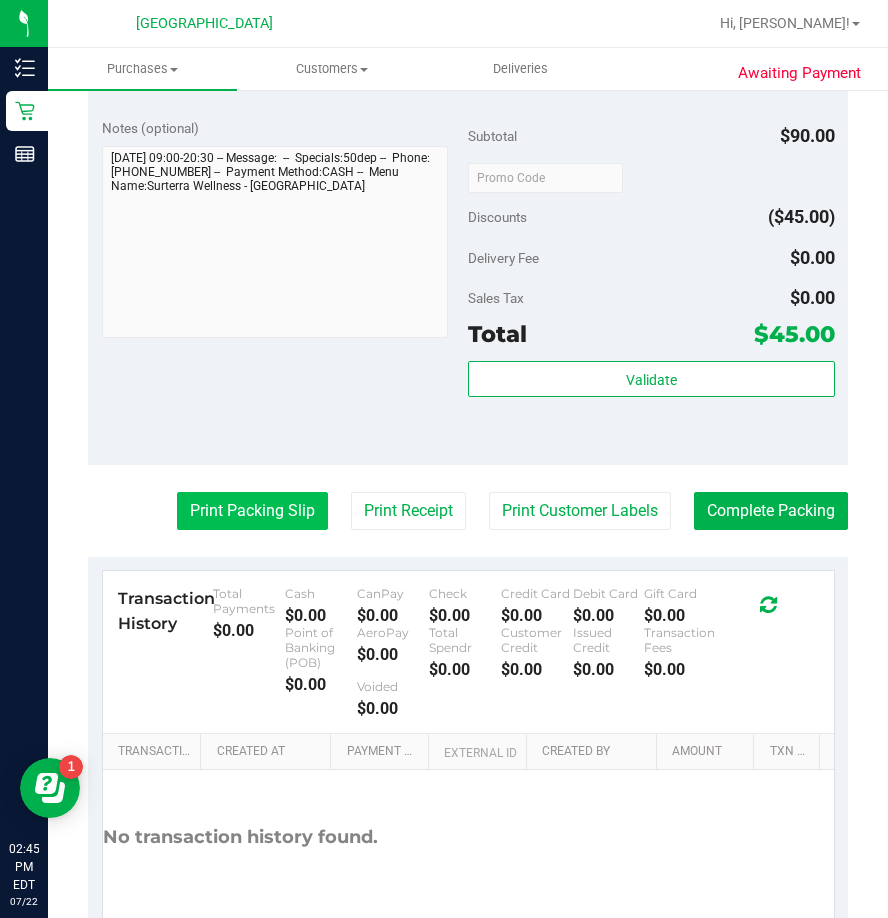 click on "Print Packing Slip" at bounding box center (252, 511) 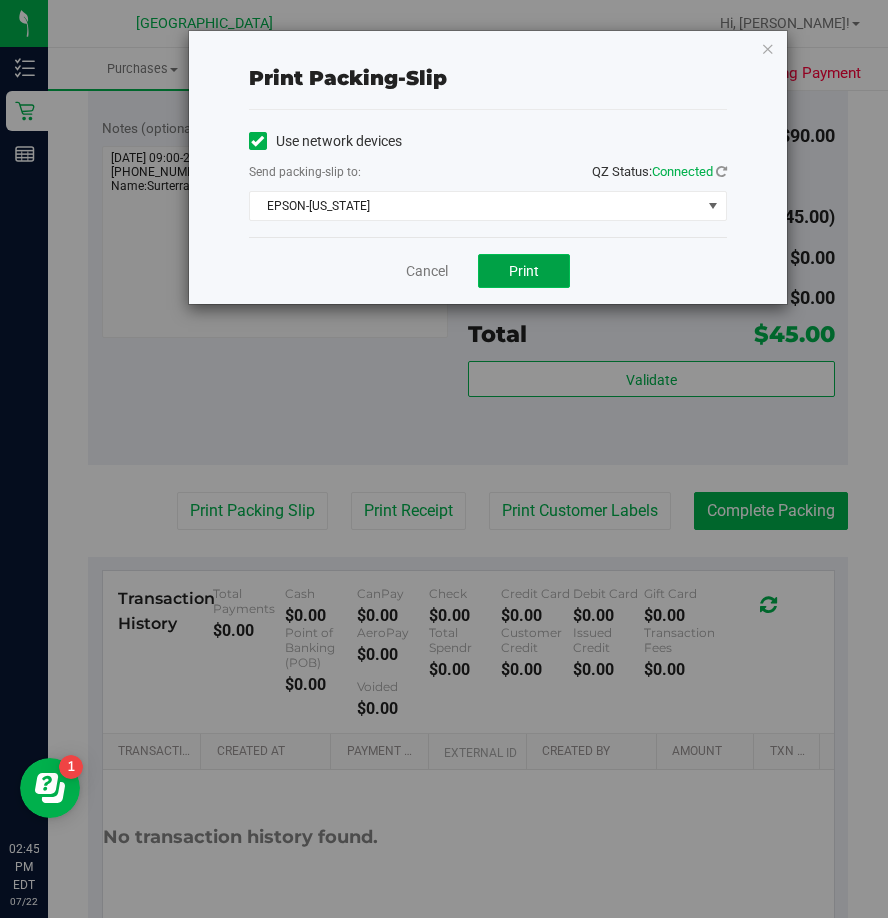 click on "Print" at bounding box center [524, 271] 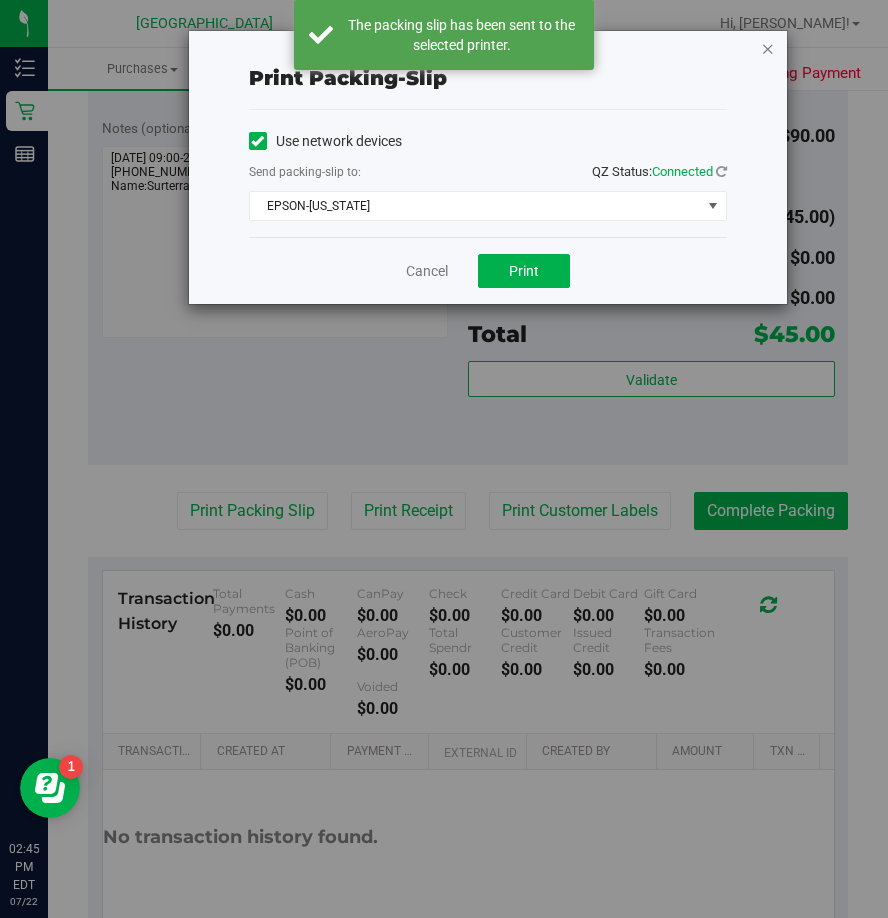 click at bounding box center [768, 48] 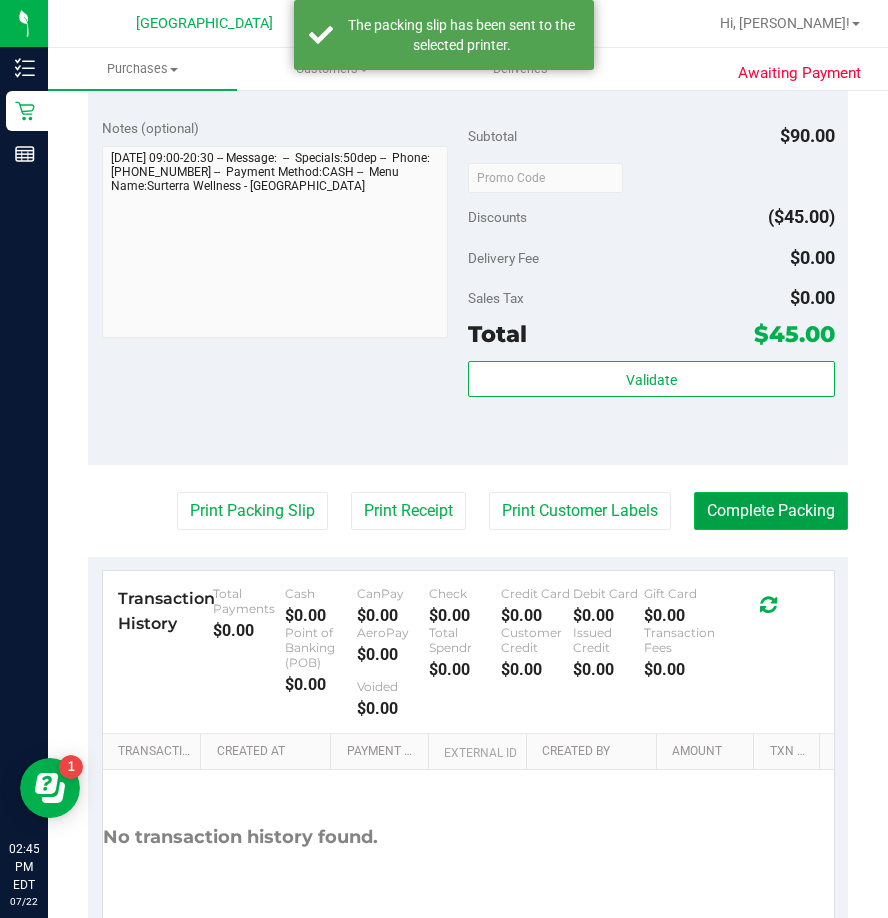 click on "Complete Packing" at bounding box center (771, 511) 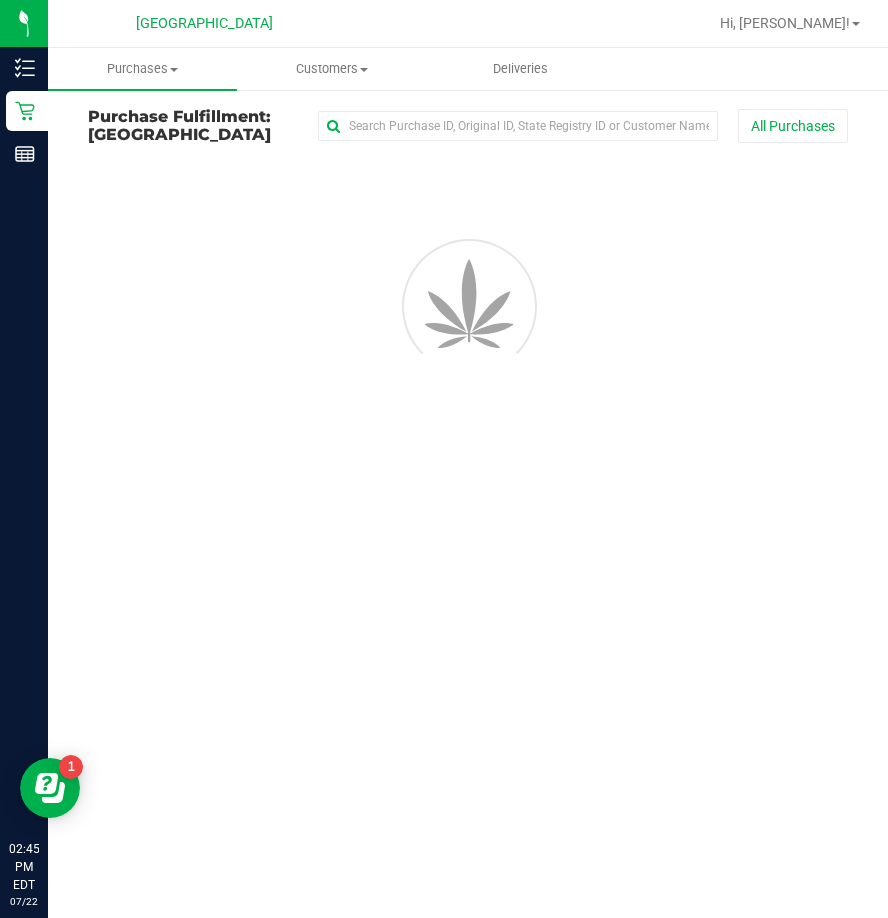 scroll, scrollTop: 0, scrollLeft: 0, axis: both 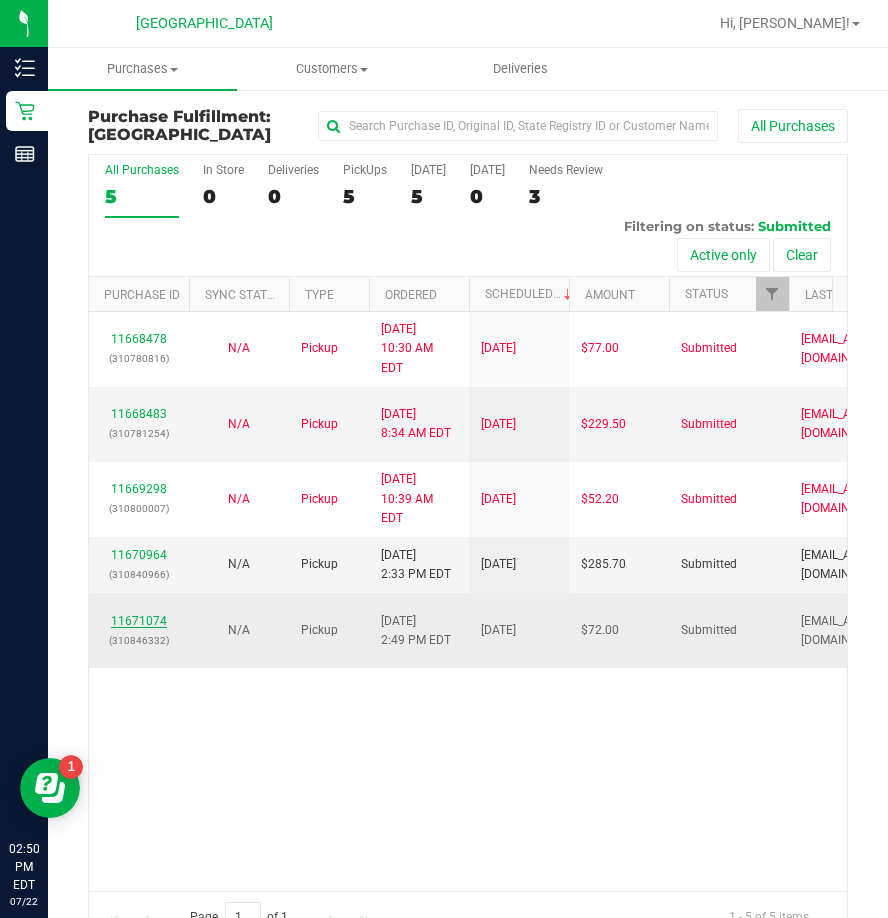click on "11671074" at bounding box center [139, 621] 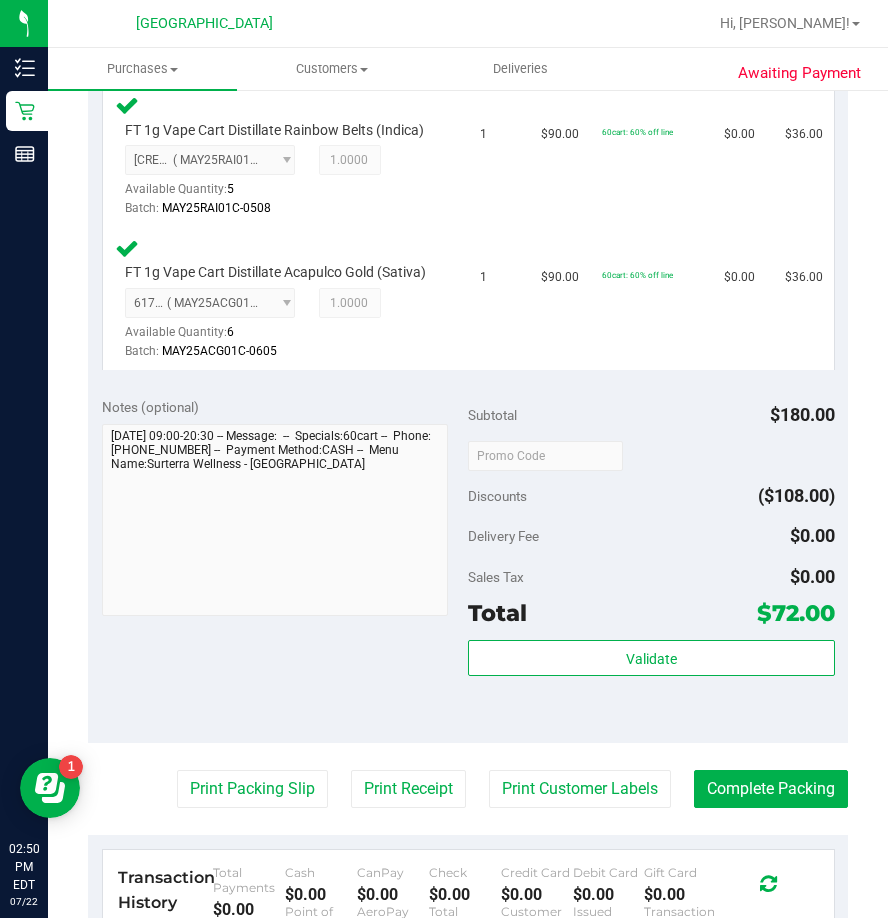 scroll, scrollTop: 600, scrollLeft: 0, axis: vertical 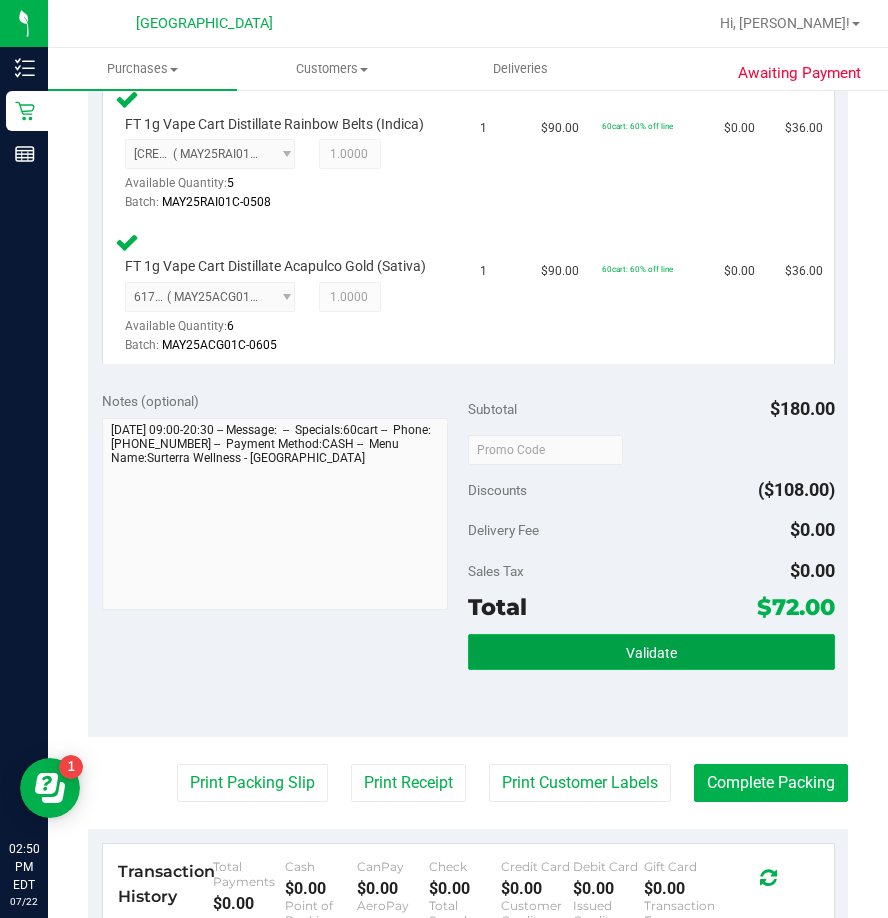 click on "Validate" at bounding box center [651, 653] 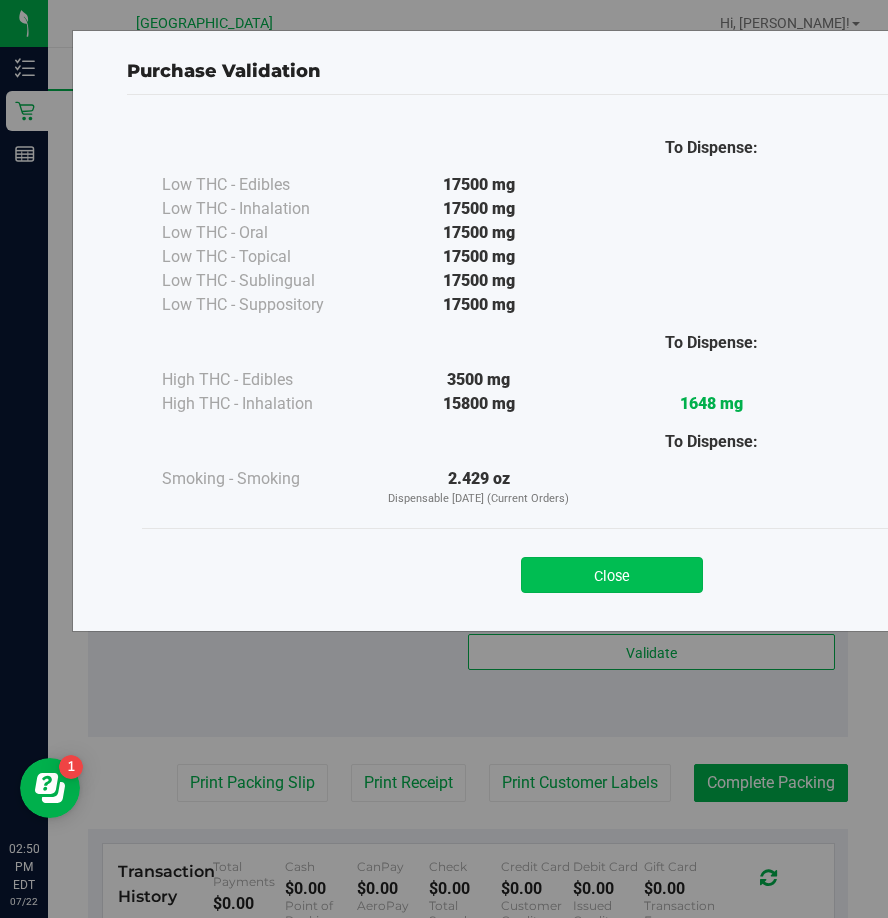 click on "Close" at bounding box center (612, 575) 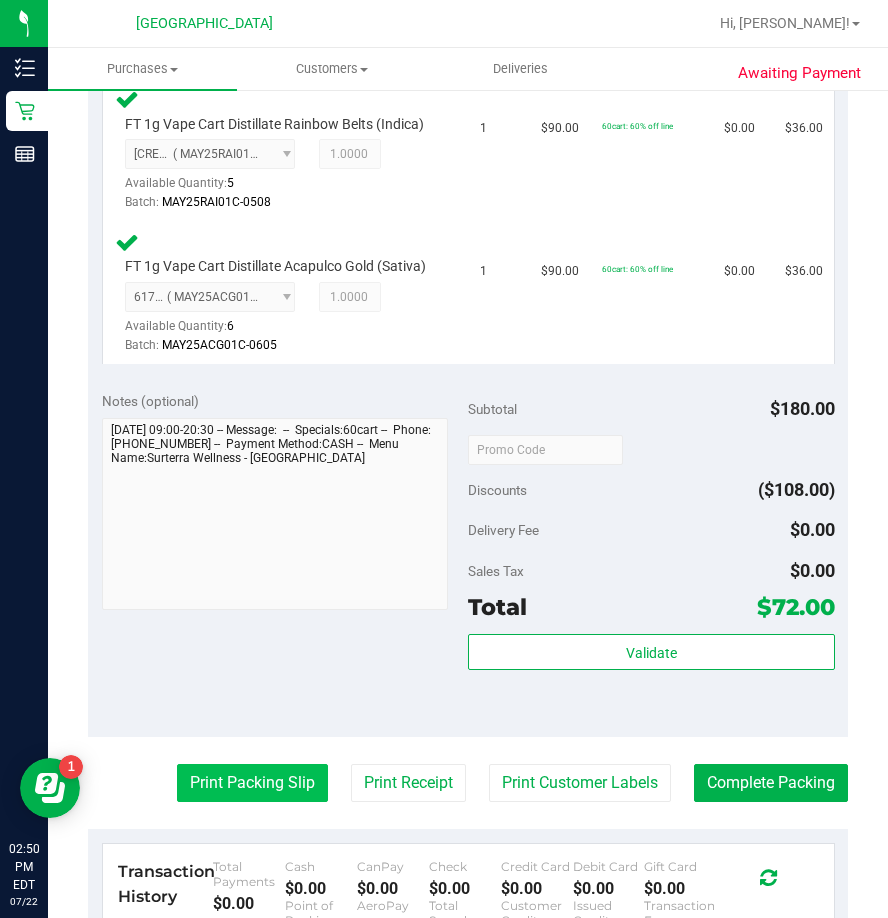 click on "Print Packing Slip" at bounding box center (252, 783) 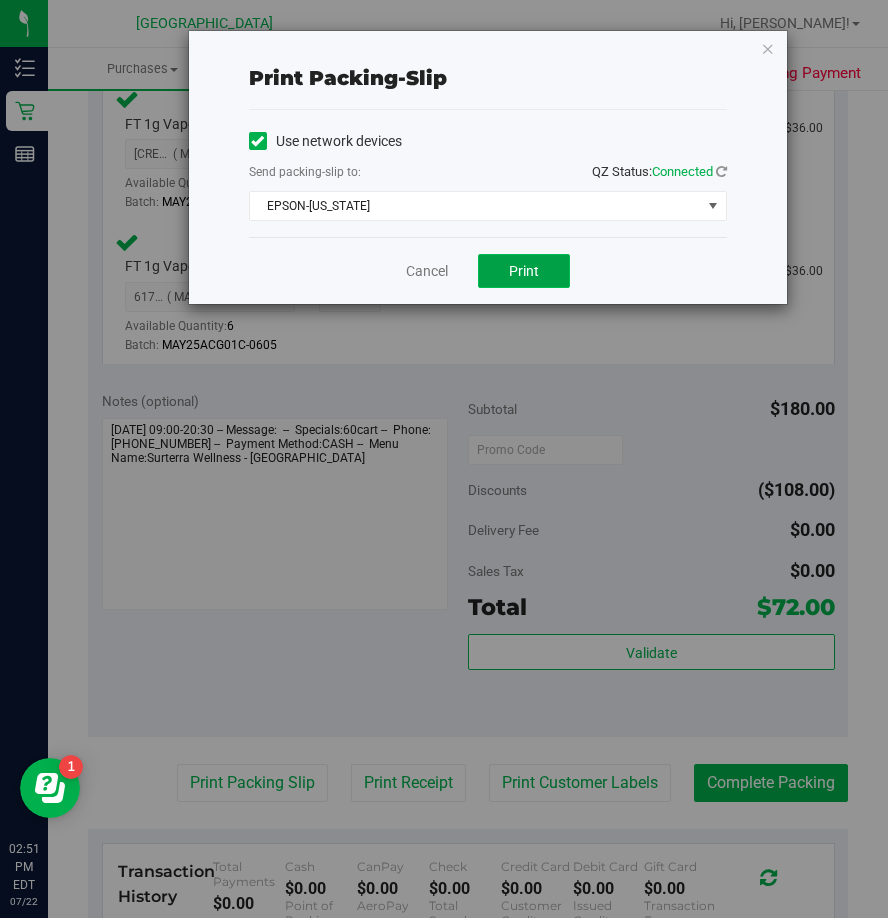 click on "Print" at bounding box center [524, 271] 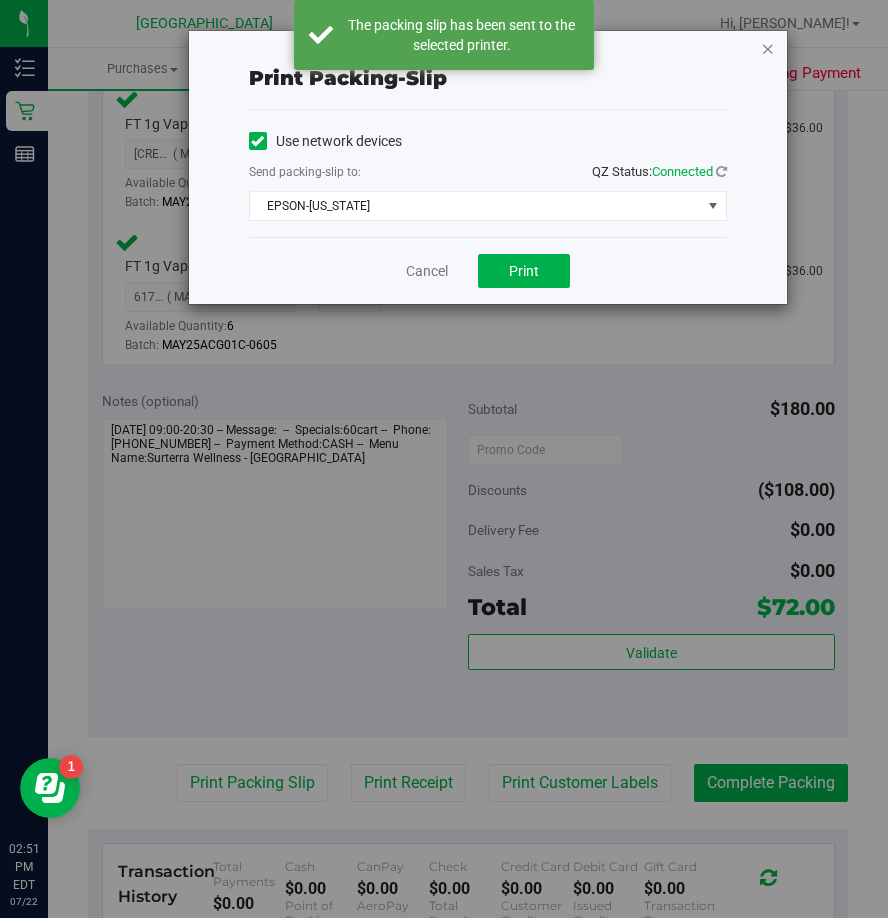 click at bounding box center (768, 48) 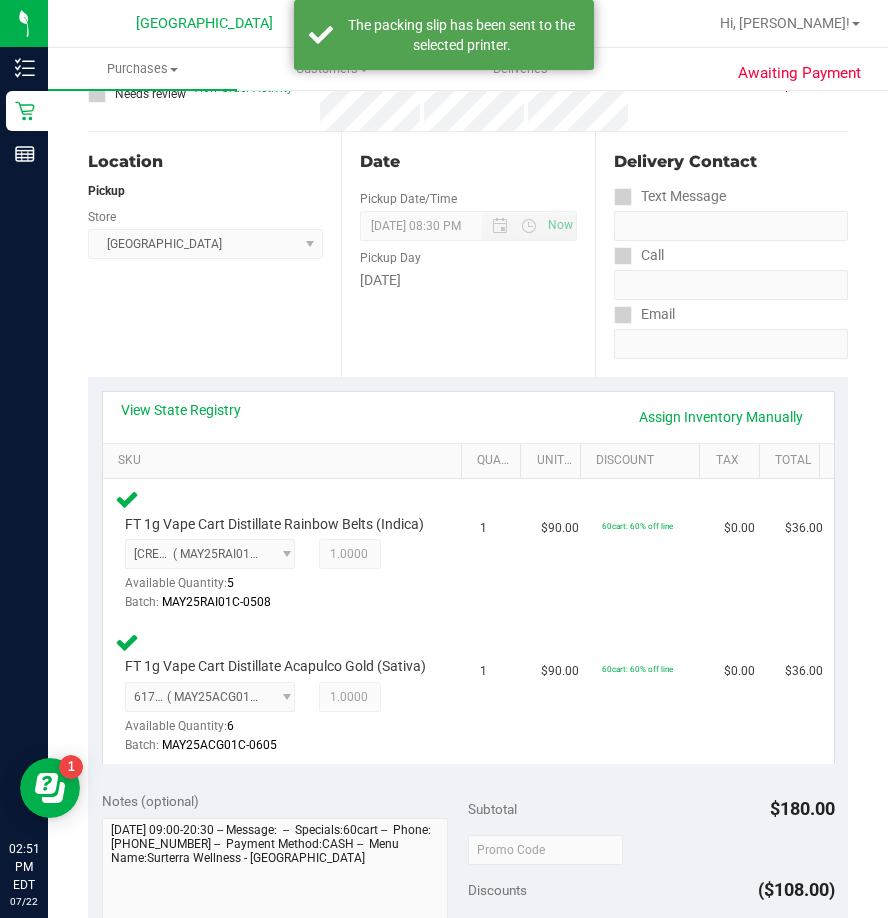 scroll, scrollTop: 600, scrollLeft: 0, axis: vertical 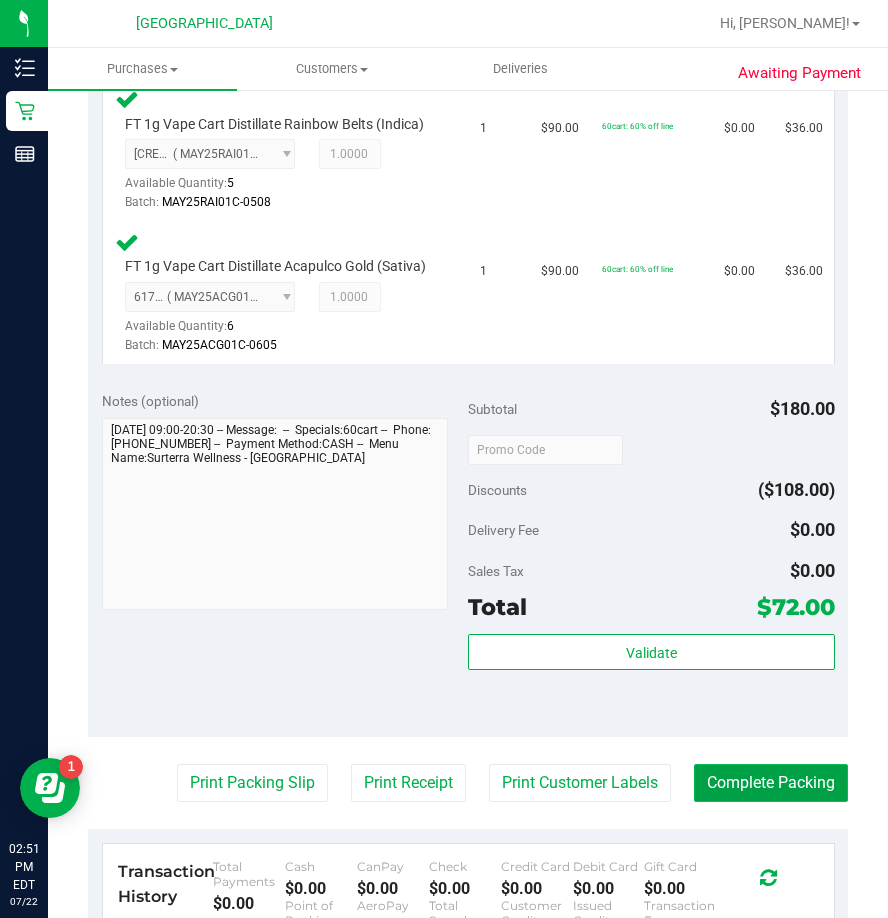 click on "Complete Packing" at bounding box center [771, 783] 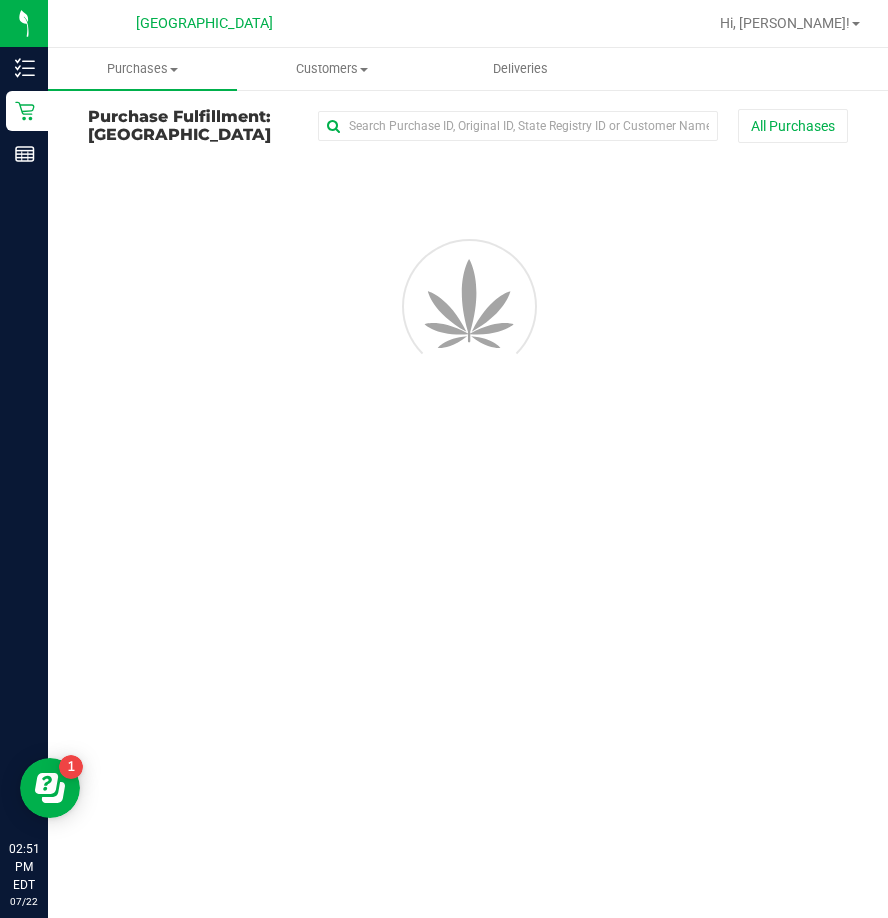 scroll, scrollTop: 0, scrollLeft: 0, axis: both 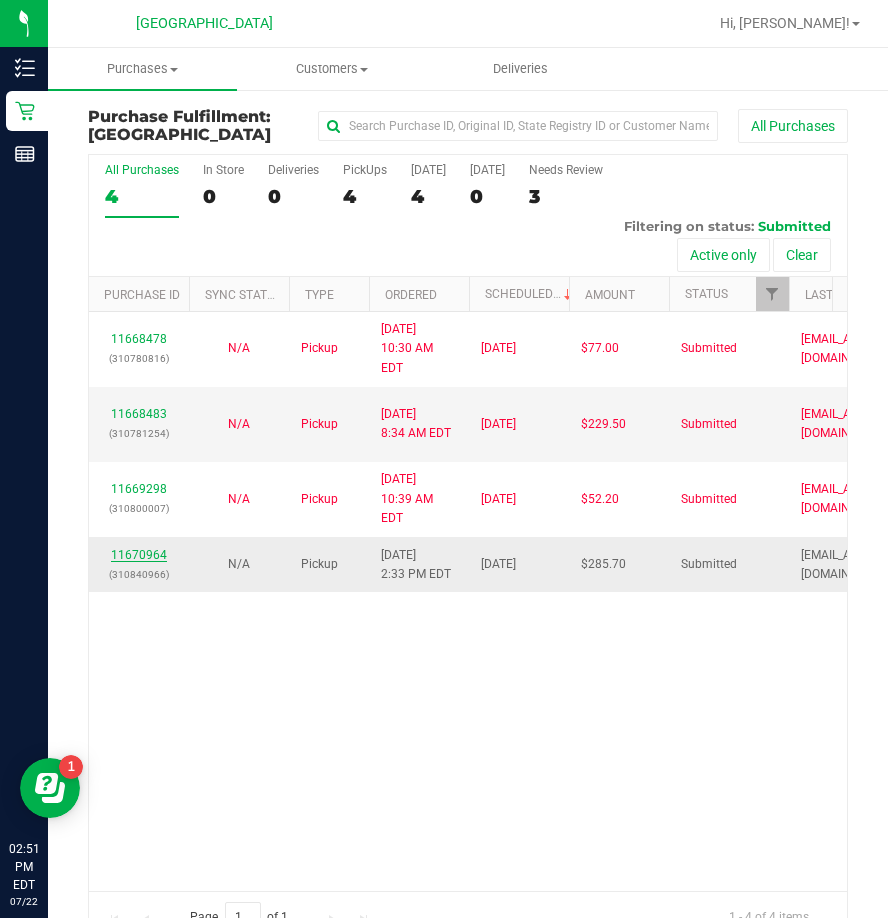 click on "11670964" at bounding box center [139, 555] 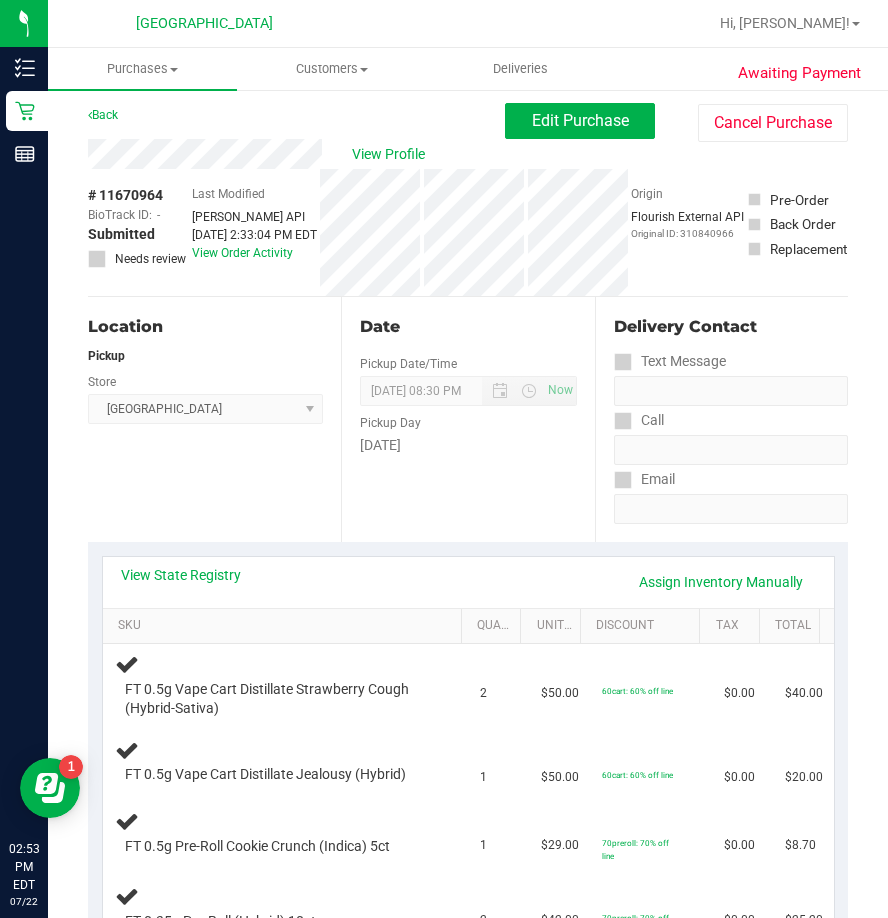 scroll, scrollTop: 0, scrollLeft: 0, axis: both 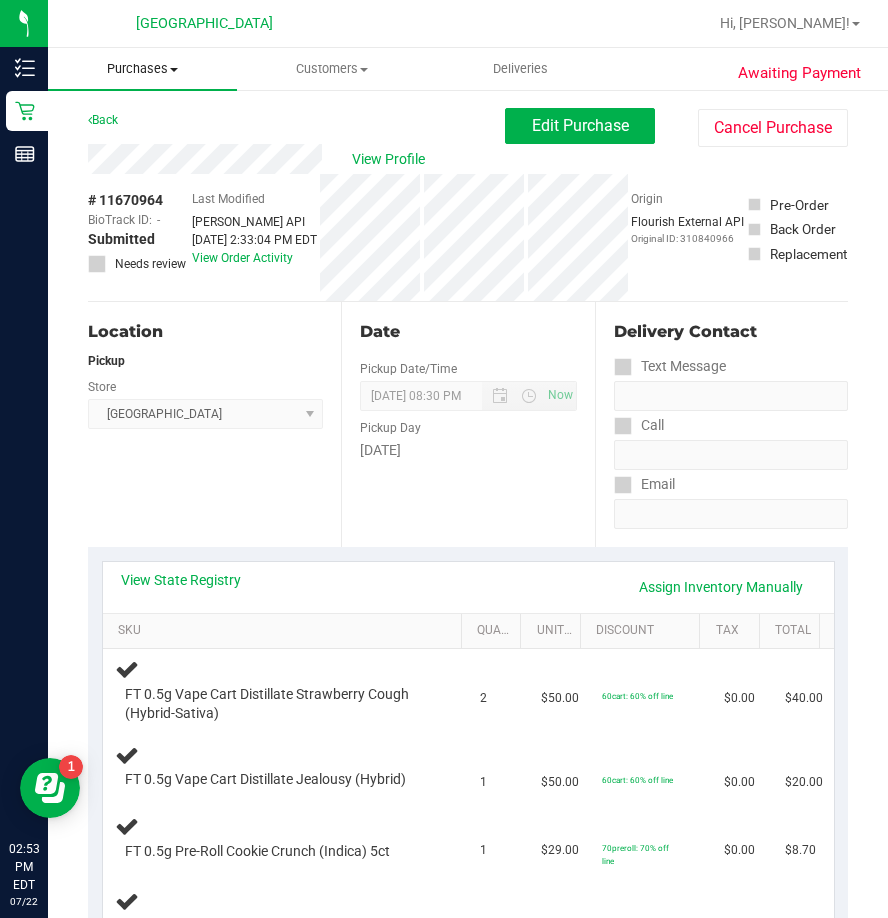 click on "Purchases" at bounding box center (142, 69) 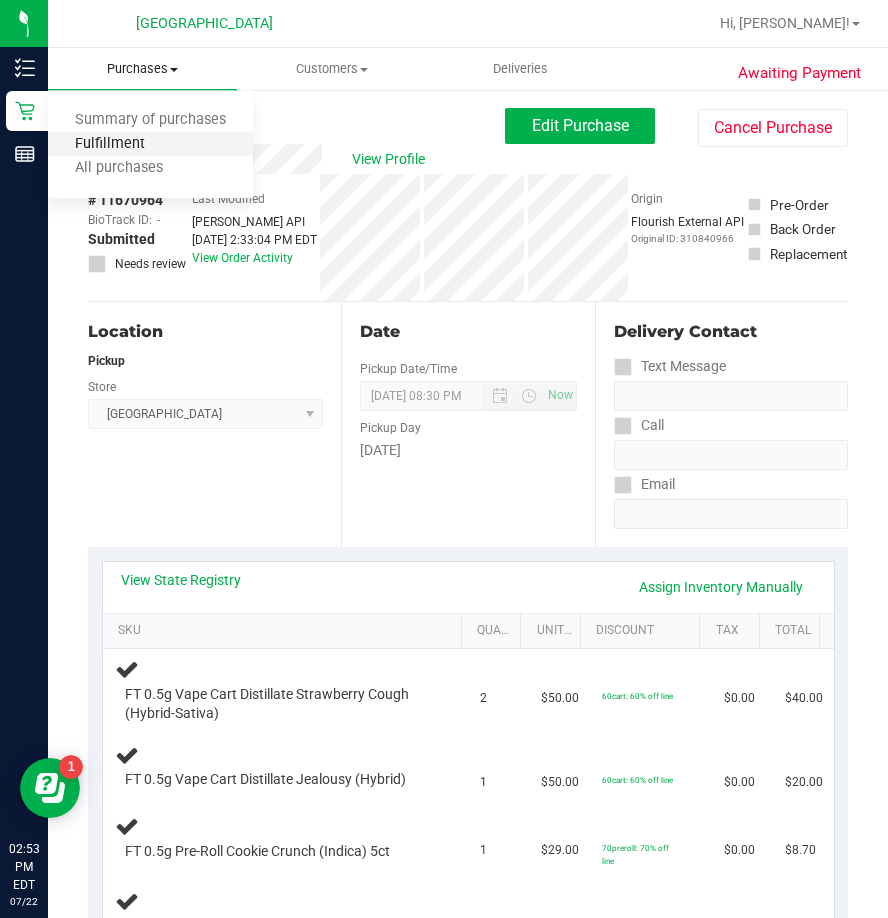click on "Fulfillment" at bounding box center (110, 144) 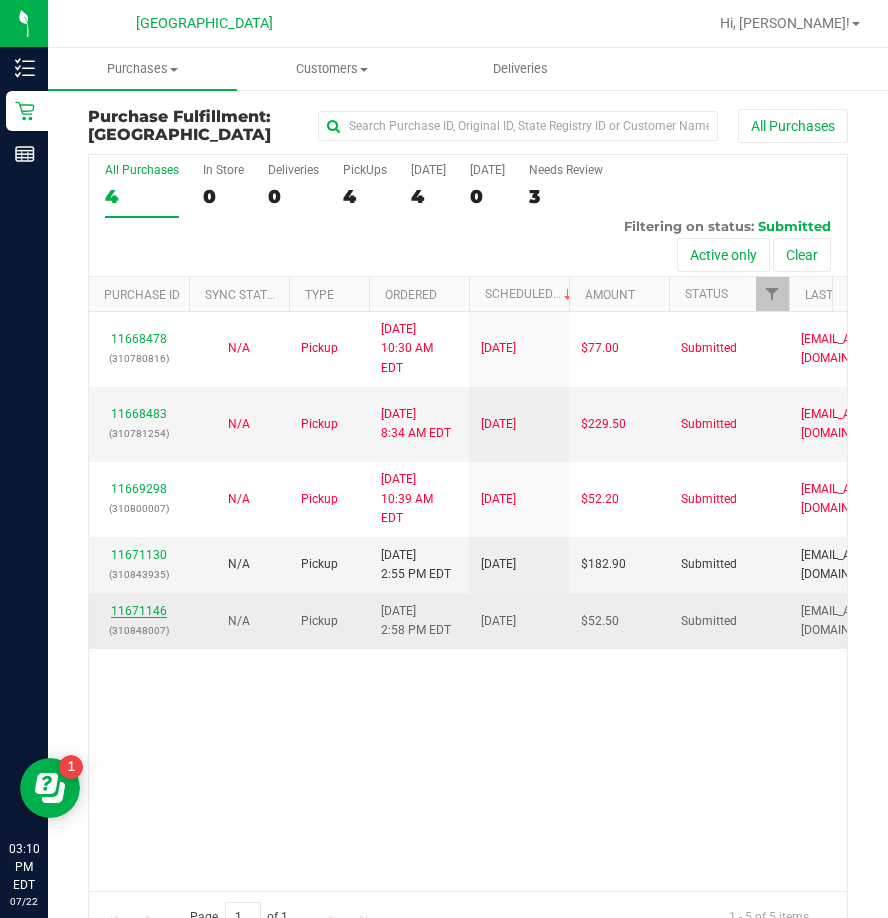 click on "11671146" at bounding box center (139, 611) 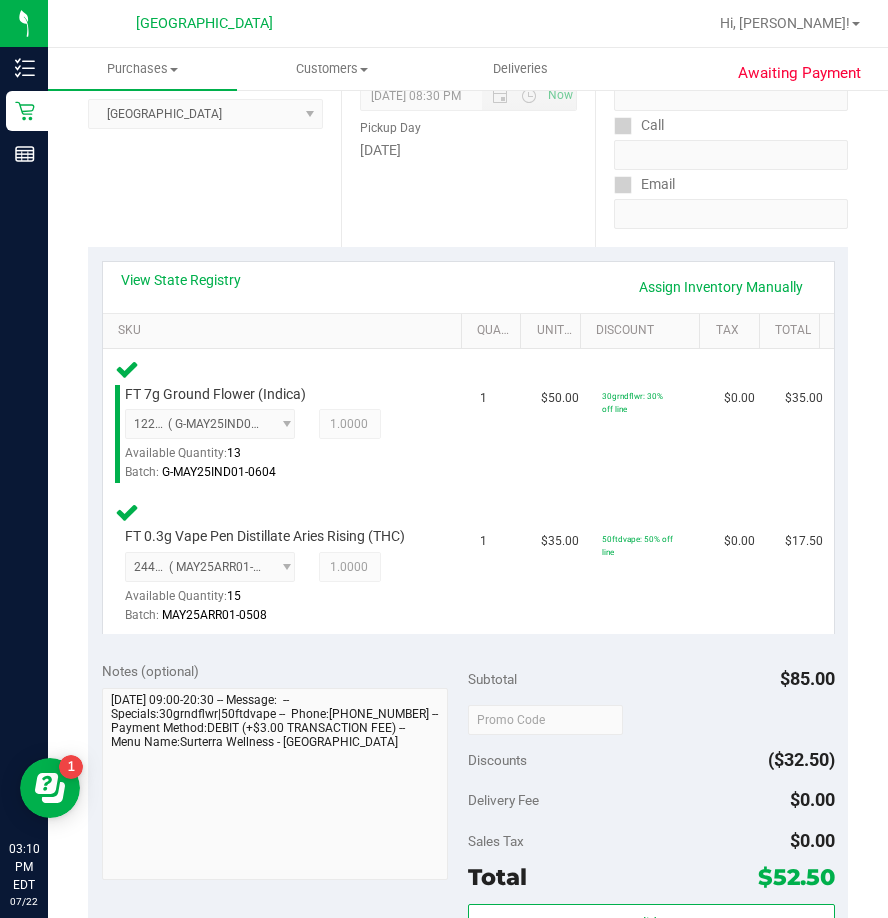 scroll, scrollTop: 500, scrollLeft: 0, axis: vertical 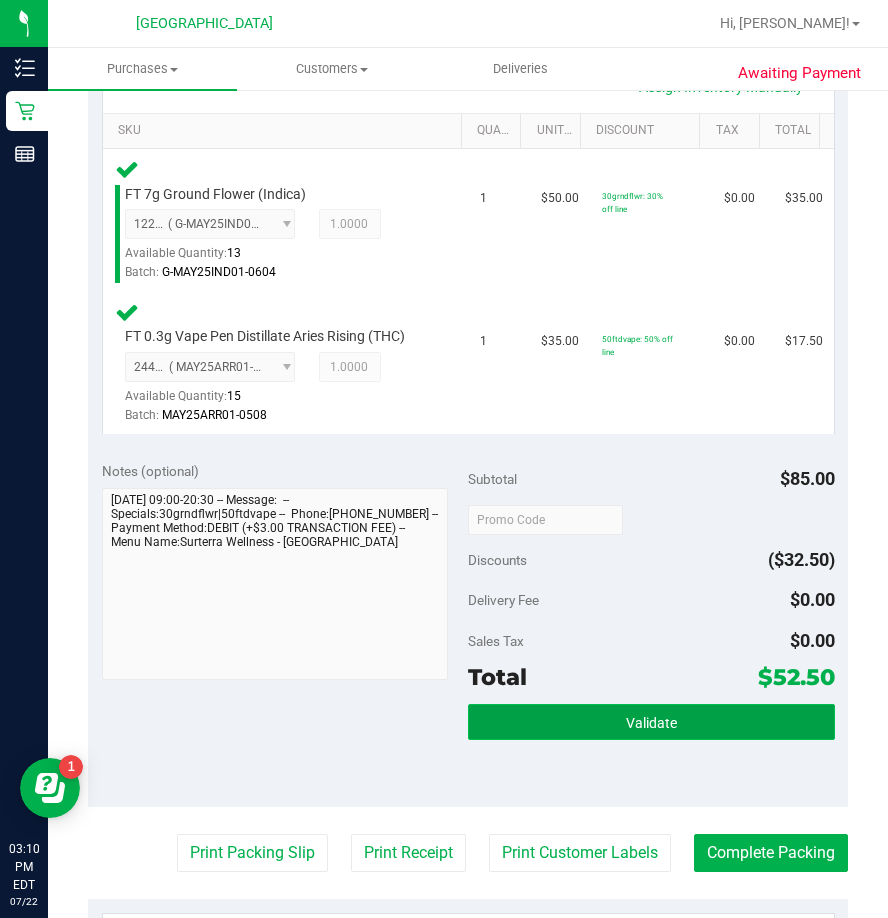 click on "Validate" at bounding box center (651, 723) 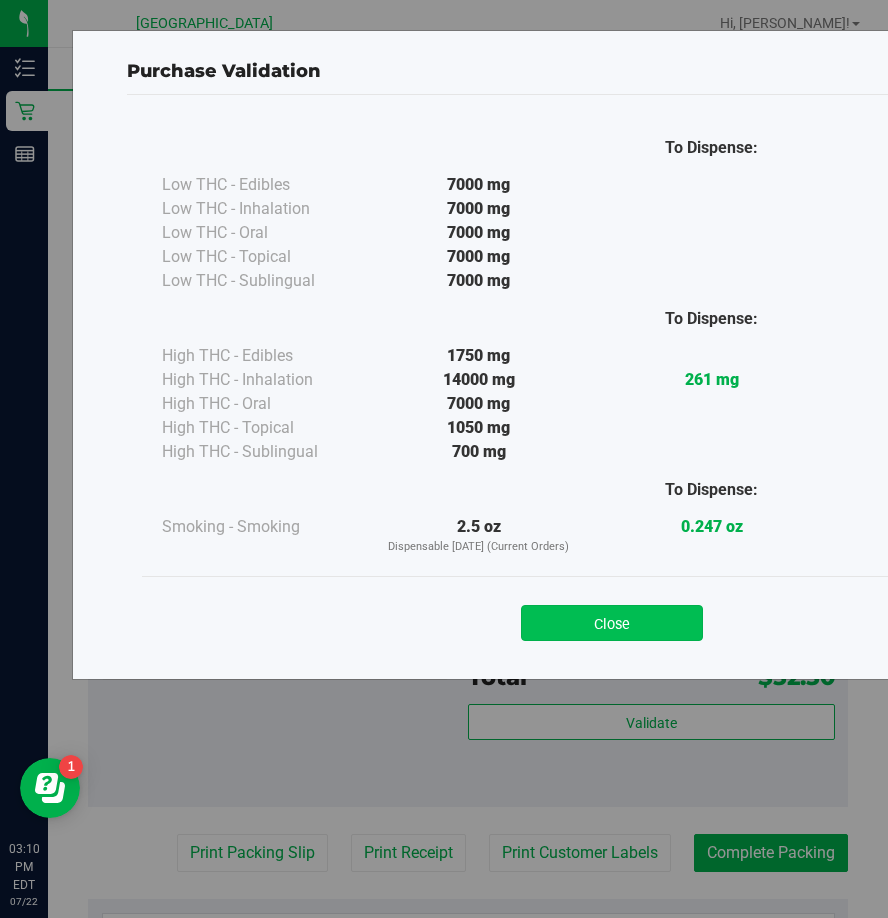 click on "Close" at bounding box center [612, 623] 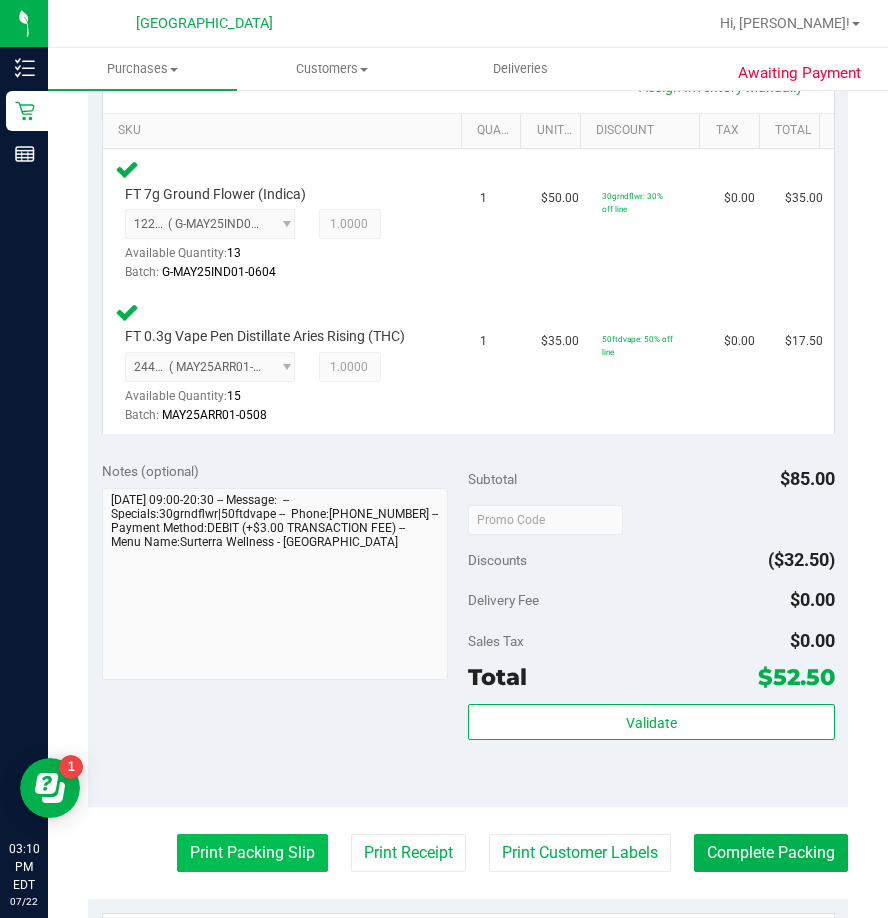click on "Print Packing Slip" at bounding box center [252, 853] 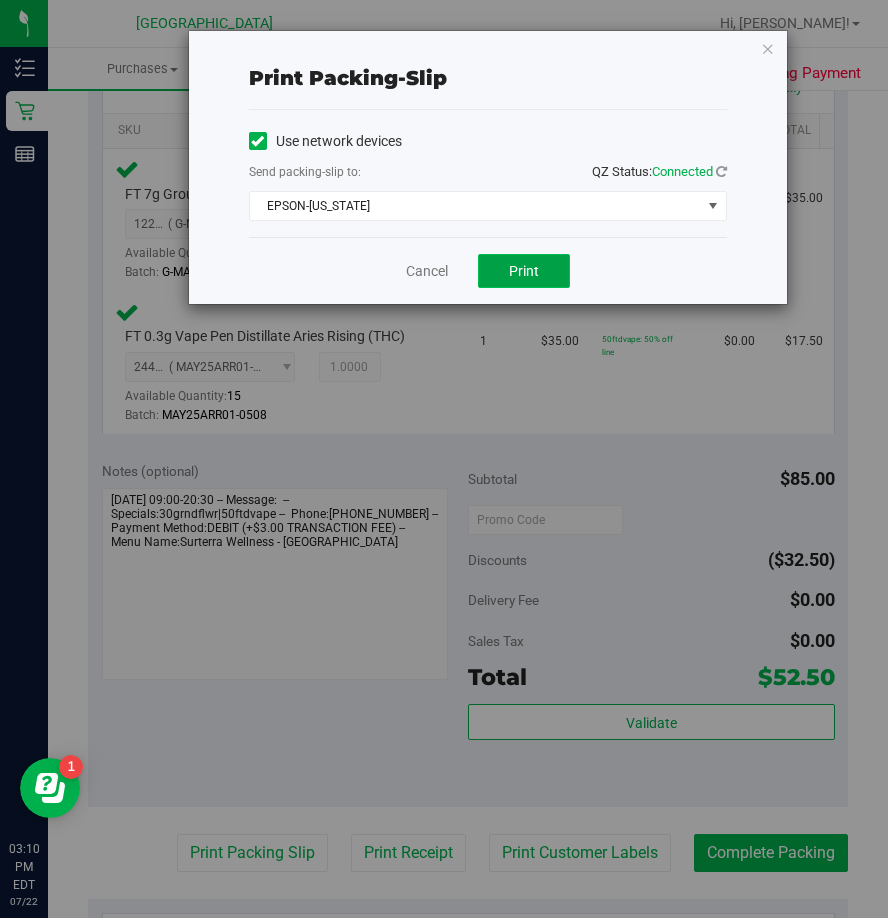 click on "Print" at bounding box center (524, 271) 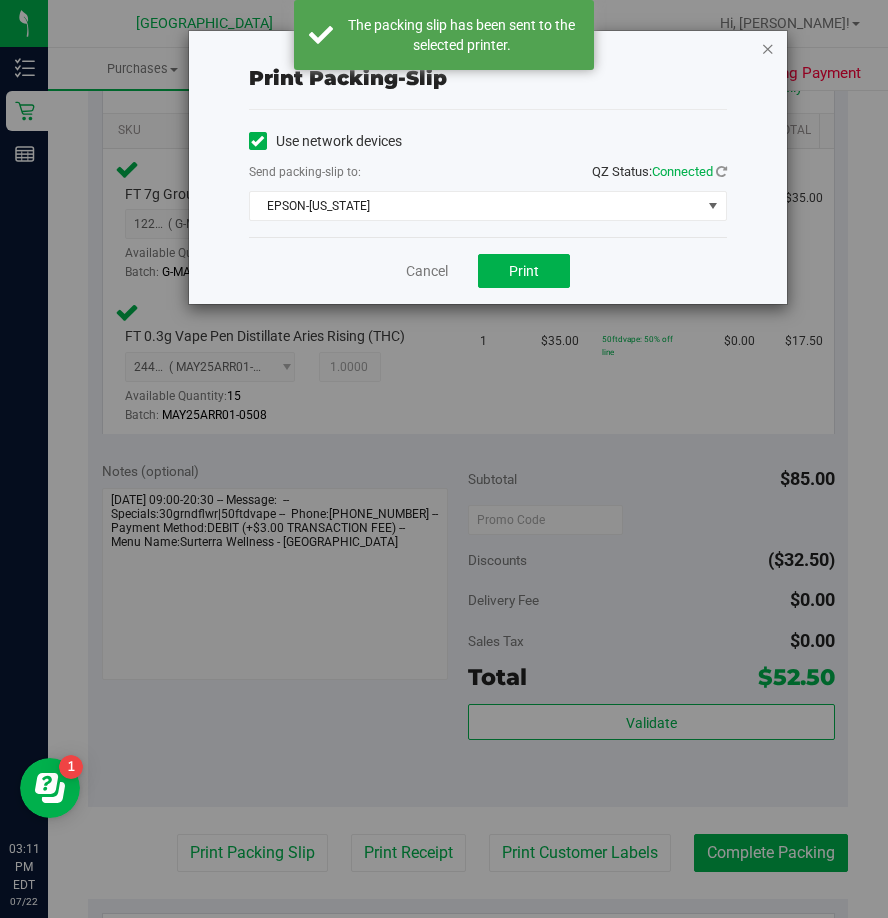 click at bounding box center (768, 48) 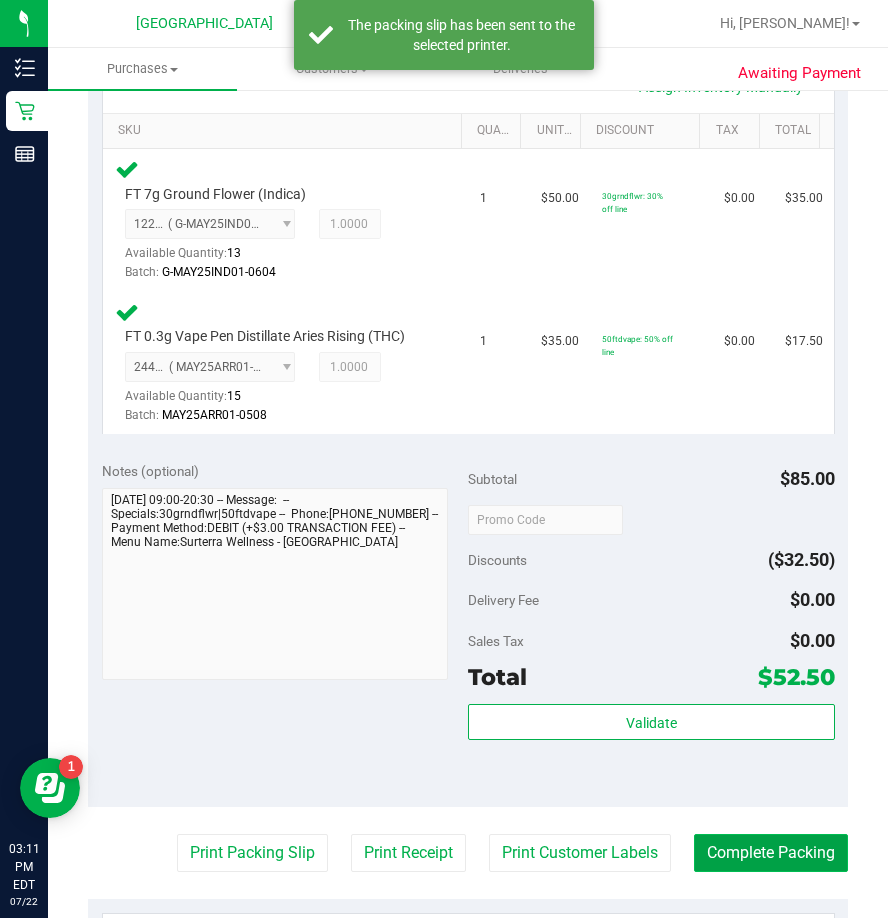 click on "Complete Packing" at bounding box center [771, 853] 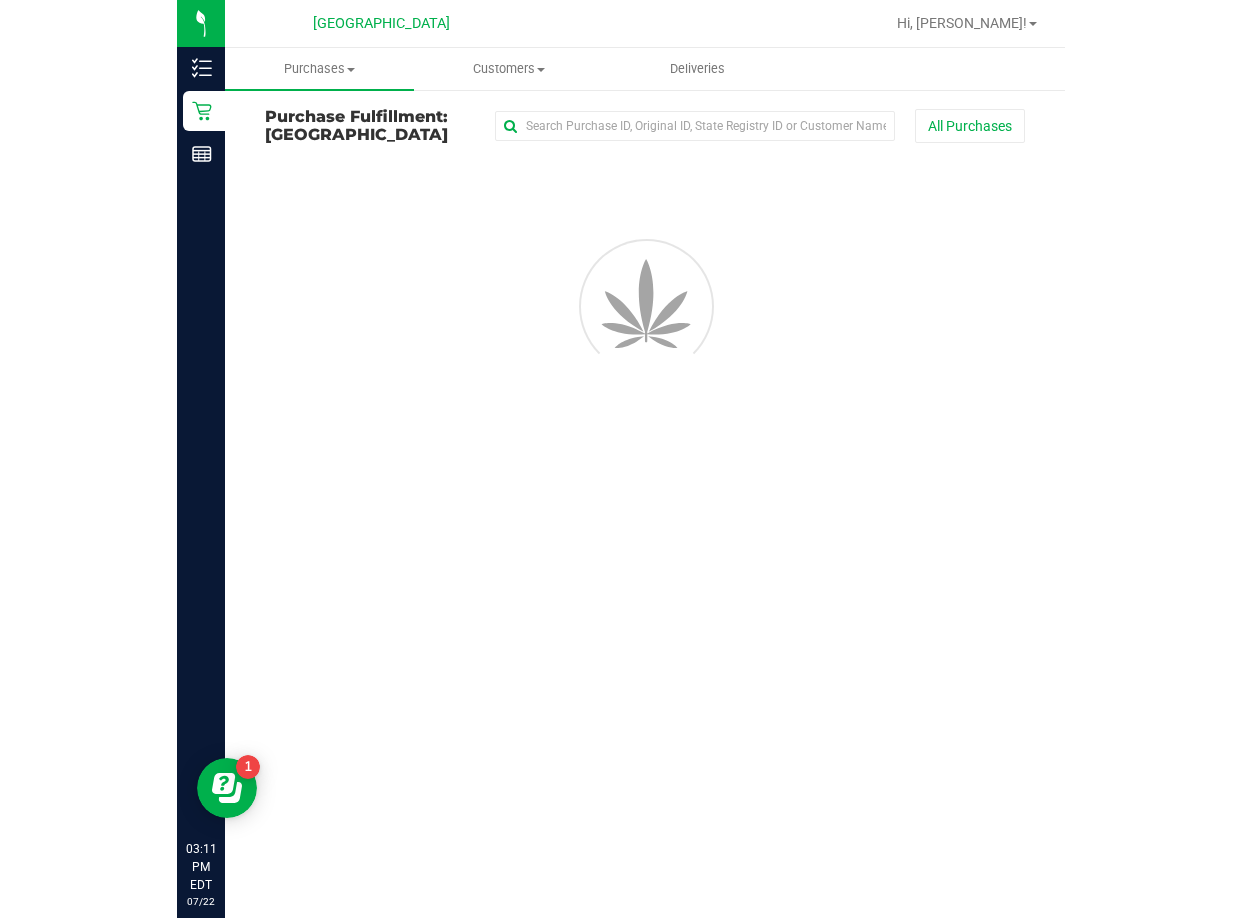 scroll, scrollTop: 0, scrollLeft: 0, axis: both 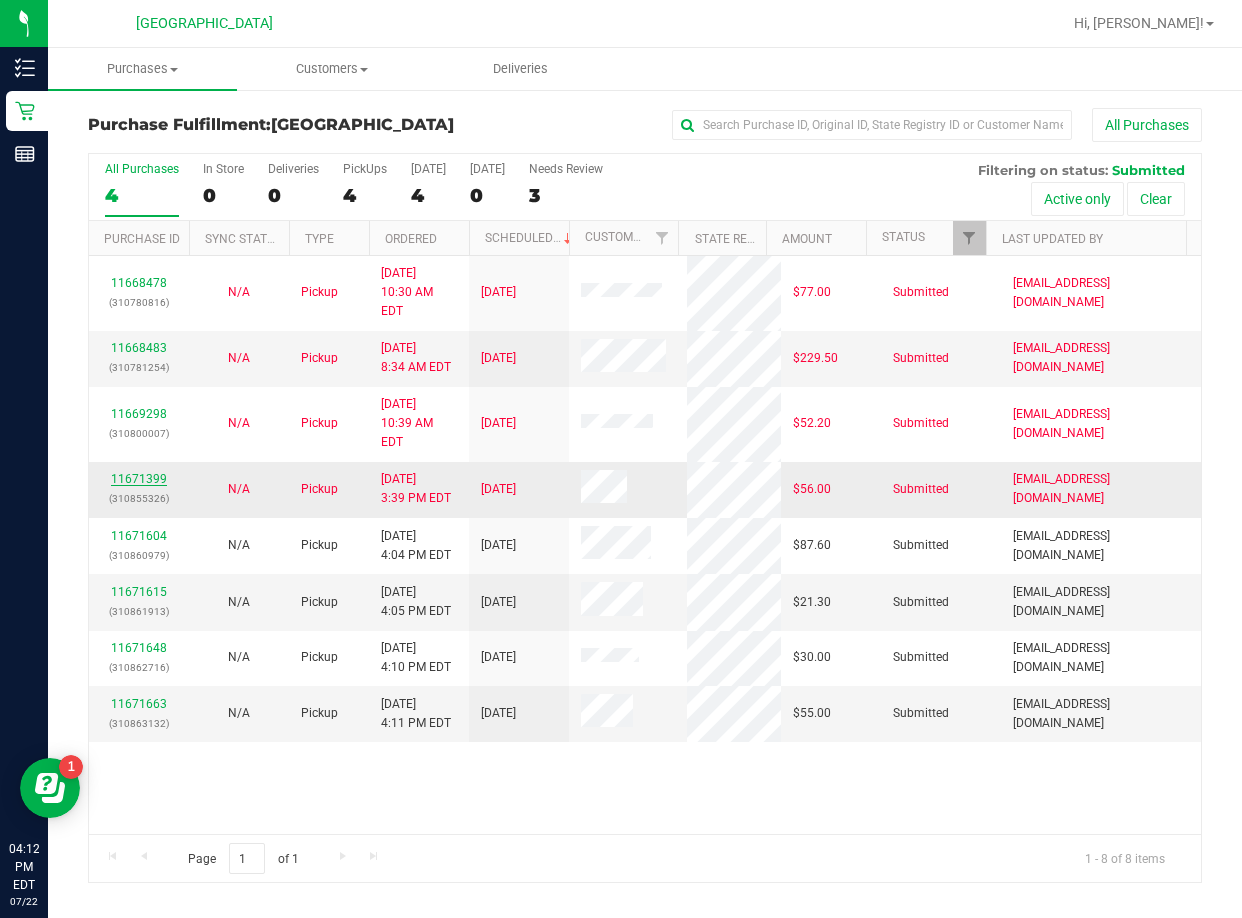click on "11671399" at bounding box center [139, 479] 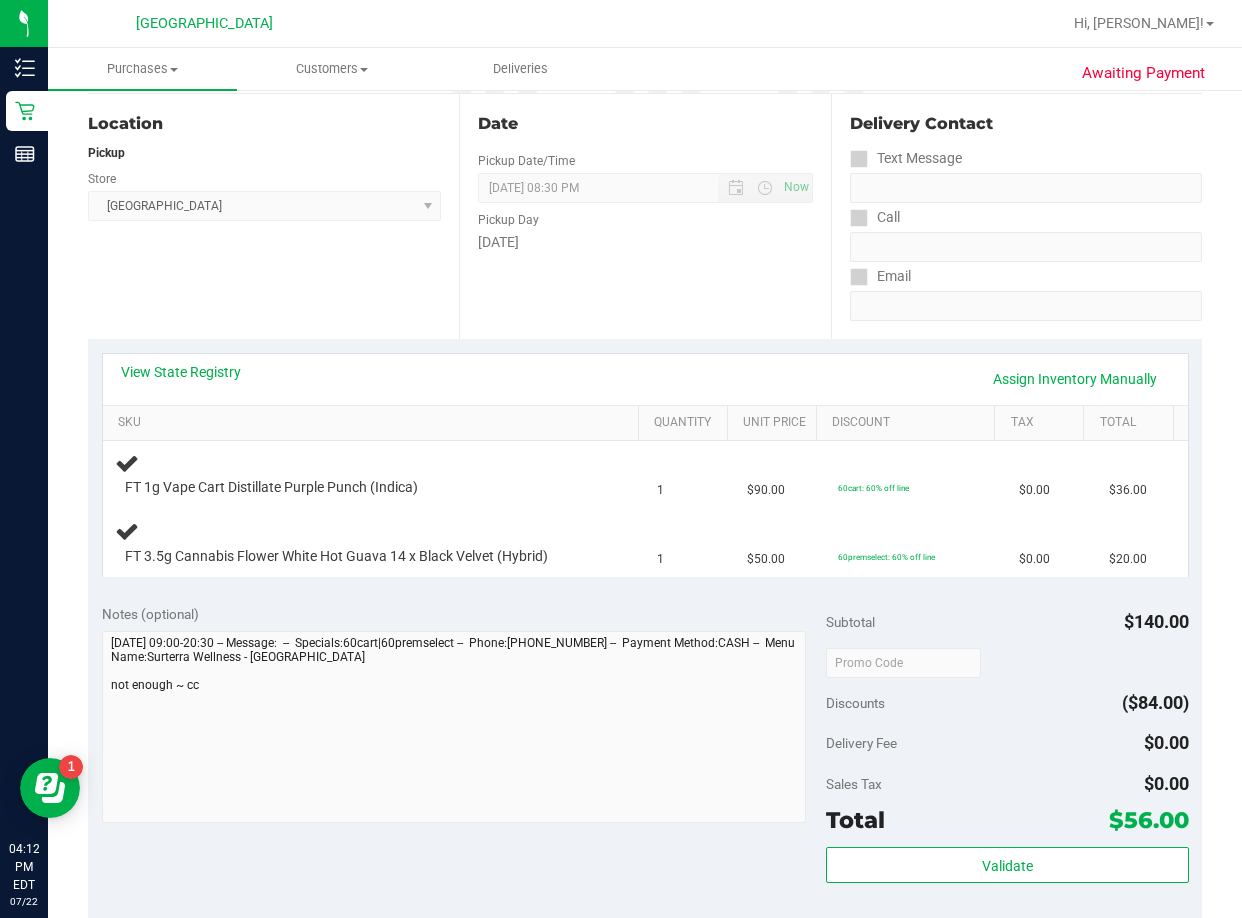 scroll, scrollTop: 100, scrollLeft: 0, axis: vertical 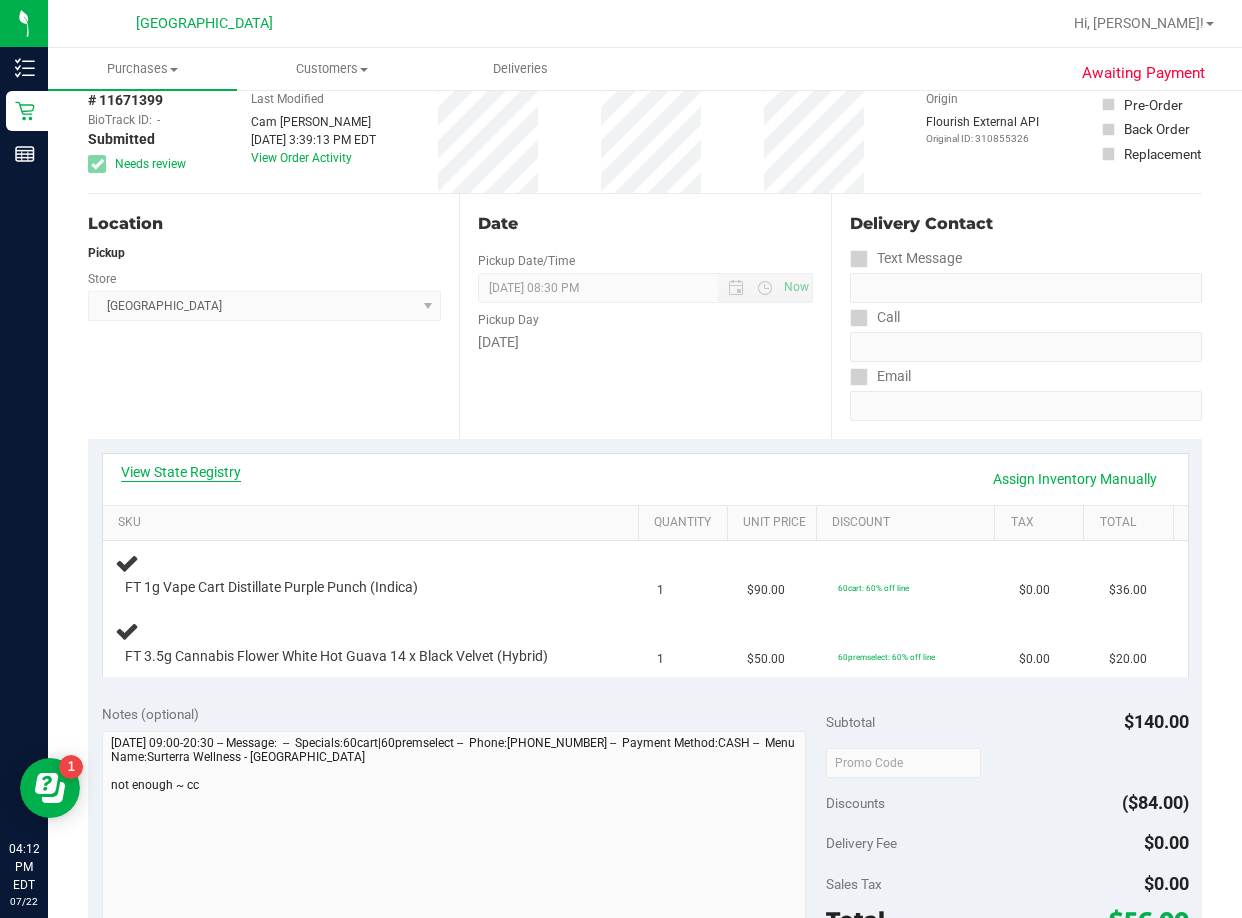 click on "View State Registry" at bounding box center [181, 472] 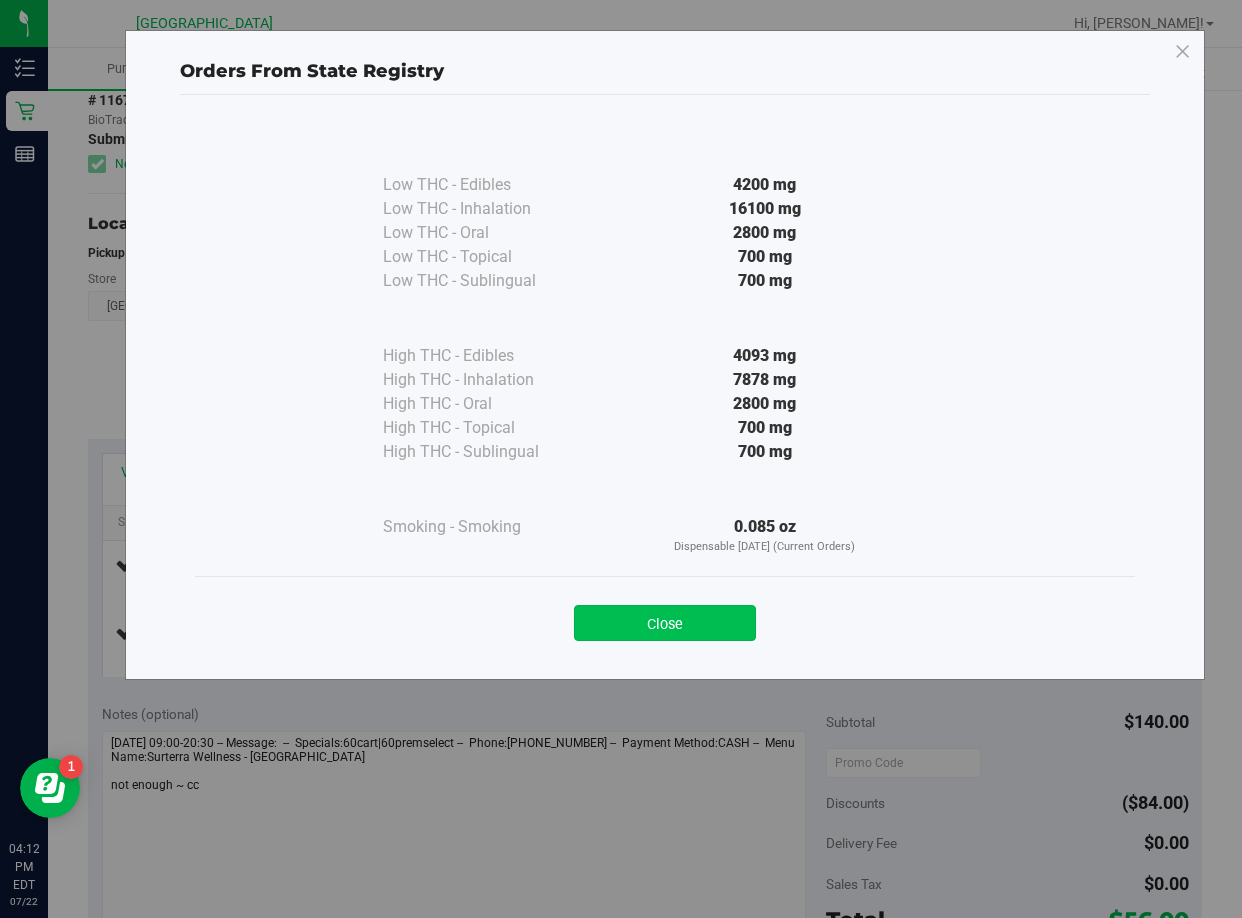click on "Close" at bounding box center (665, 623) 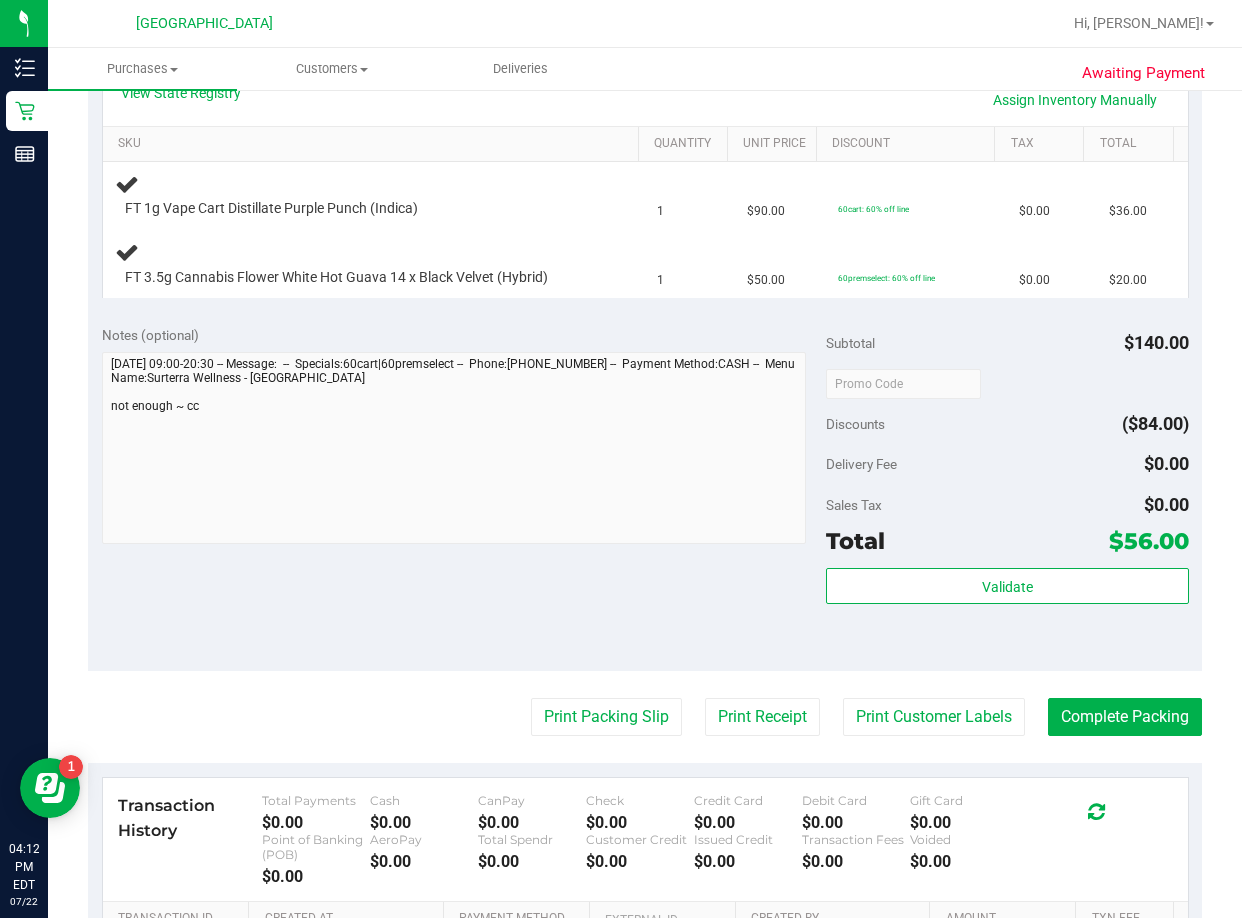 scroll, scrollTop: 500, scrollLeft: 0, axis: vertical 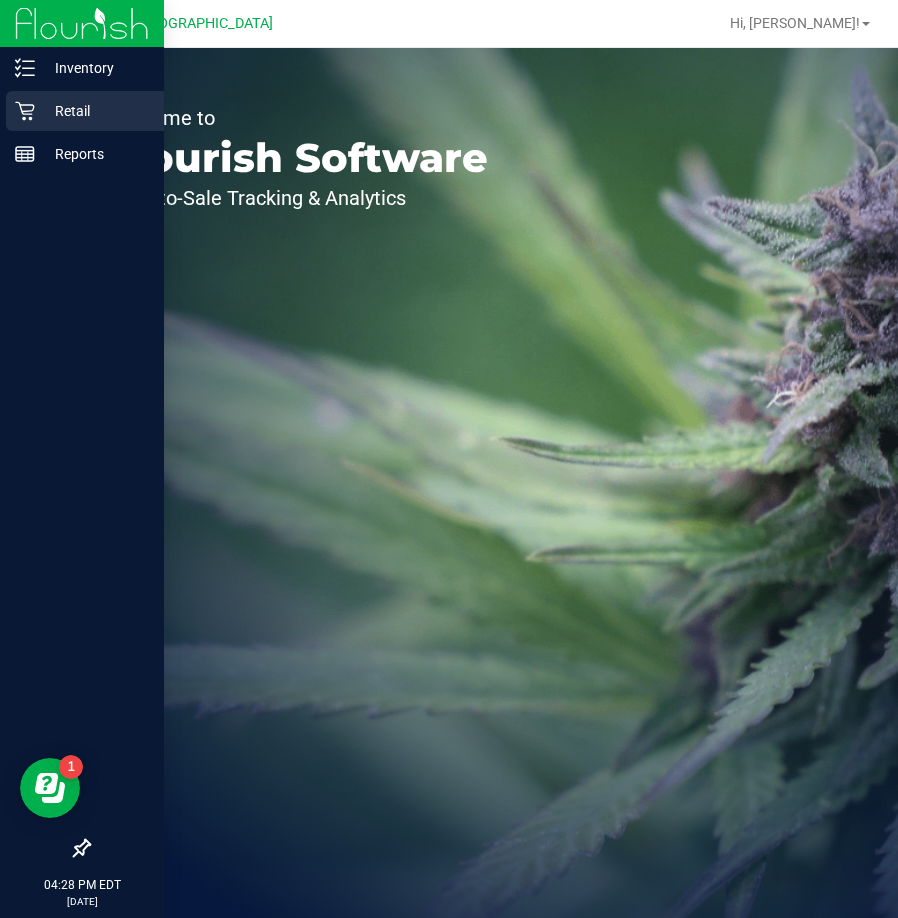 click on "Retail" at bounding box center (95, 111) 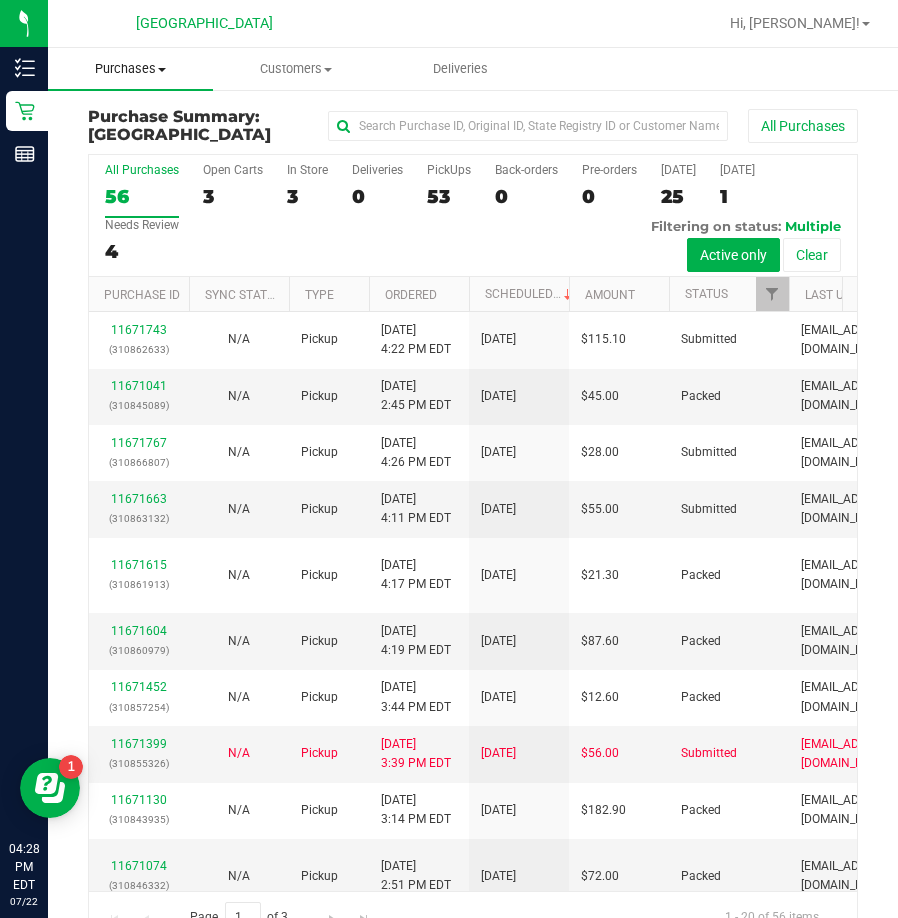 click at bounding box center (162, 70) 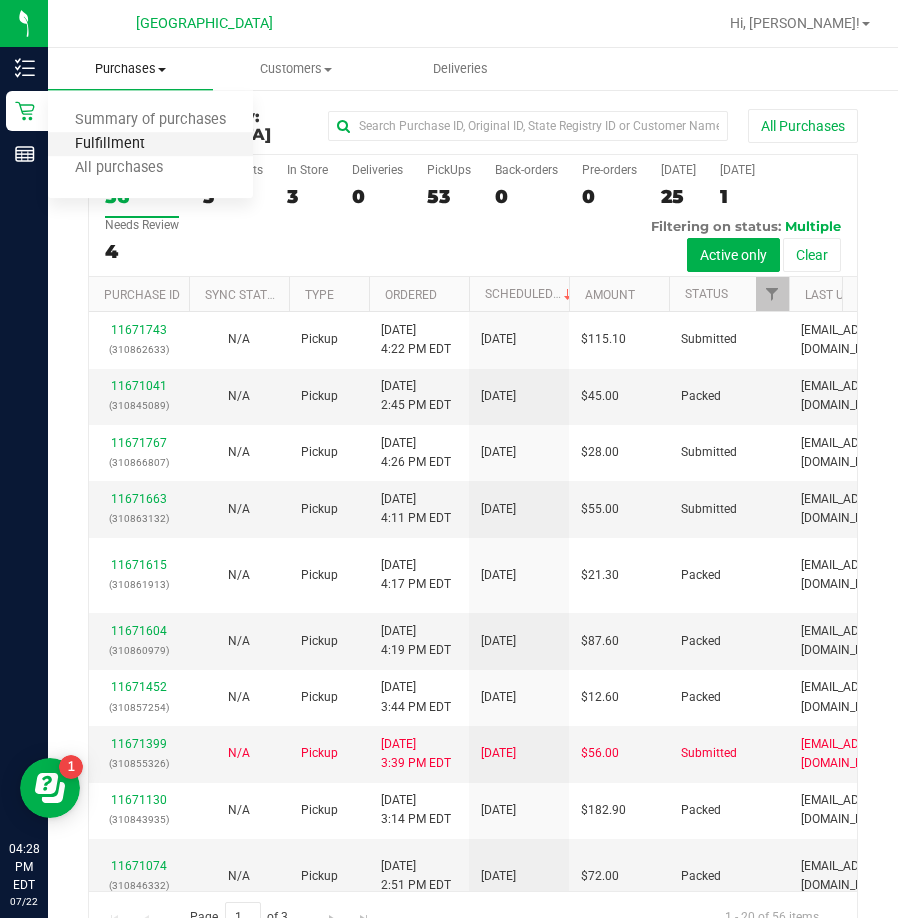 click on "Fulfillment" at bounding box center (110, 144) 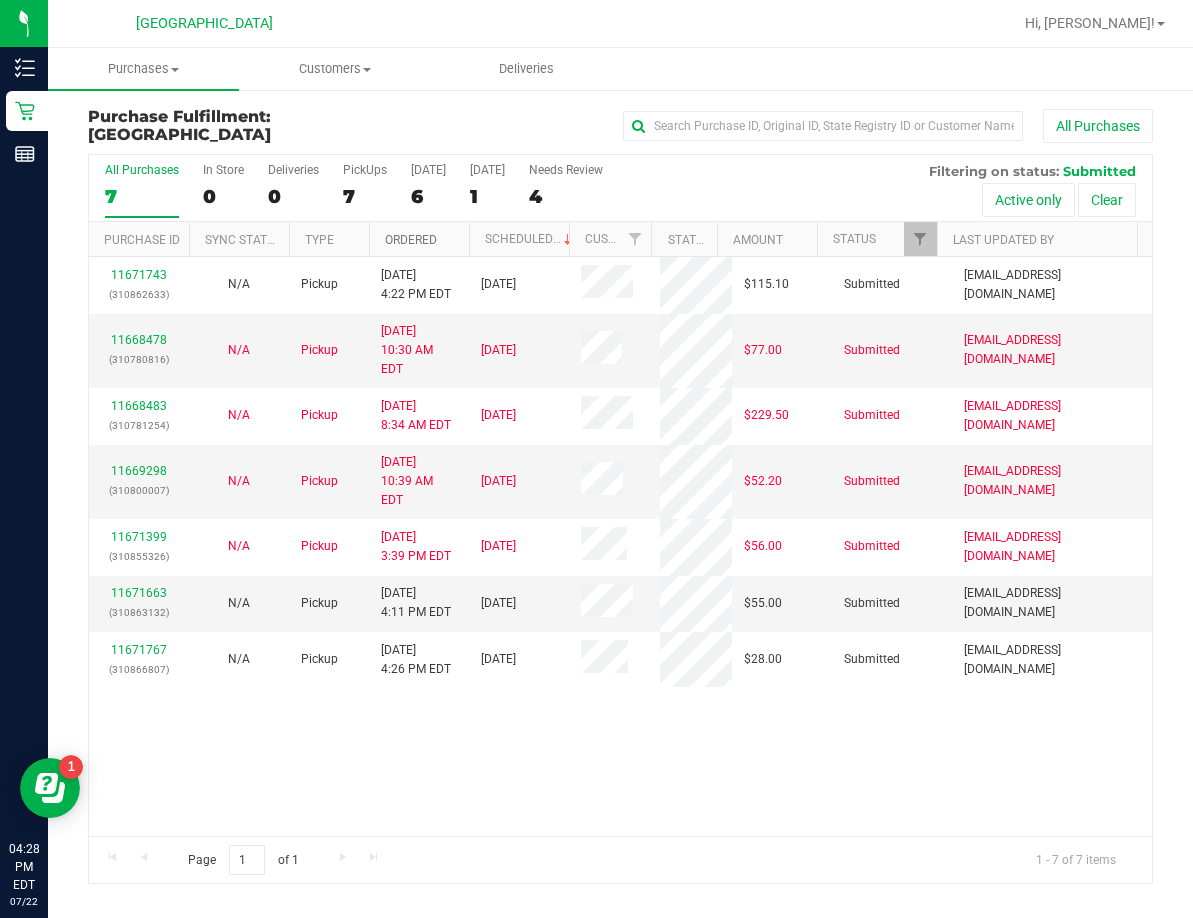 click on "Ordered" at bounding box center (411, 240) 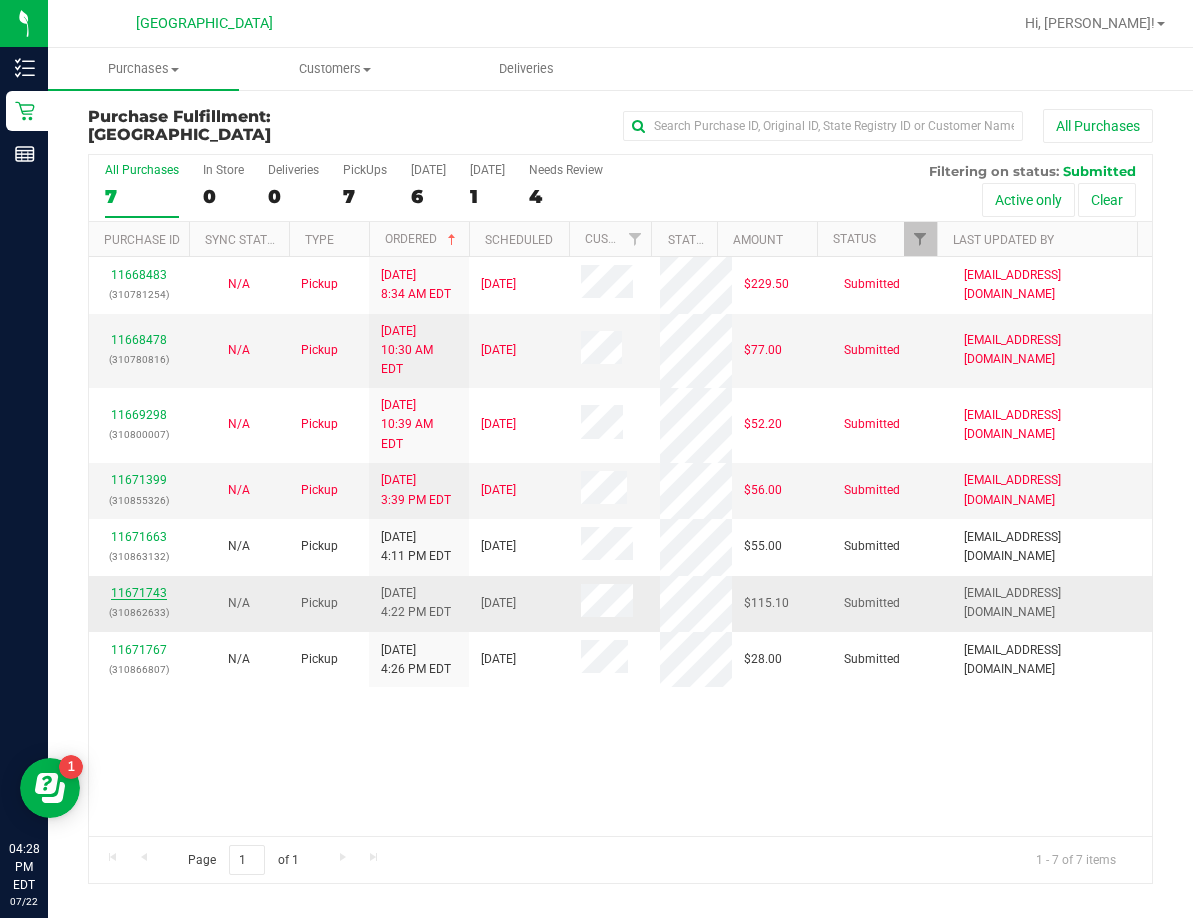 click on "11671743" at bounding box center [139, 593] 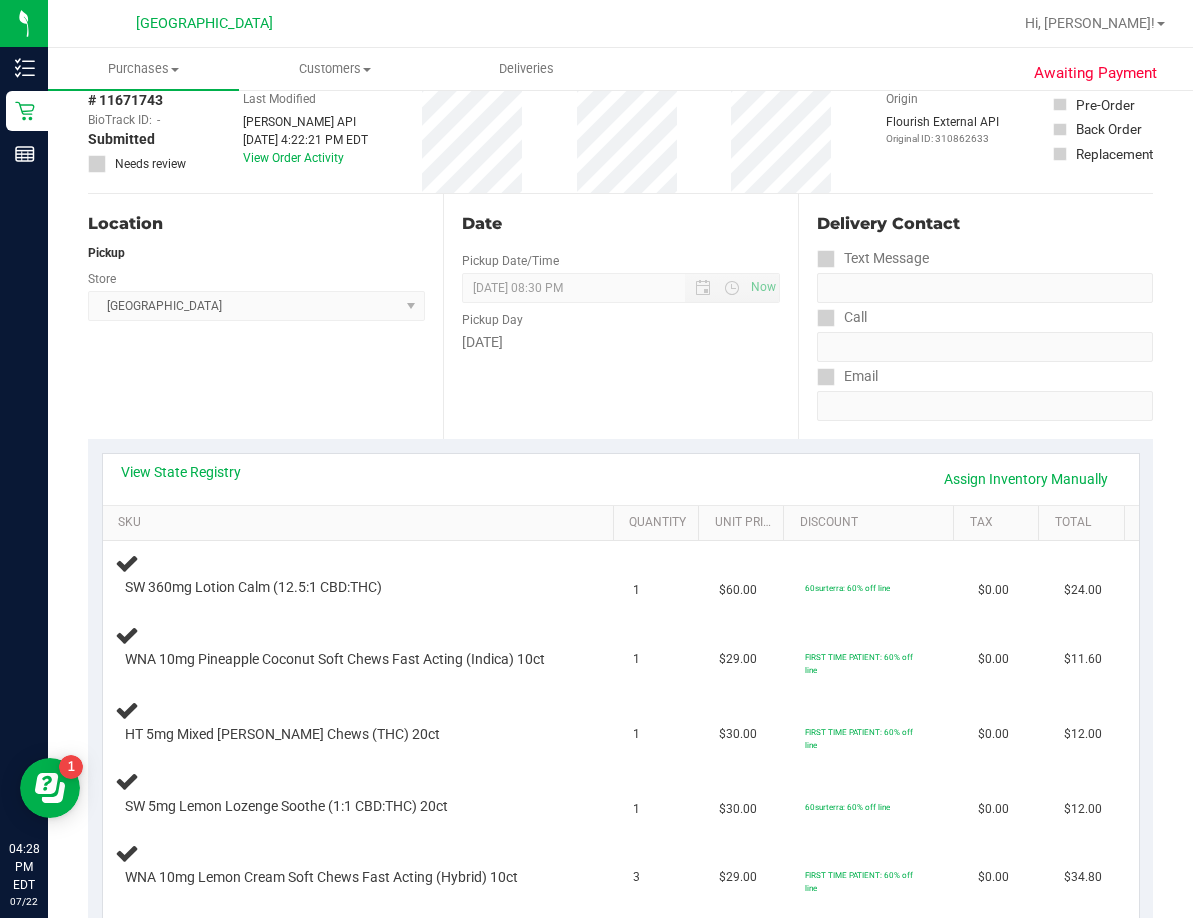 scroll, scrollTop: 200, scrollLeft: 0, axis: vertical 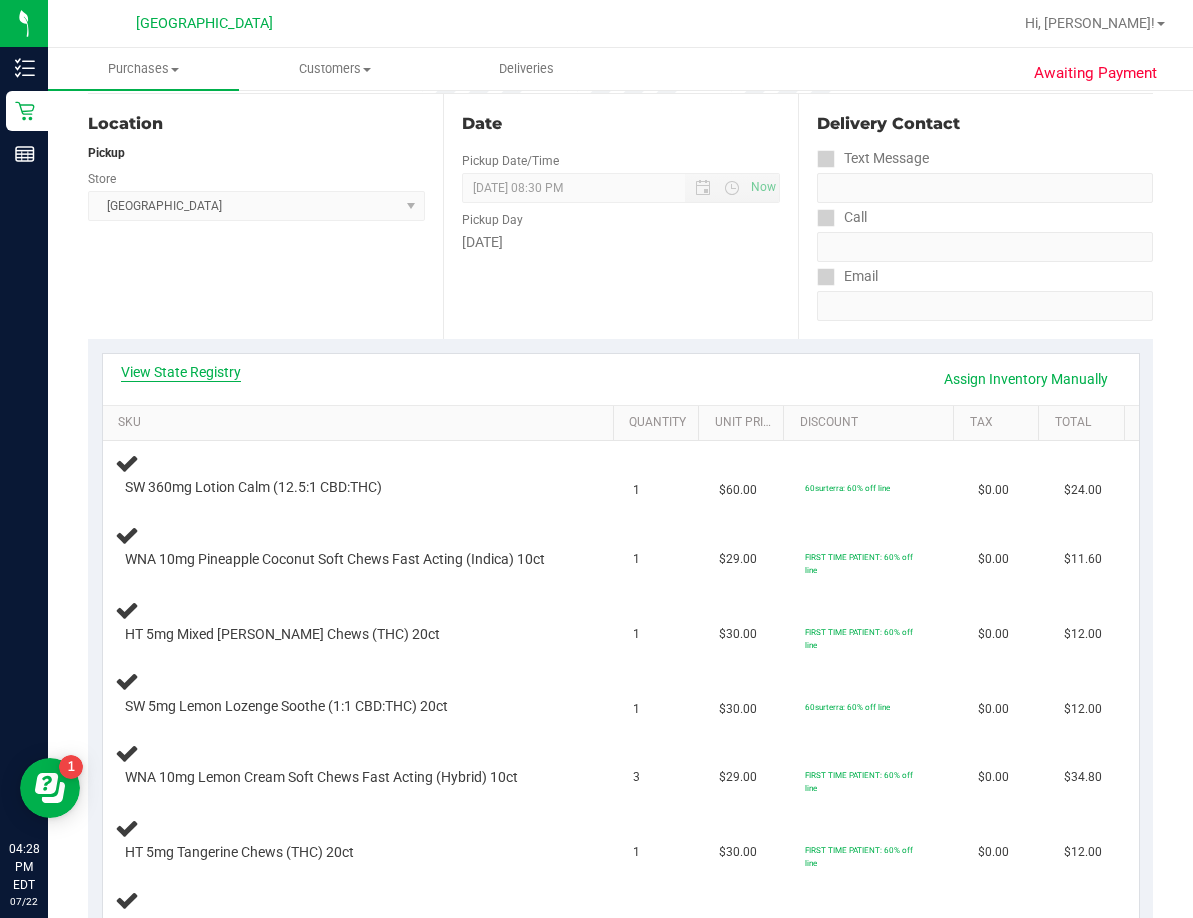 click on "View State Registry" at bounding box center [181, 372] 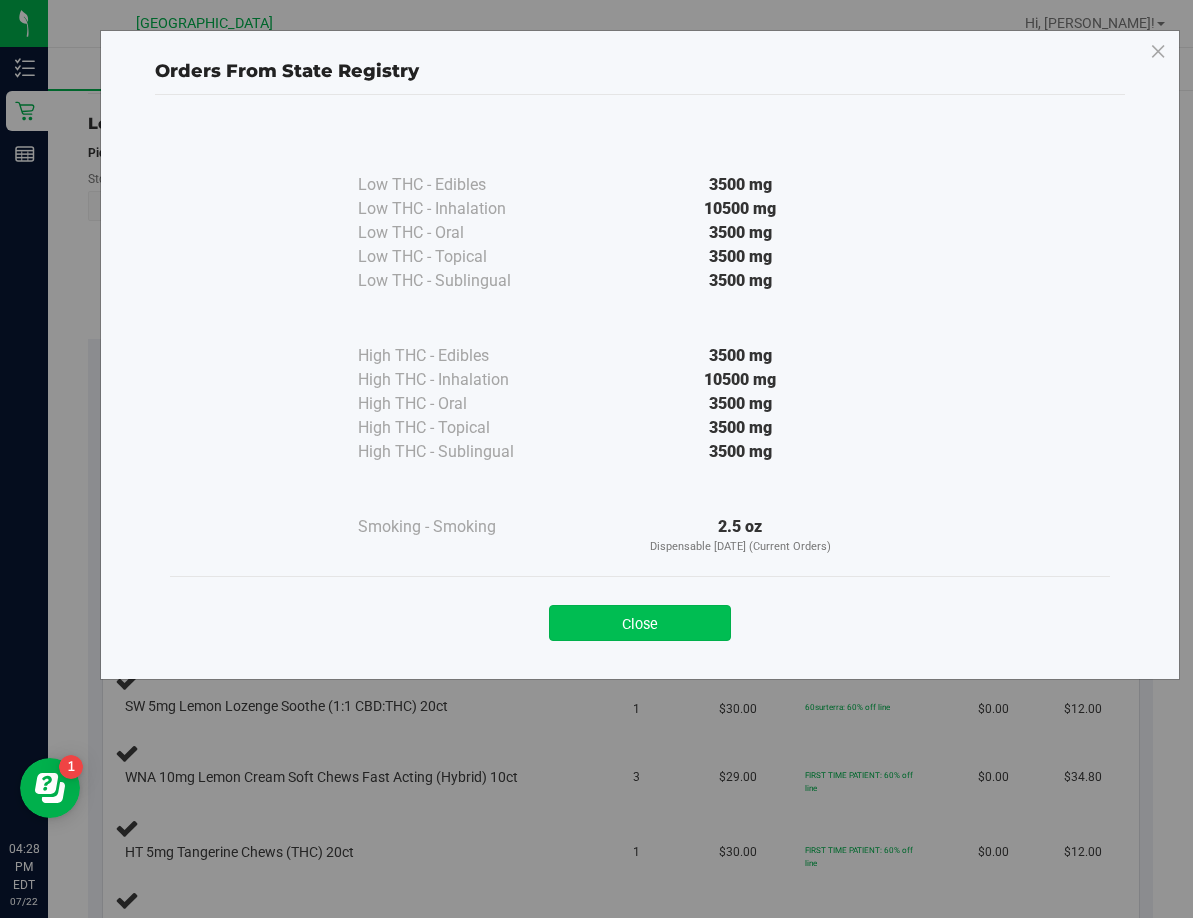 click on "Close" at bounding box center [640, 623] 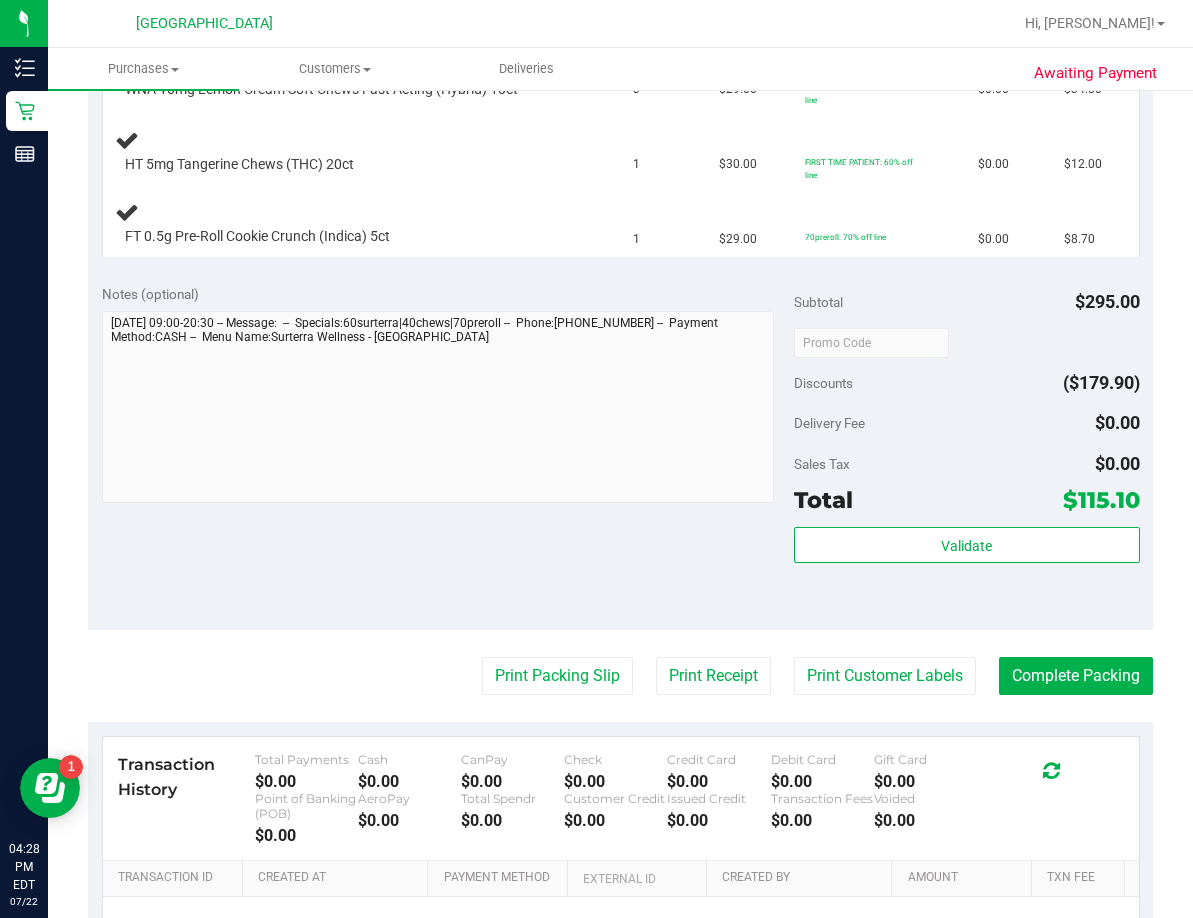 scroll, scrollTop: 900, scrollLeft: 0, axis: vertical 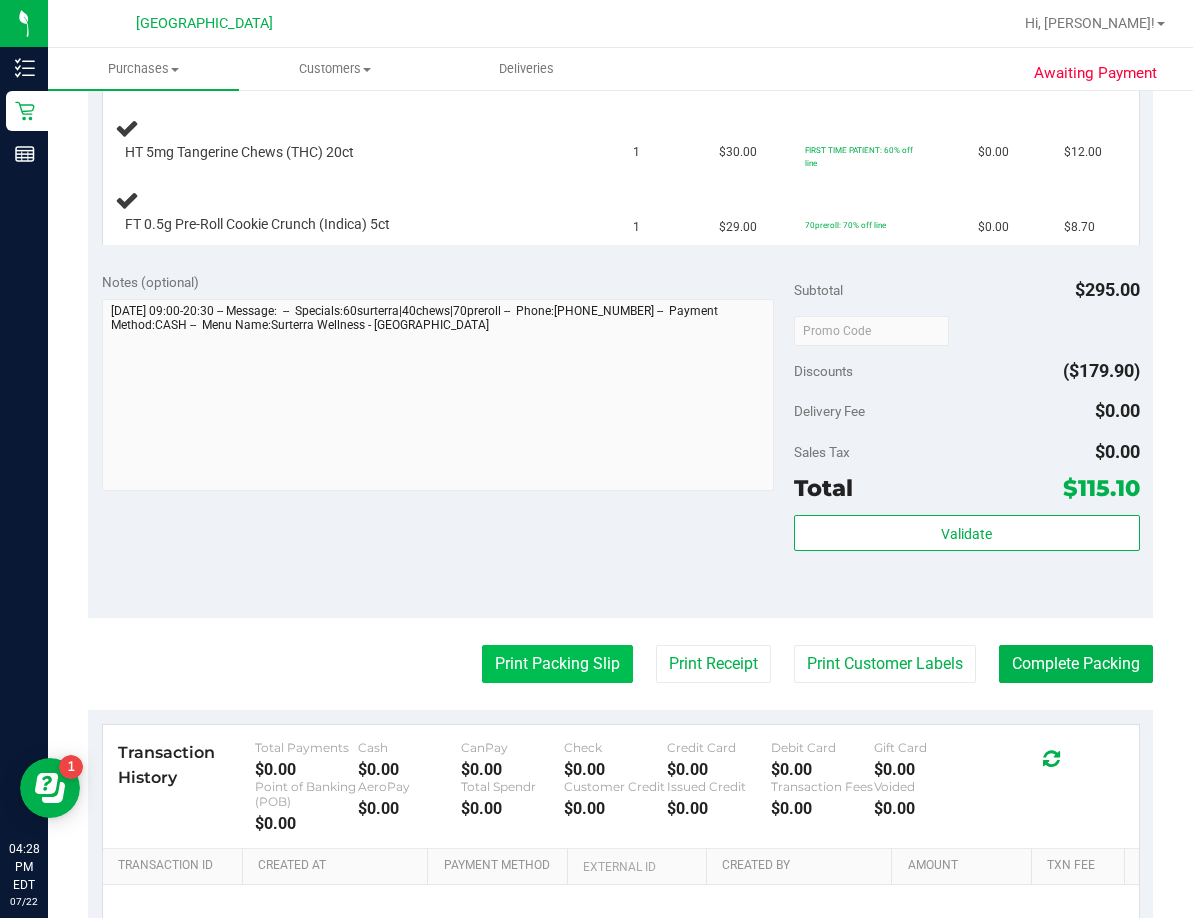 click on "Print Packing Slip" at bounding box center [557, 664] 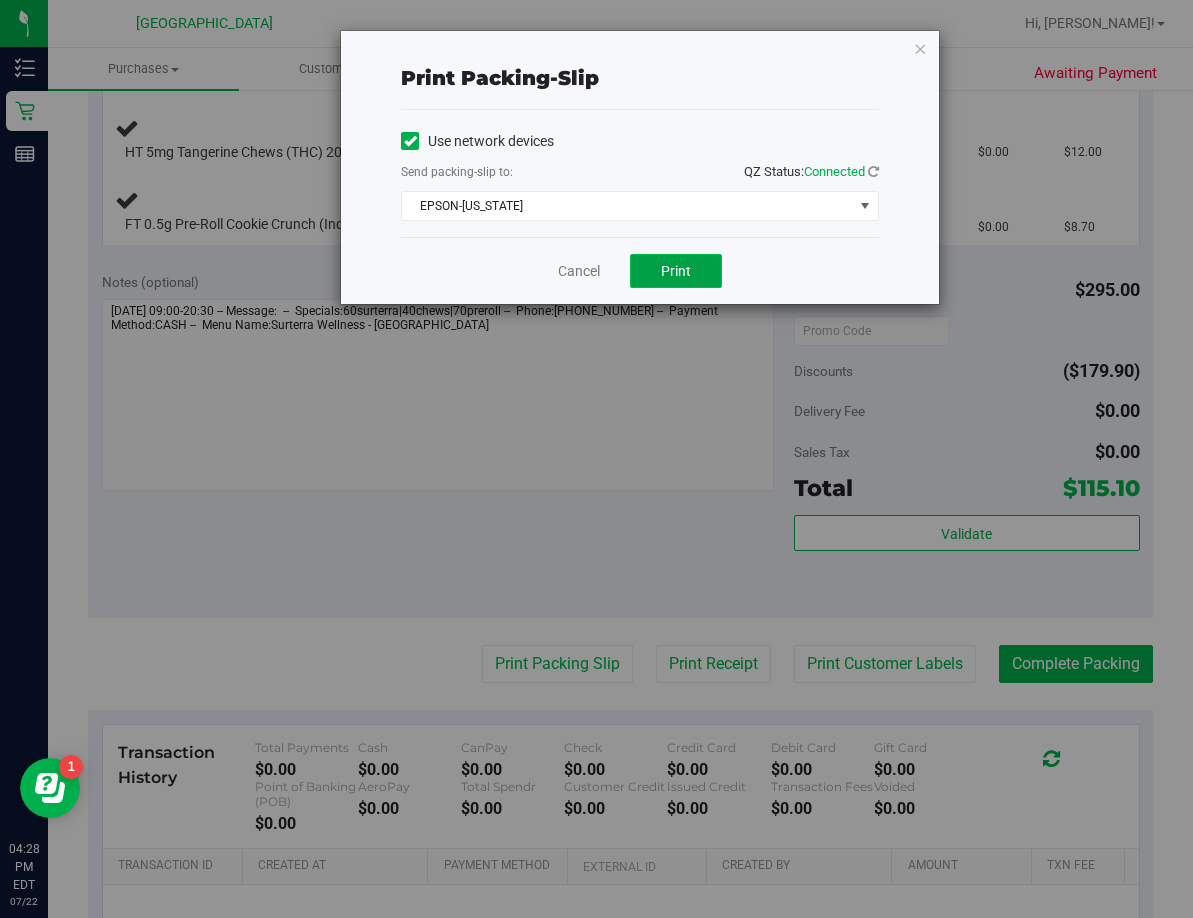 click on "Print" at bounding box center [676, 271] 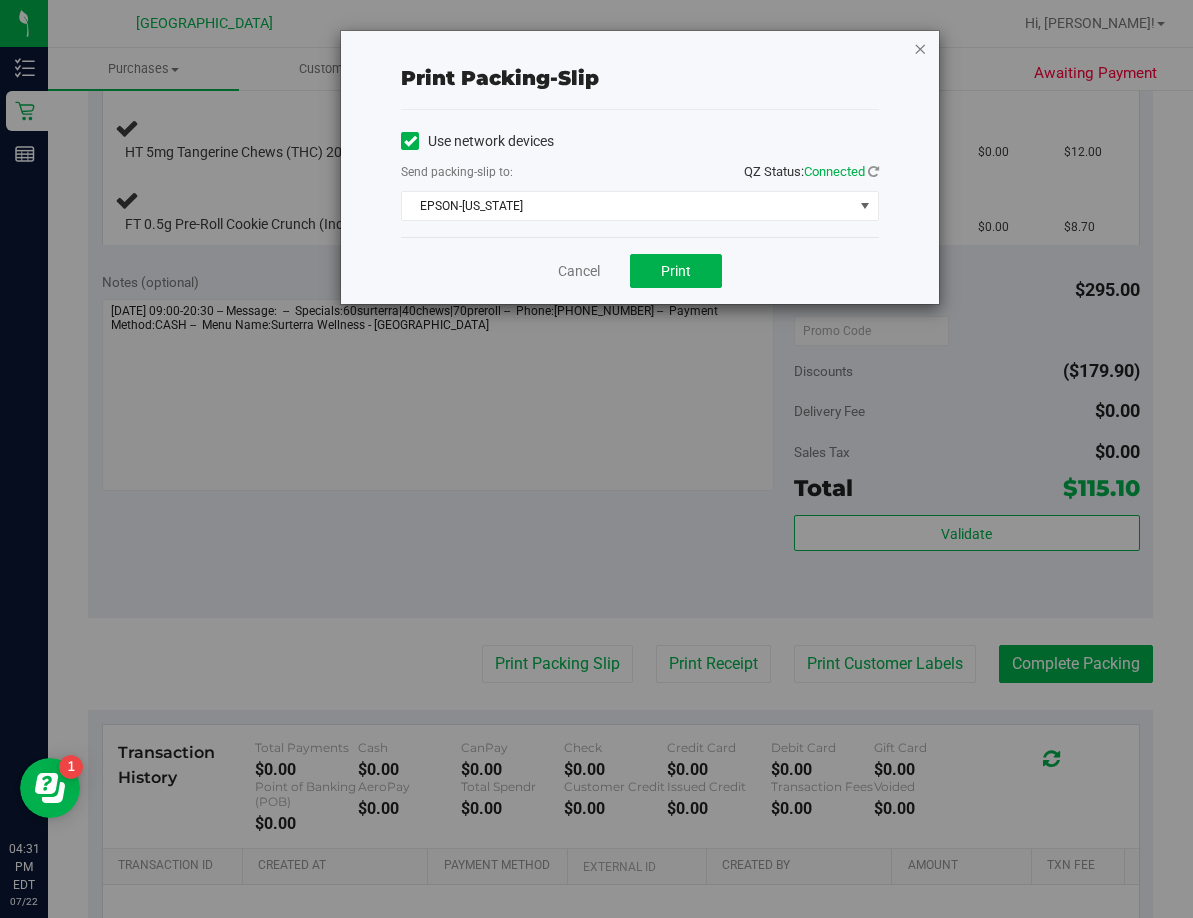 click at bounding box center [920, 48] 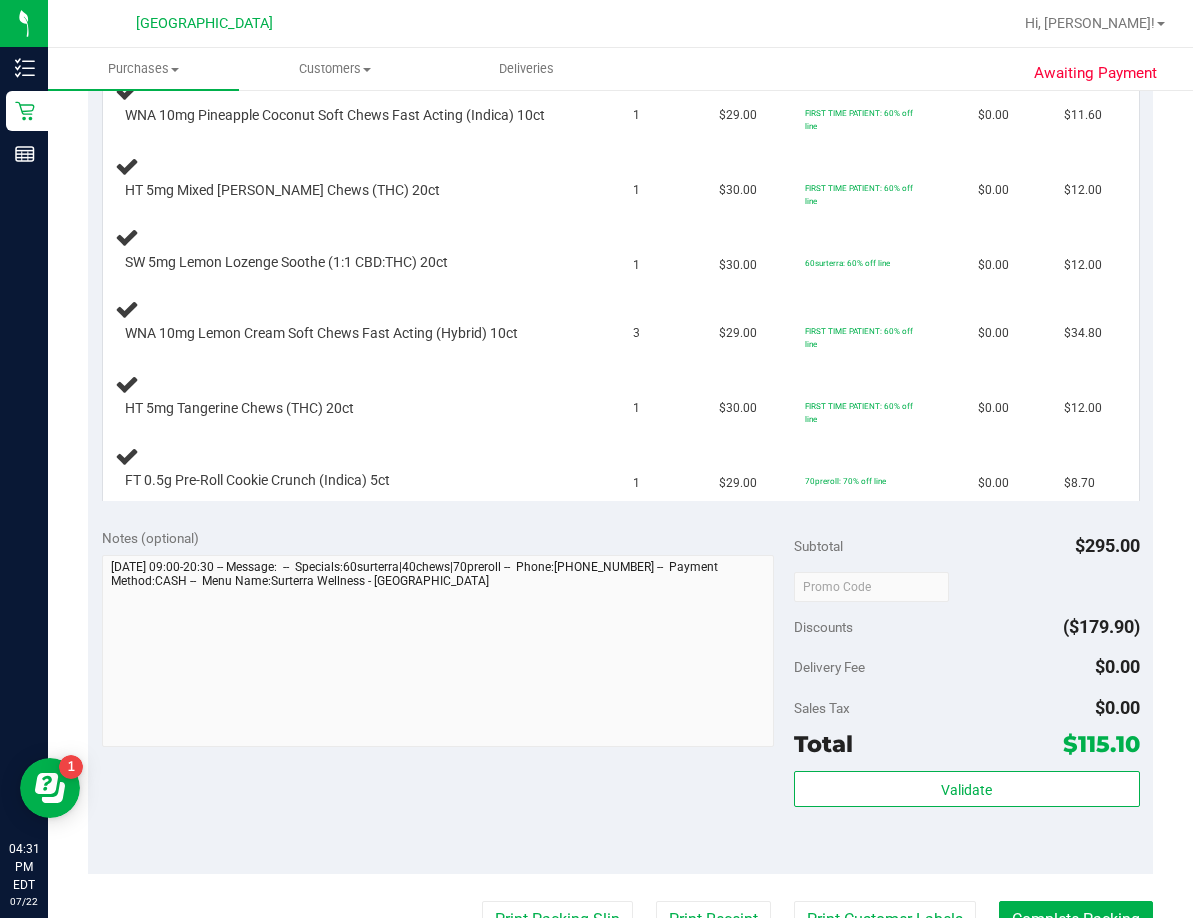 scroll, scrollTop: 600, scrollLeft: 0, axis: vertical 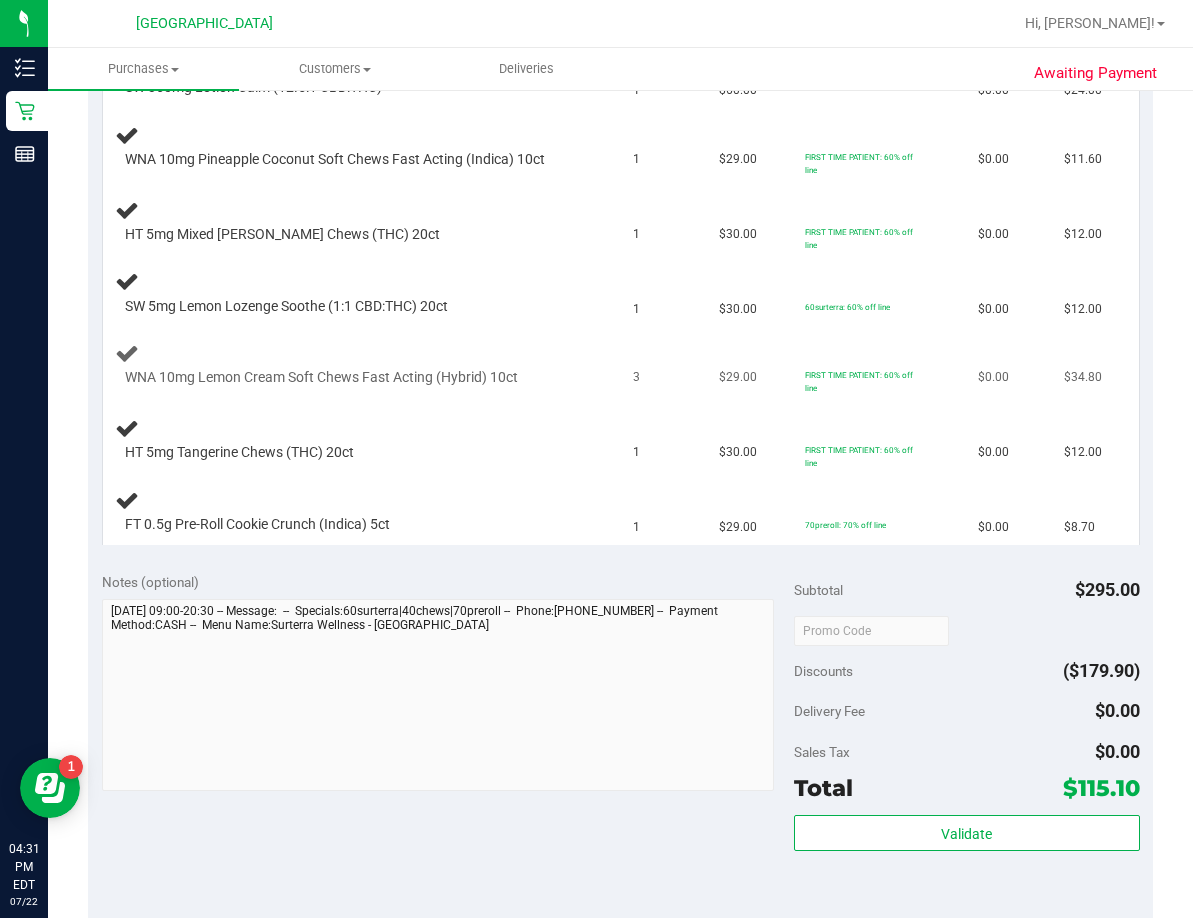 type 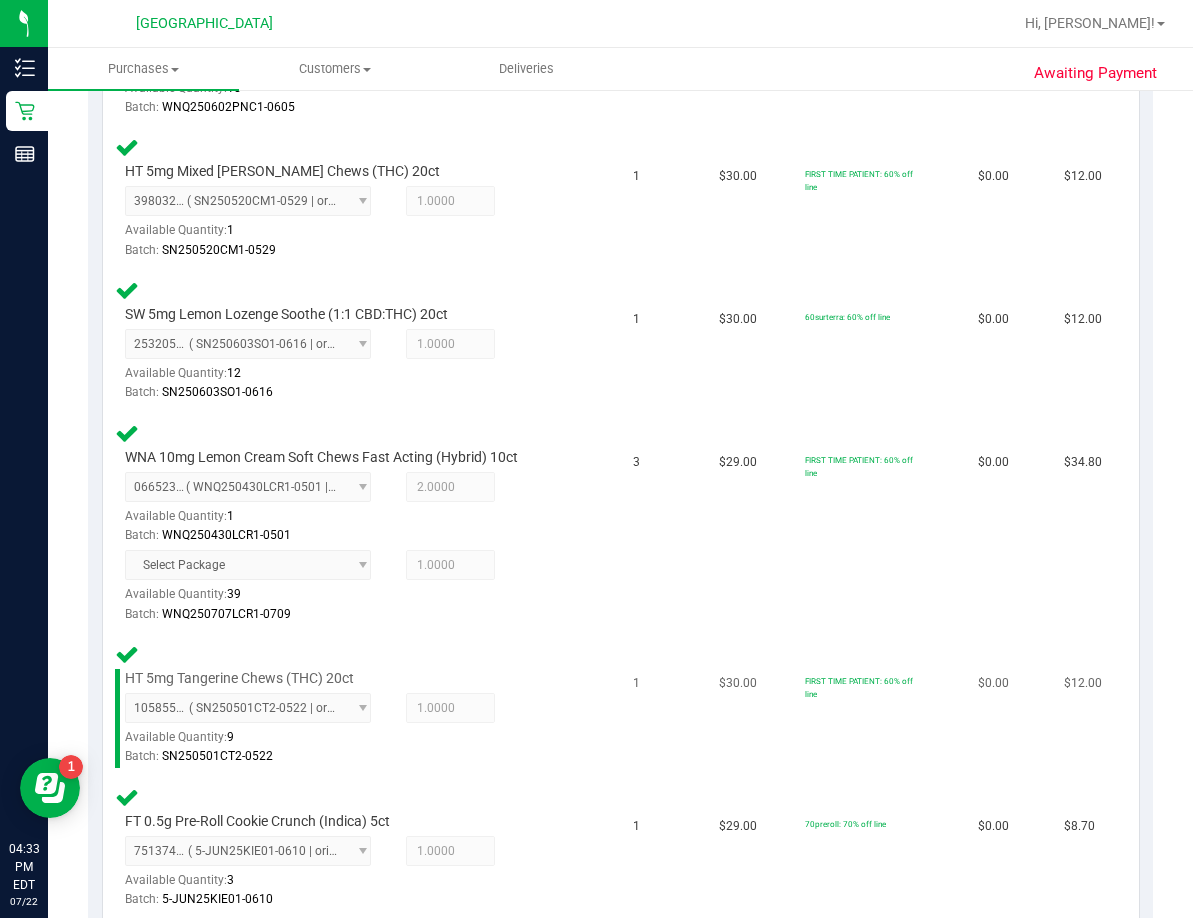 scroll, scrollTop: 1200, scrollLeft: 0, axis: vertical 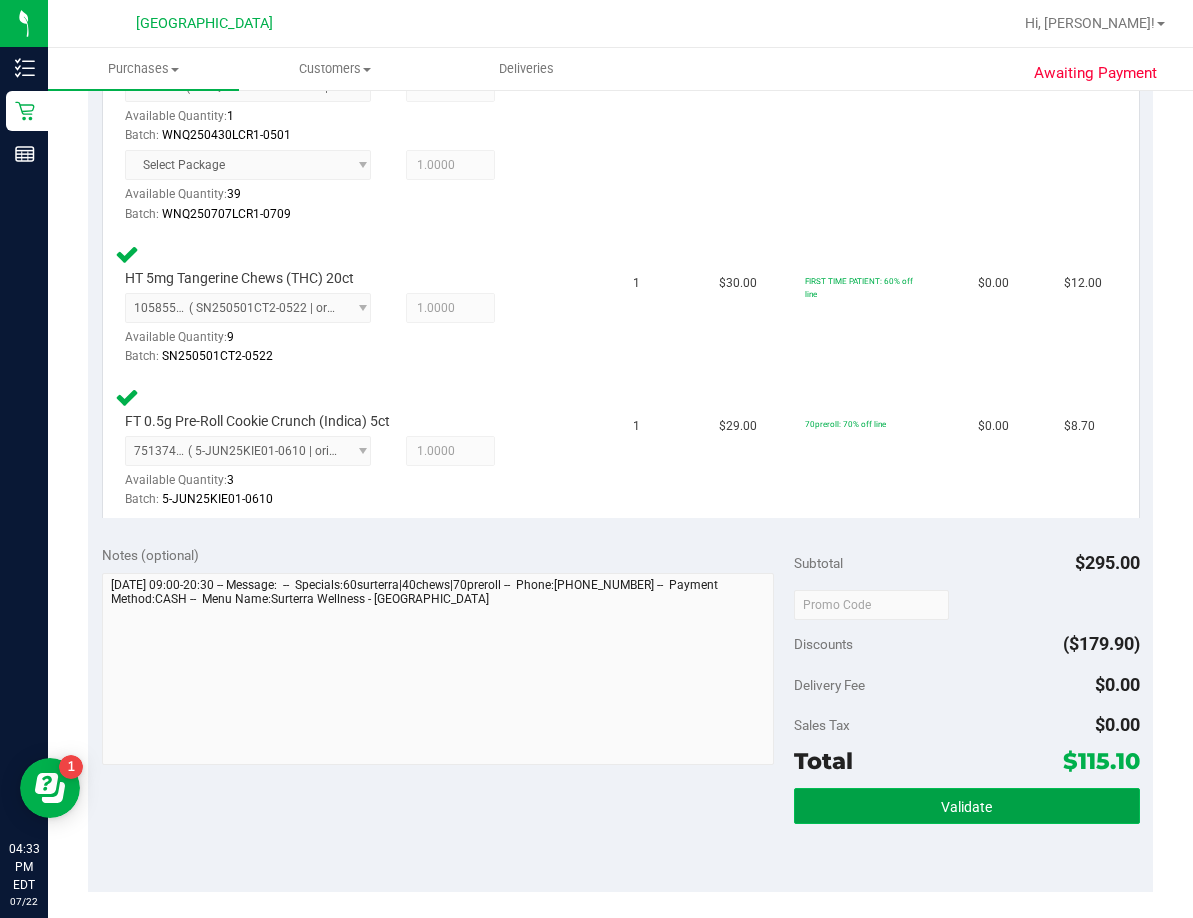 click on "Validate" at bounding box center [967, 806] 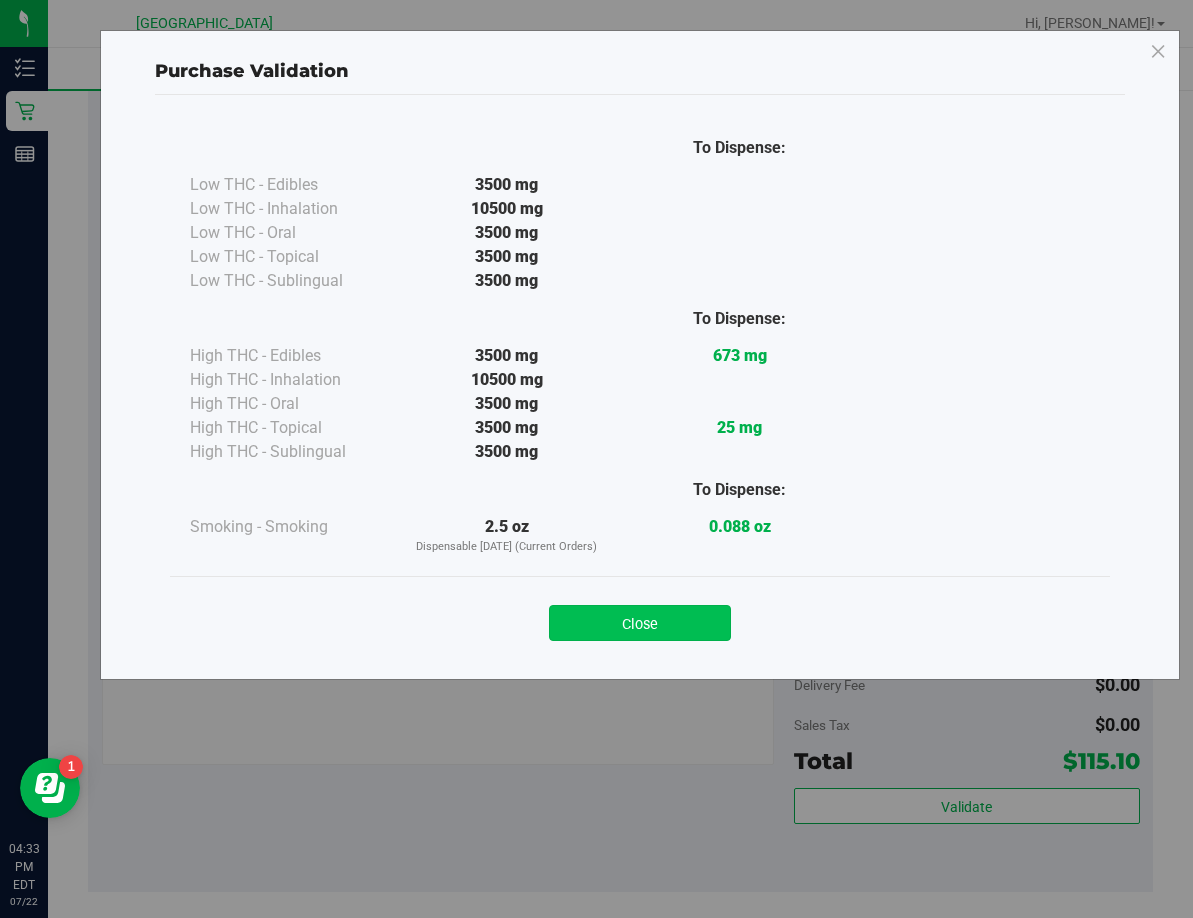 click on "Close" at bounding box center [640, 623] 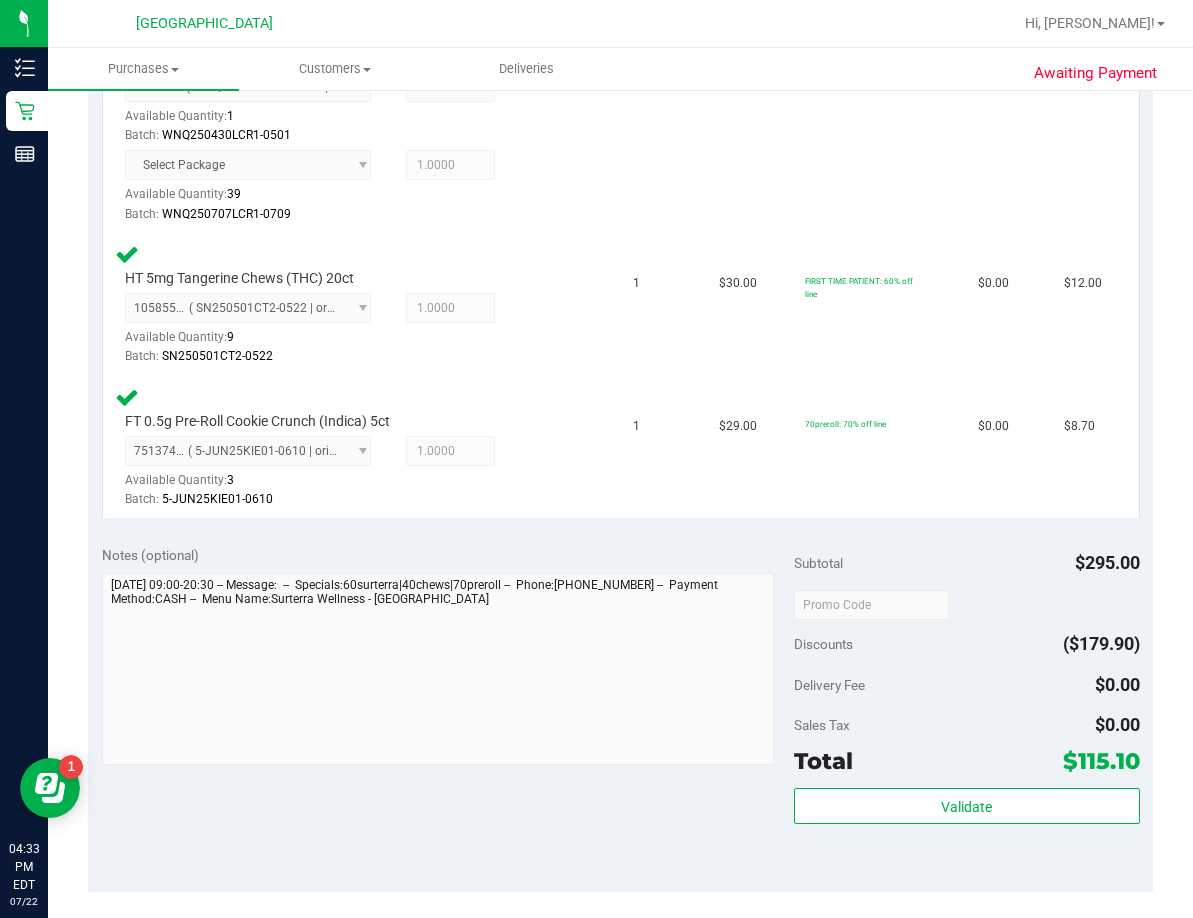 scroll, scrollTop: 1500, scrollLeft: 0, axis: vertical 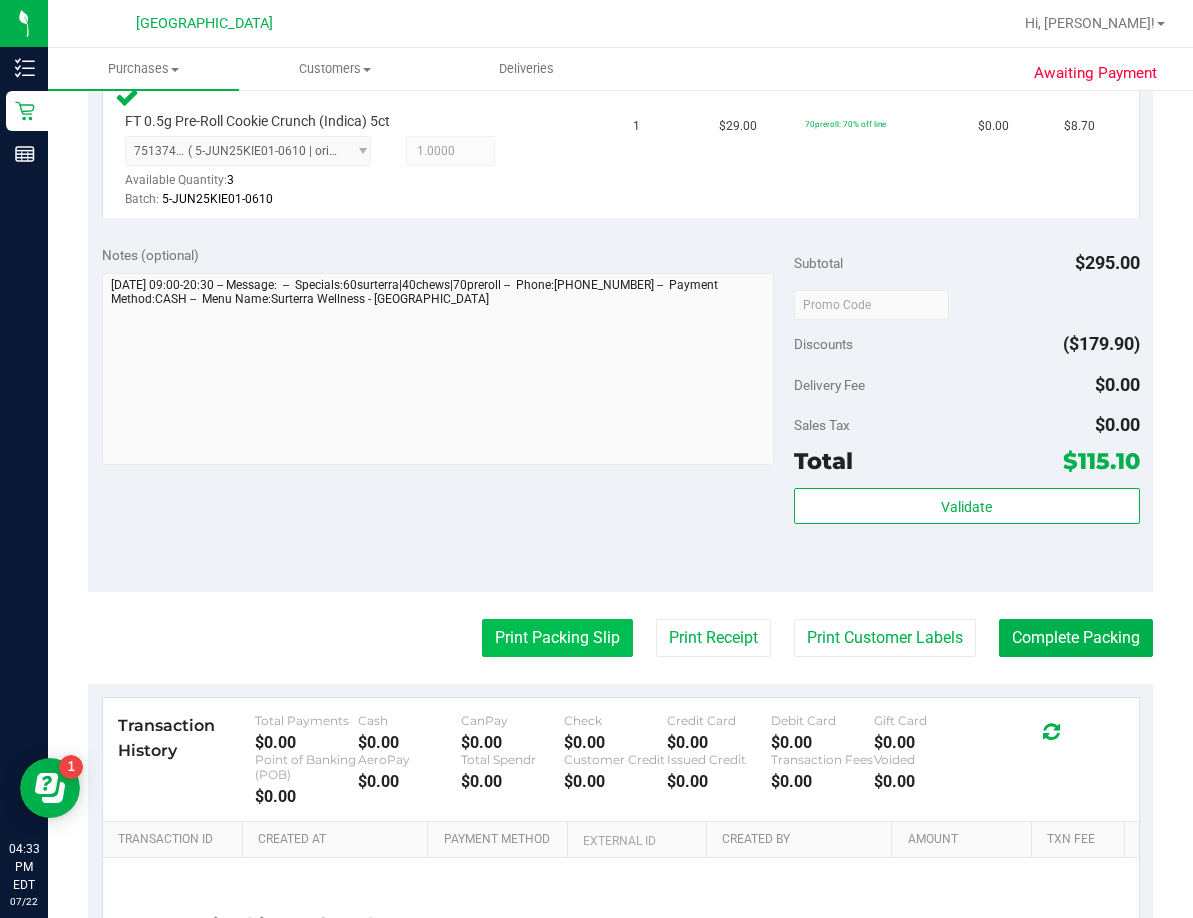 click on "Print Packing Slip" at bounding box center (557, 638) 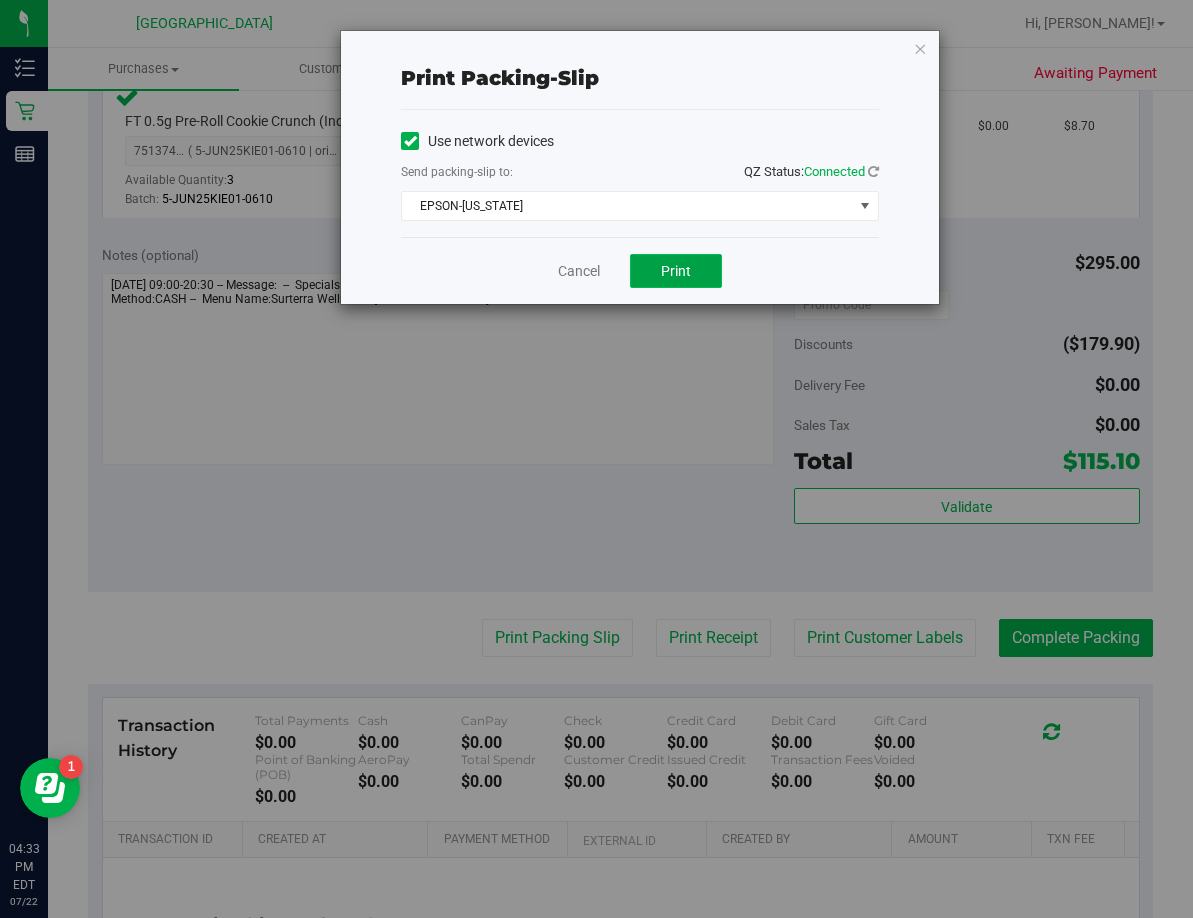 click on "Print" at bounding box center (676, 271) 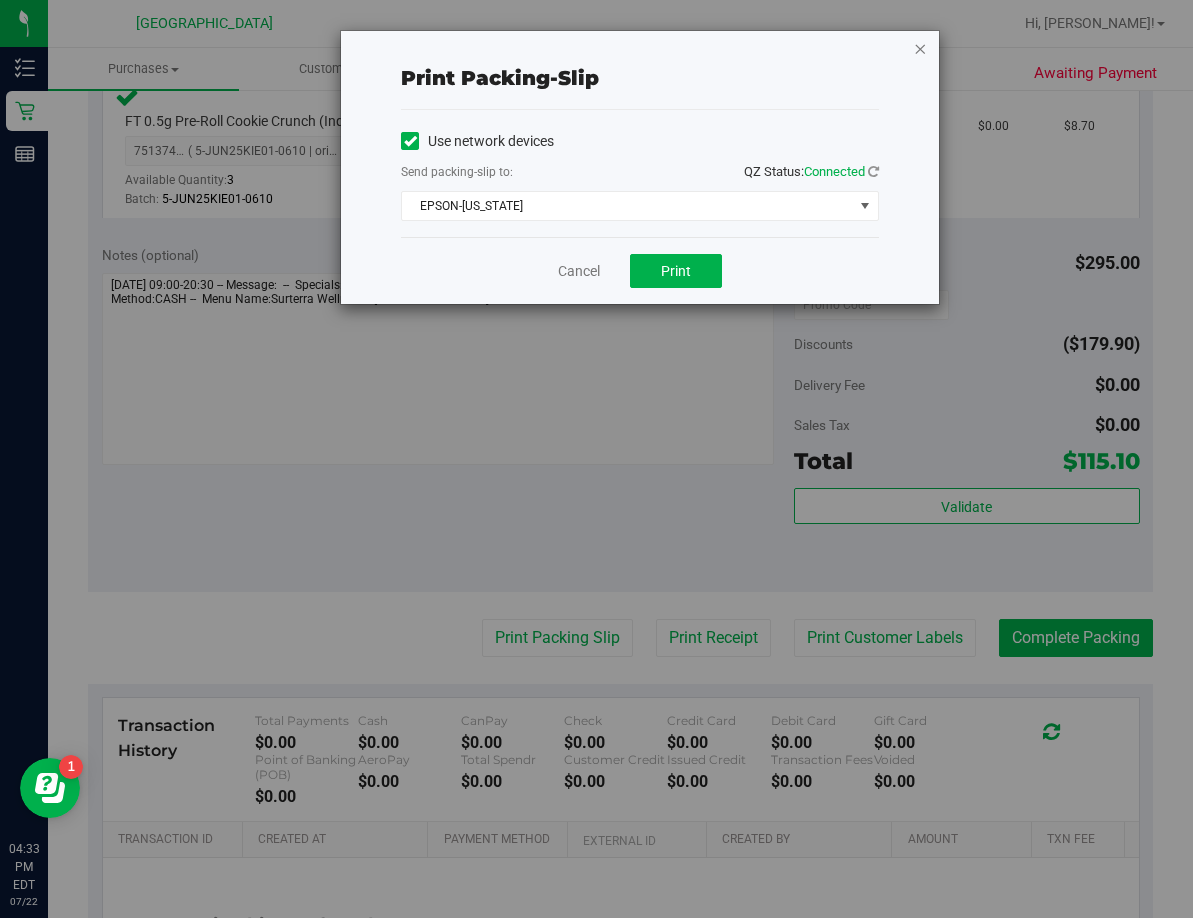 click at bounding box center [920, 48] 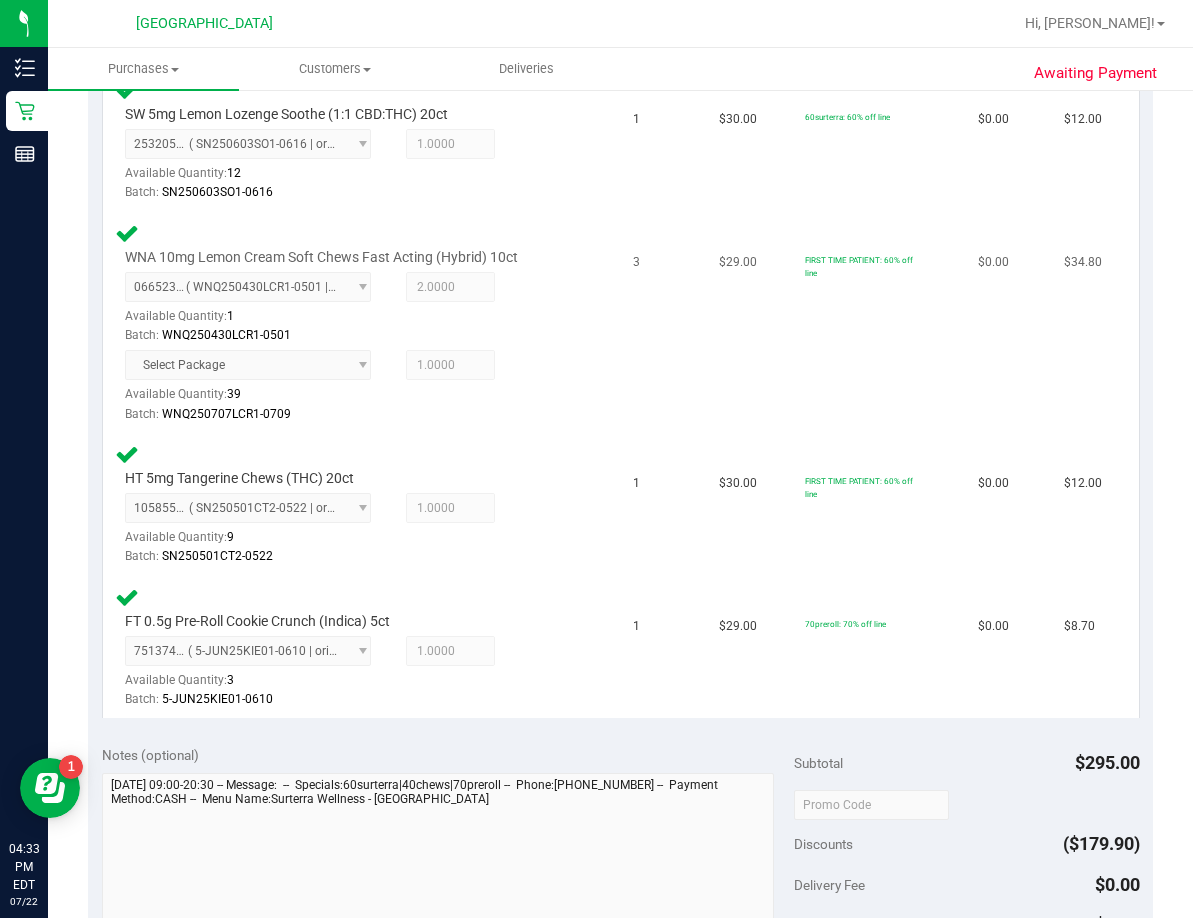 scroll, scrollTop: 1300, scrollLeft: 0, axis: vertical 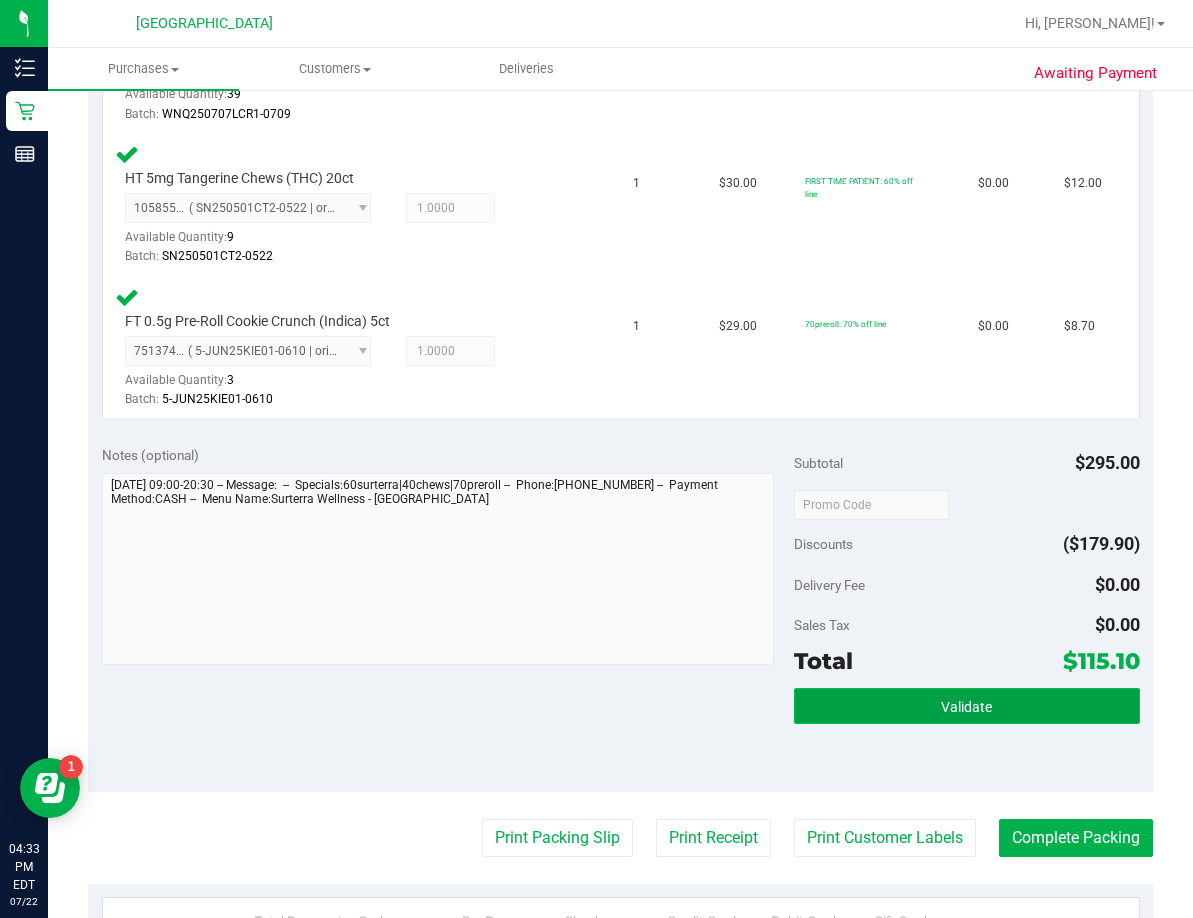 click on "Validate" at bounding box center (966, 707) 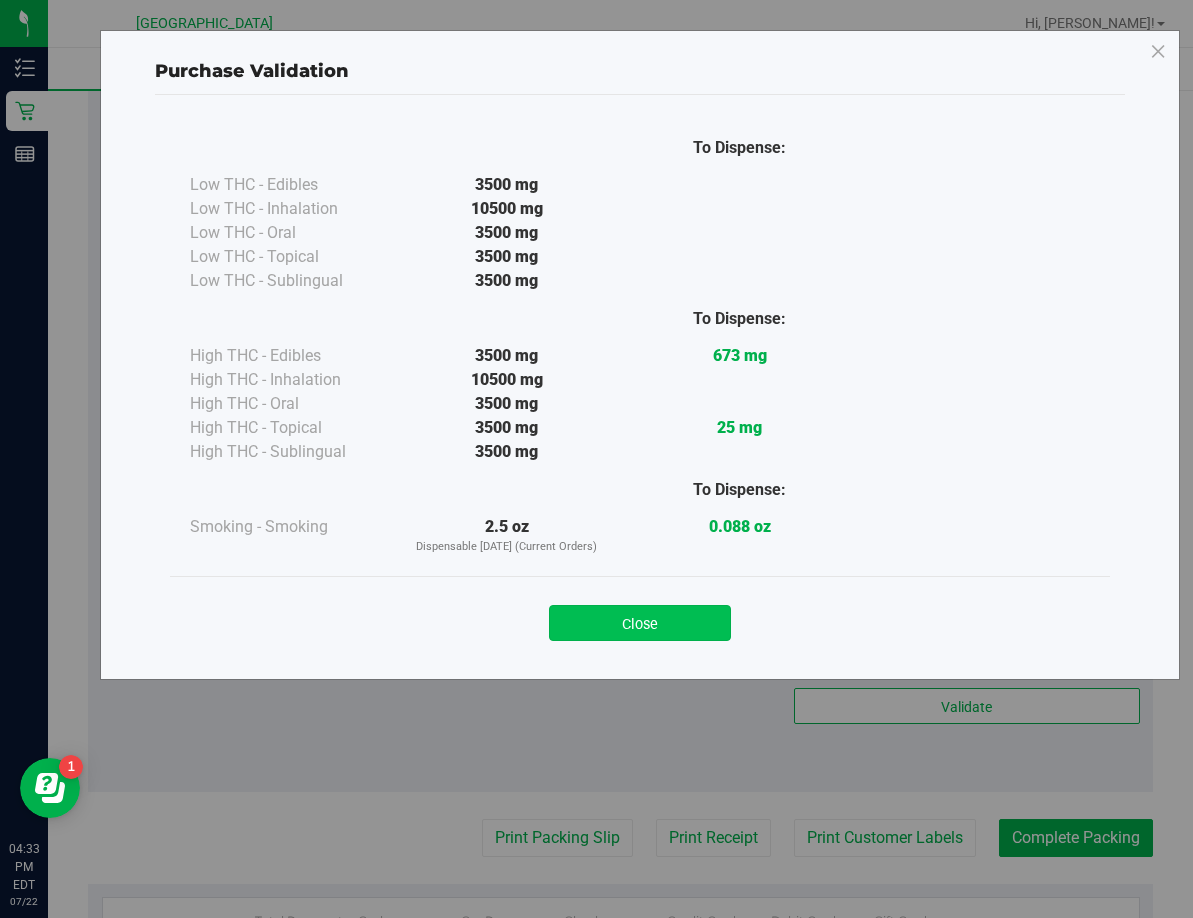 click on "Close" at bounding box center [640, 623] 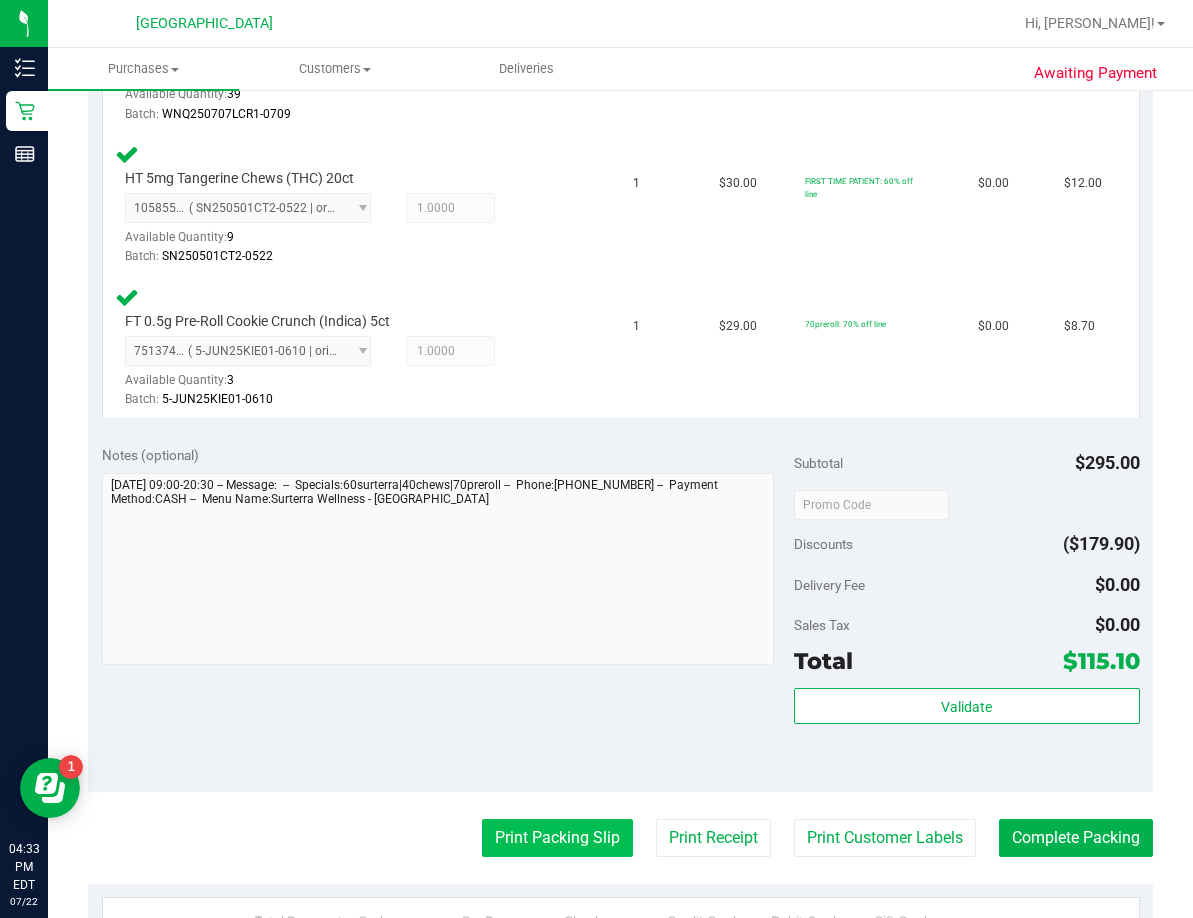 click on "Print Packing Slip" at bounding box center (557, 838) 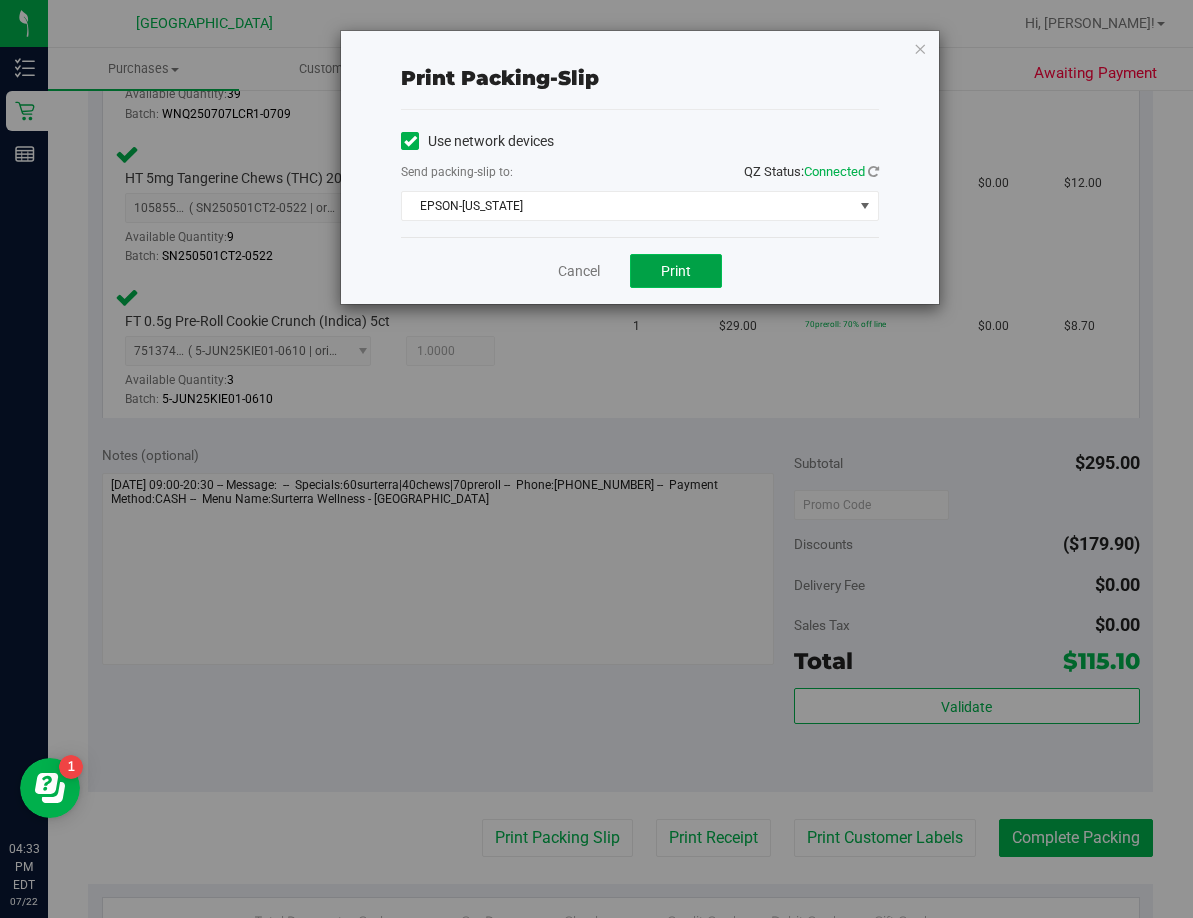 click on "Print" at bounding box center (676, 271) 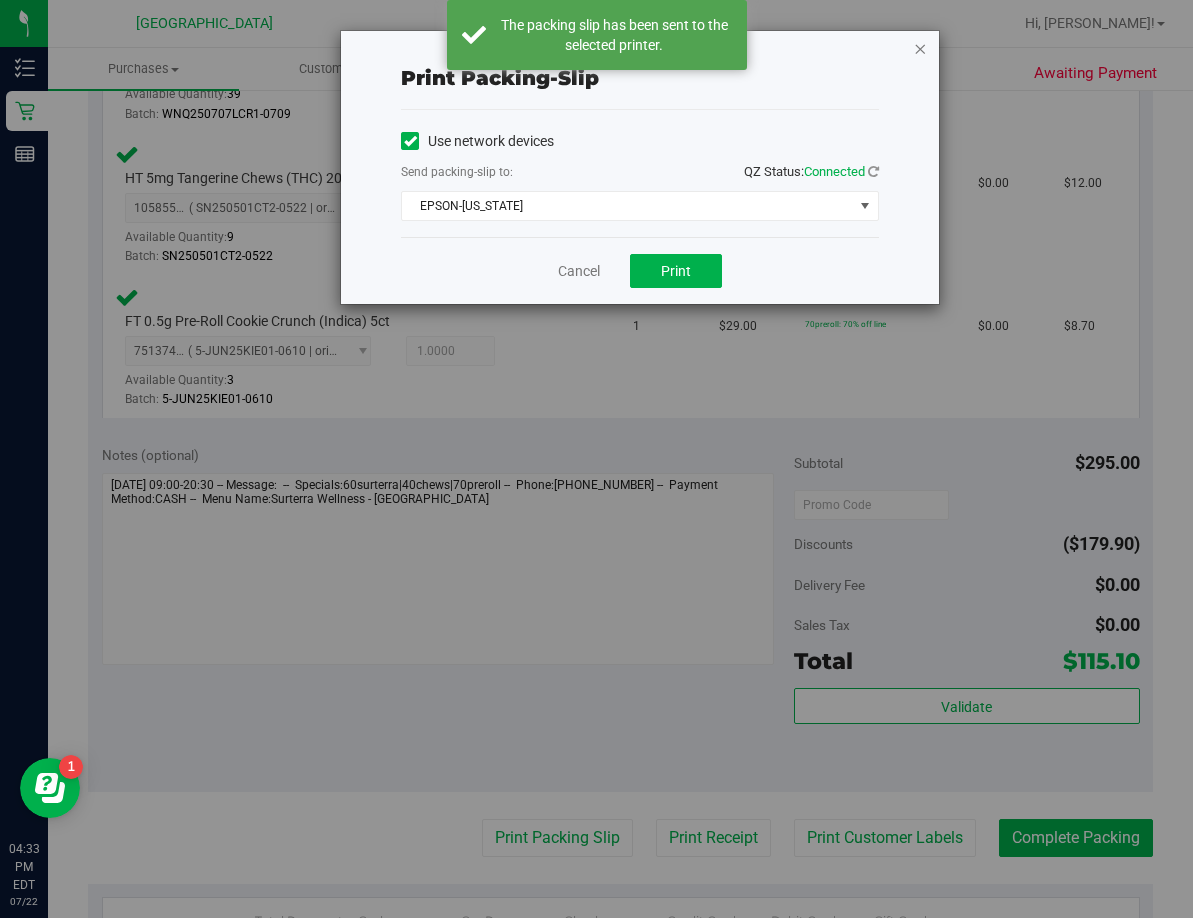 click at bounding box center (920, 48) 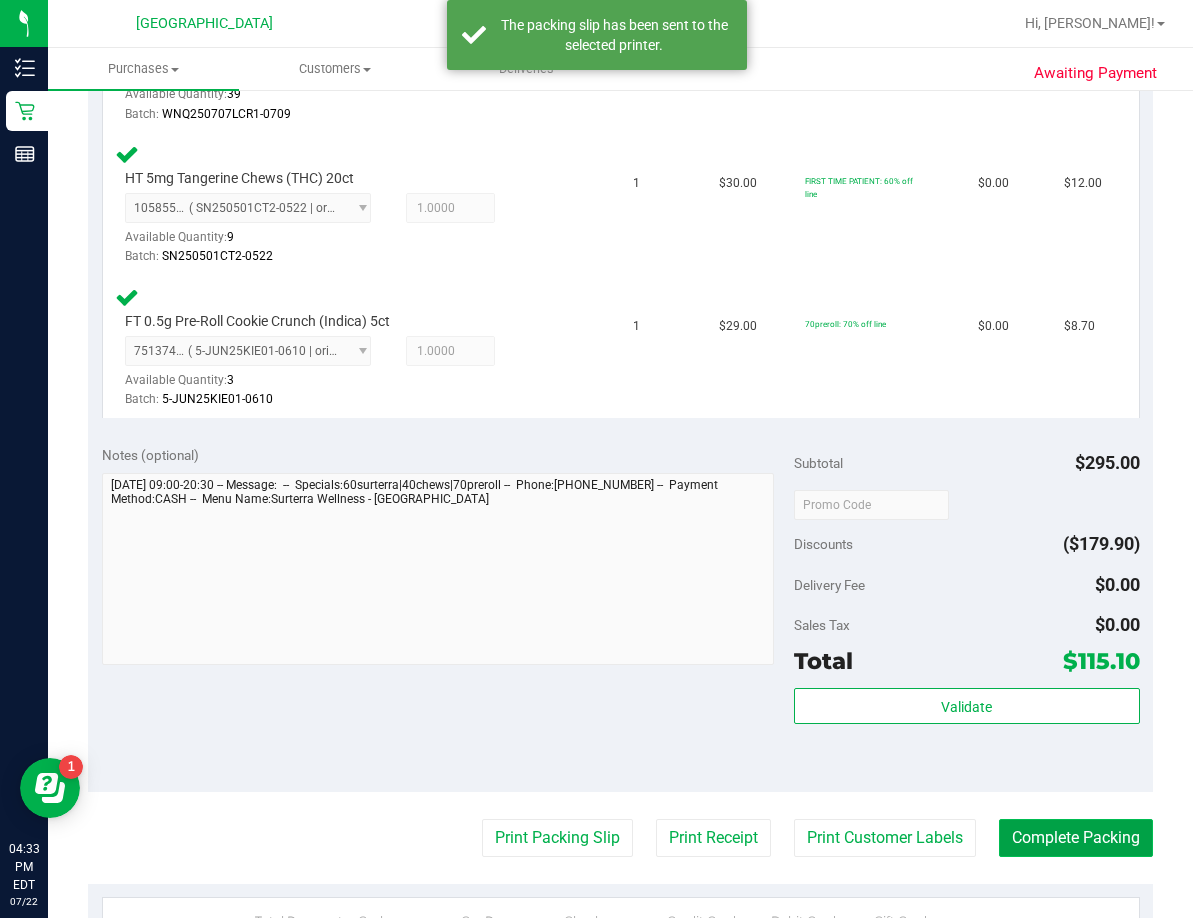 click on "Complete Packing" at bounding box center (1076, 838) 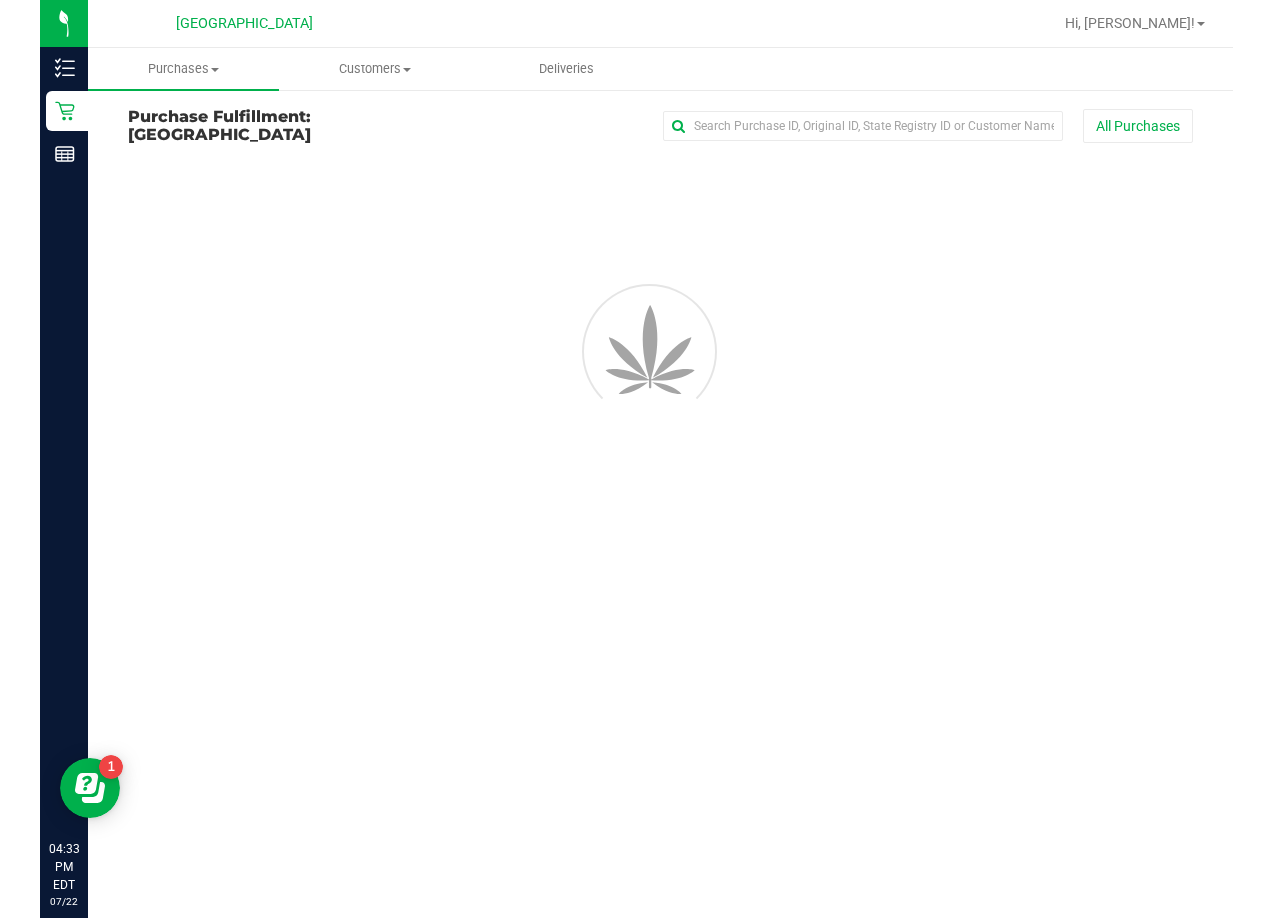 scroll, scrollTop: 0, scrollLeft: 0, axis: both 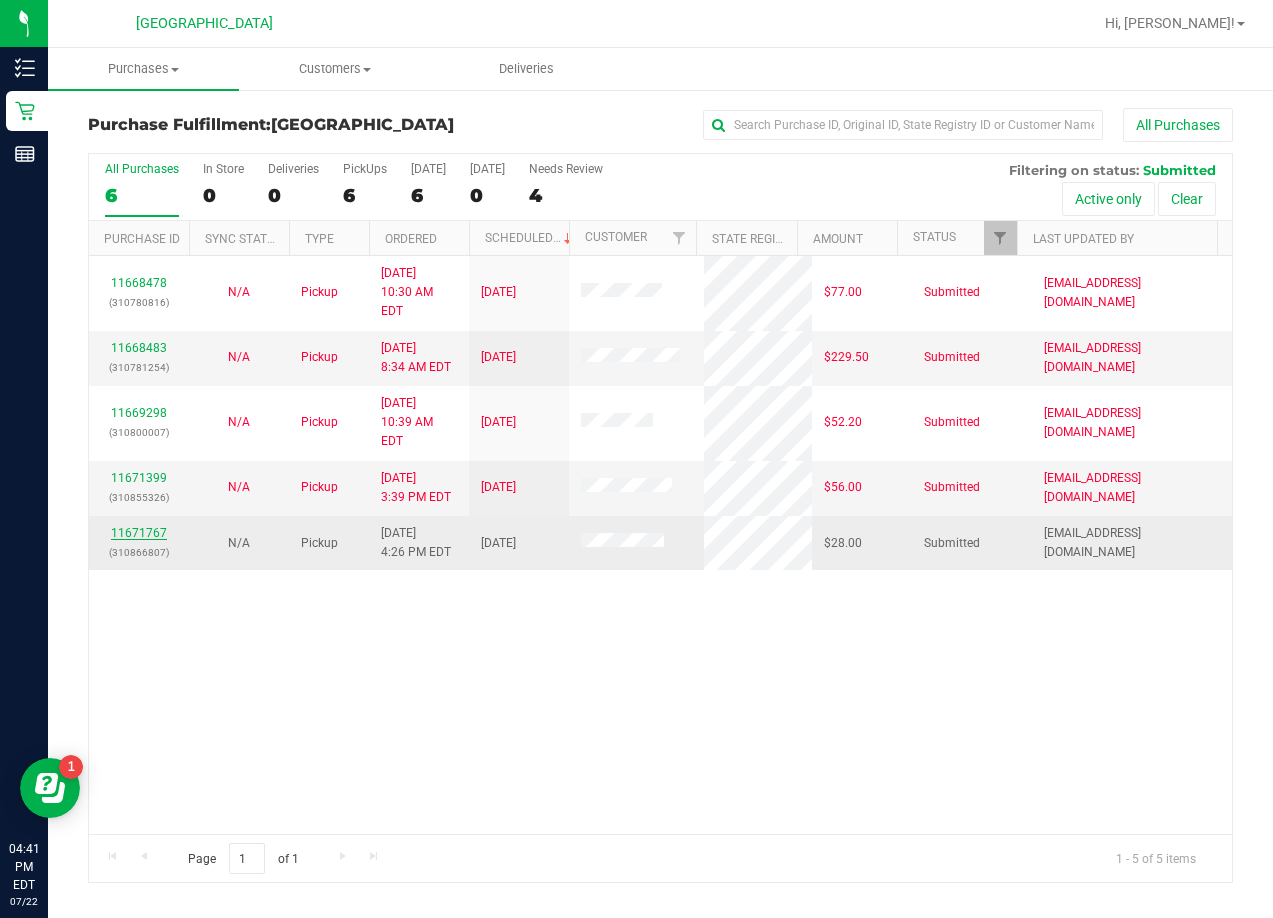 click on "11671767" at bounding box center [139, 533] 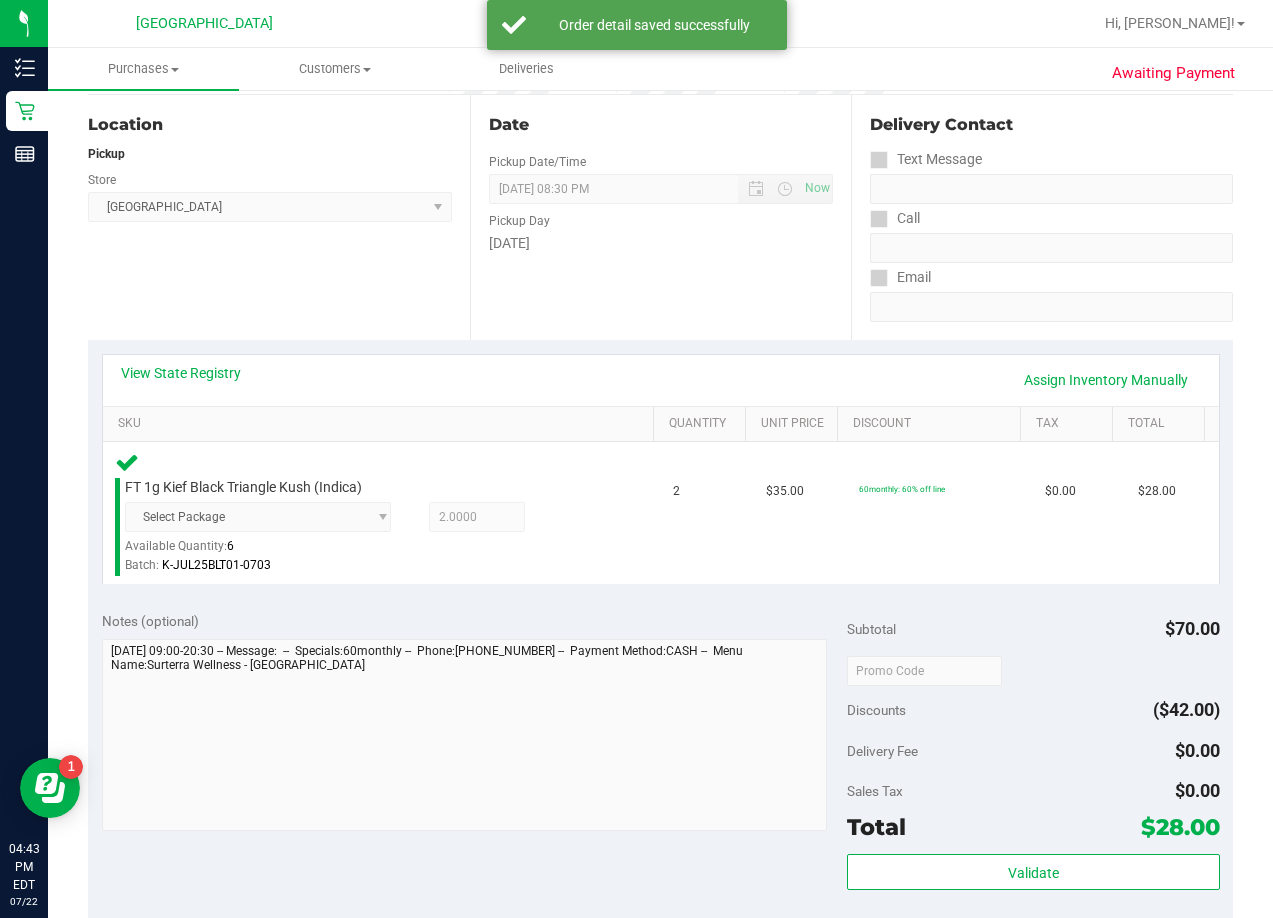 scroll, scrollTop: 500, scrollLeft: 0, axis: vertical 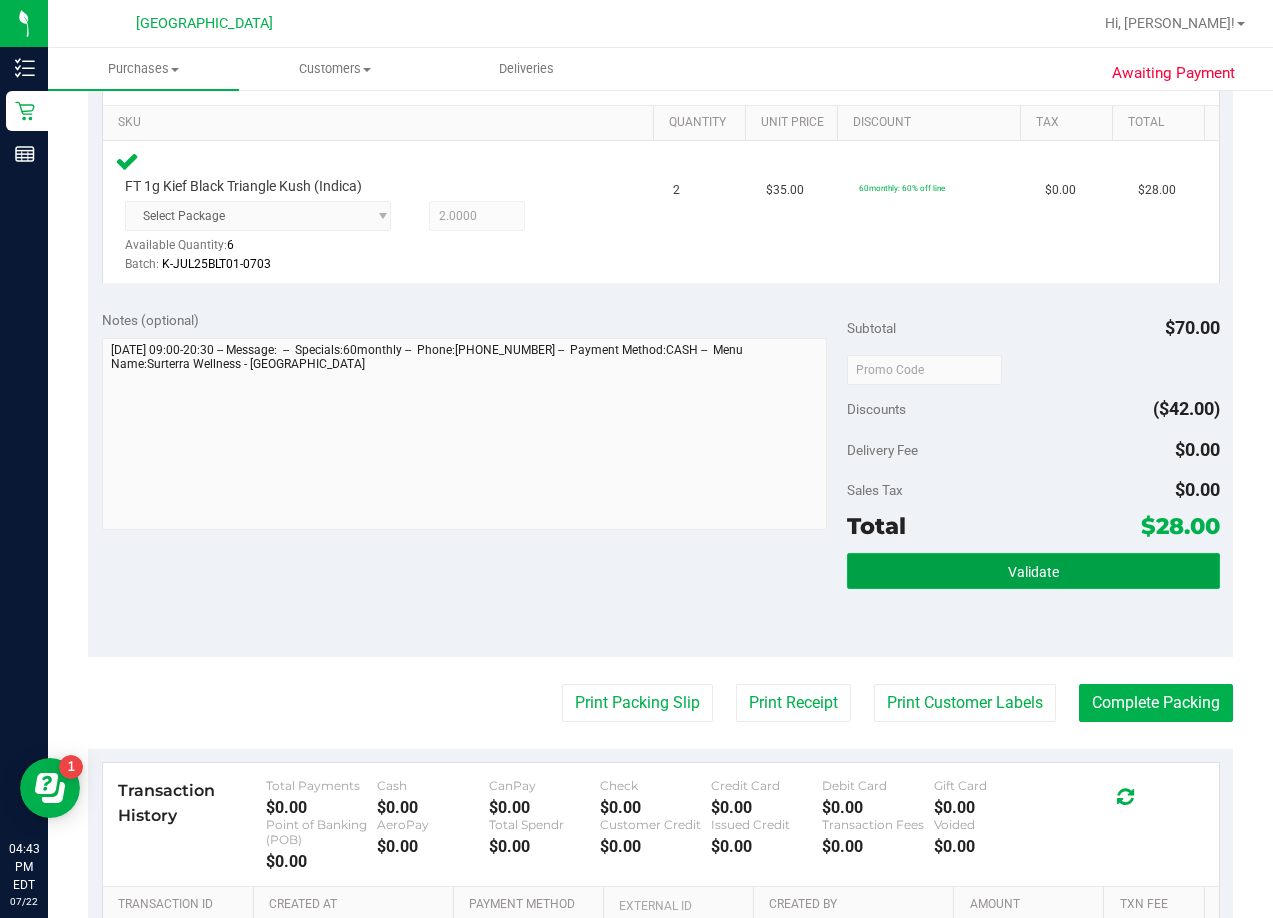 click on "Validate" at bounding box center [1033, 571] 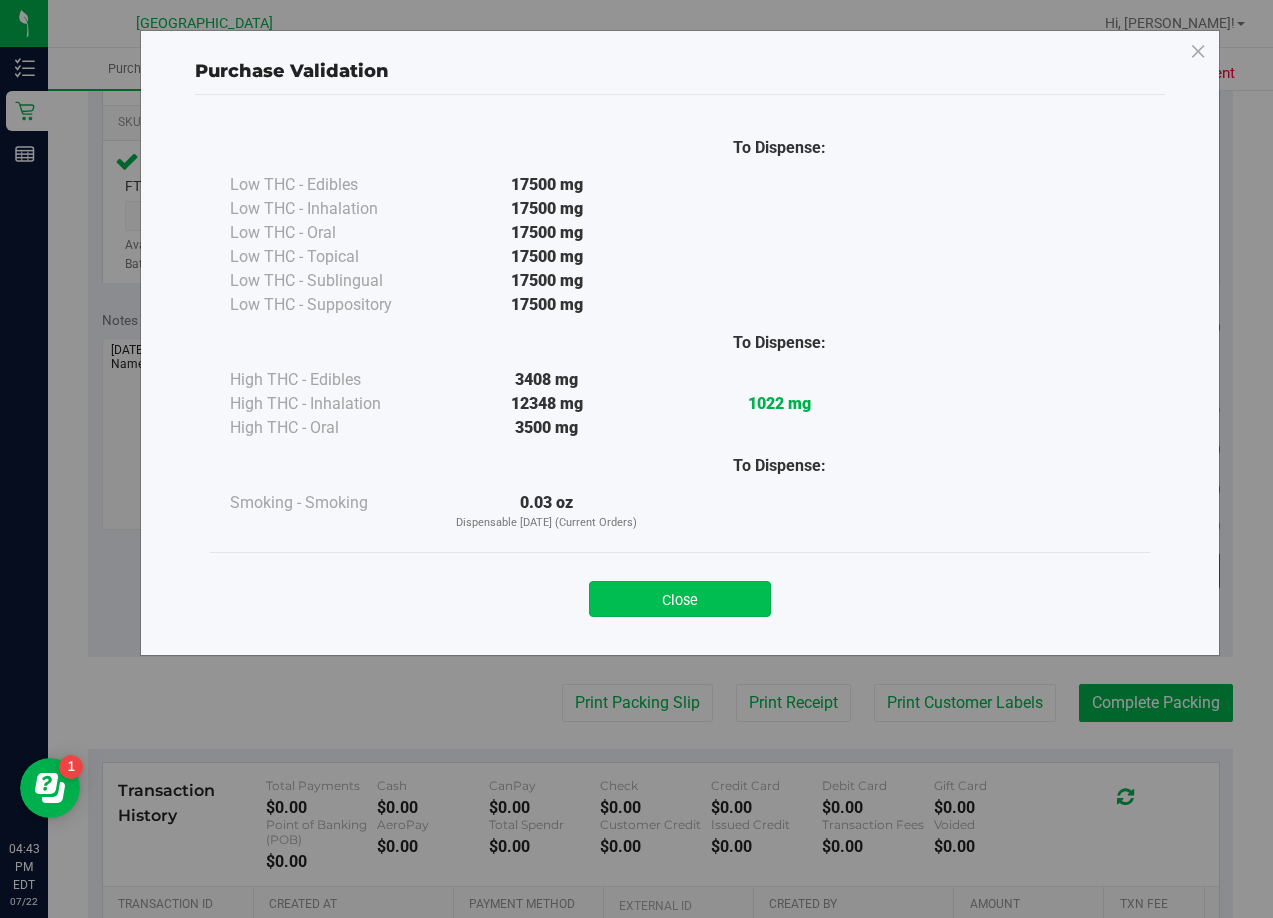 click on "Close" at bounding box center (680, 599) 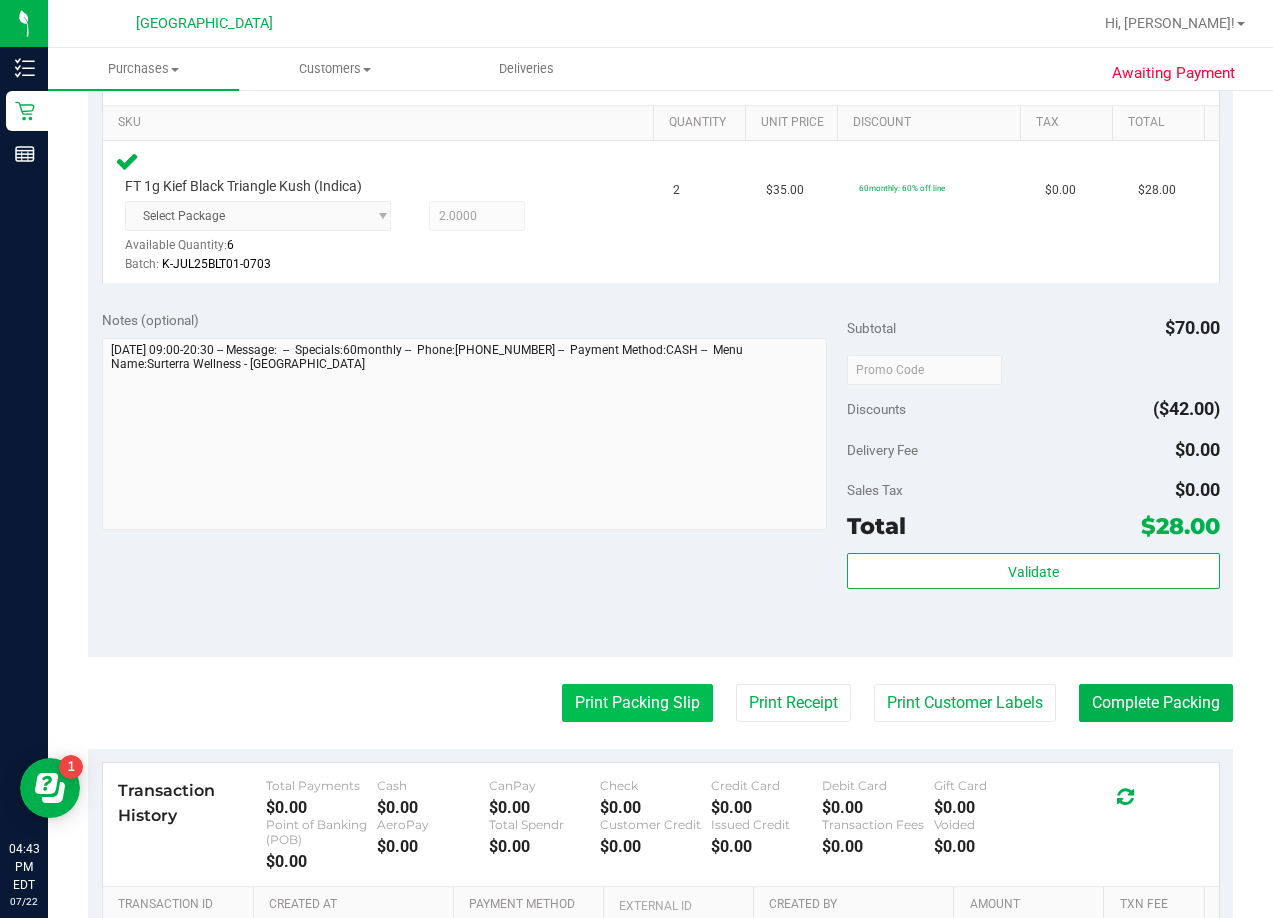 click on "Print Packing Slip" at bounding box center (637, 703) 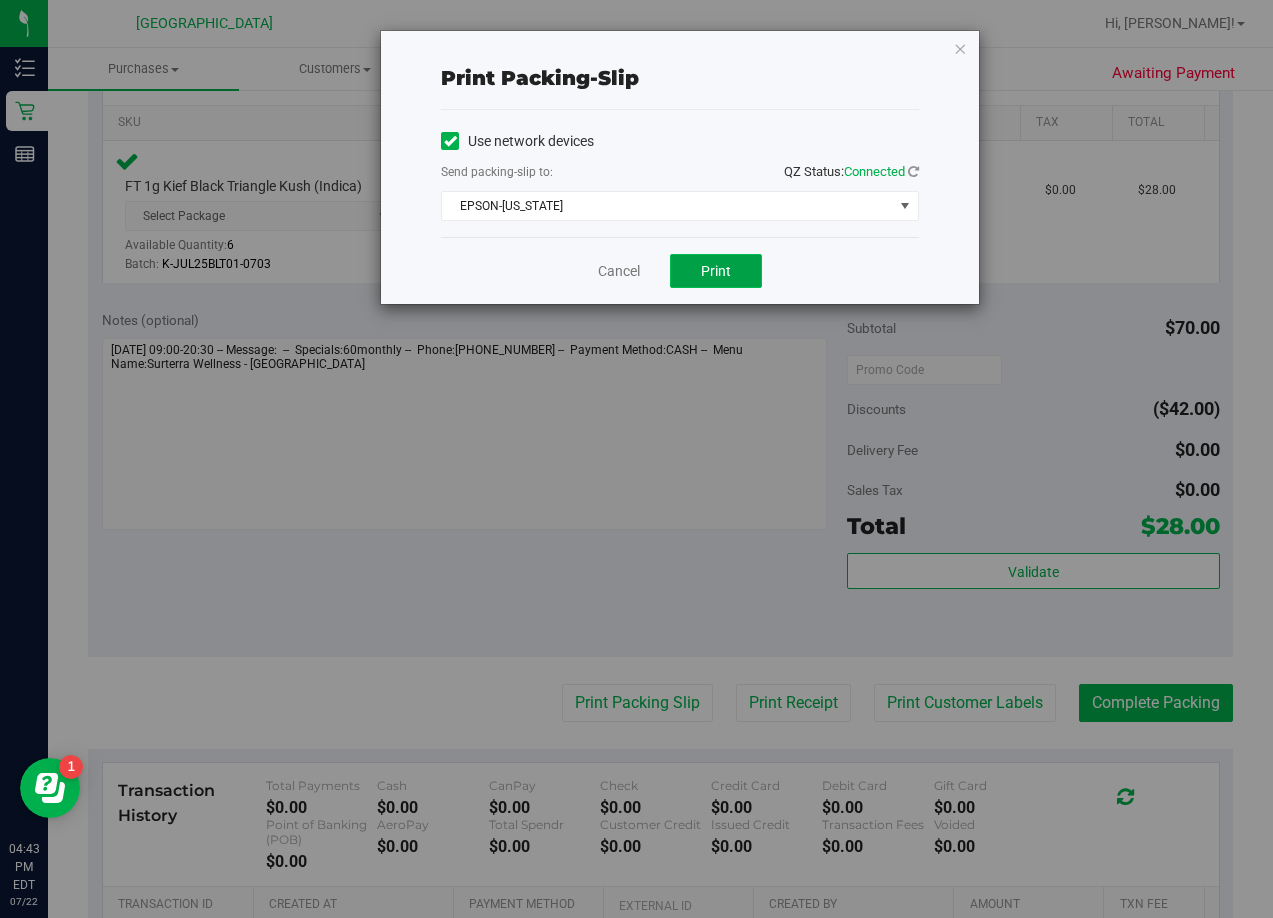 click on "Print" at bounding box center [716, 271] 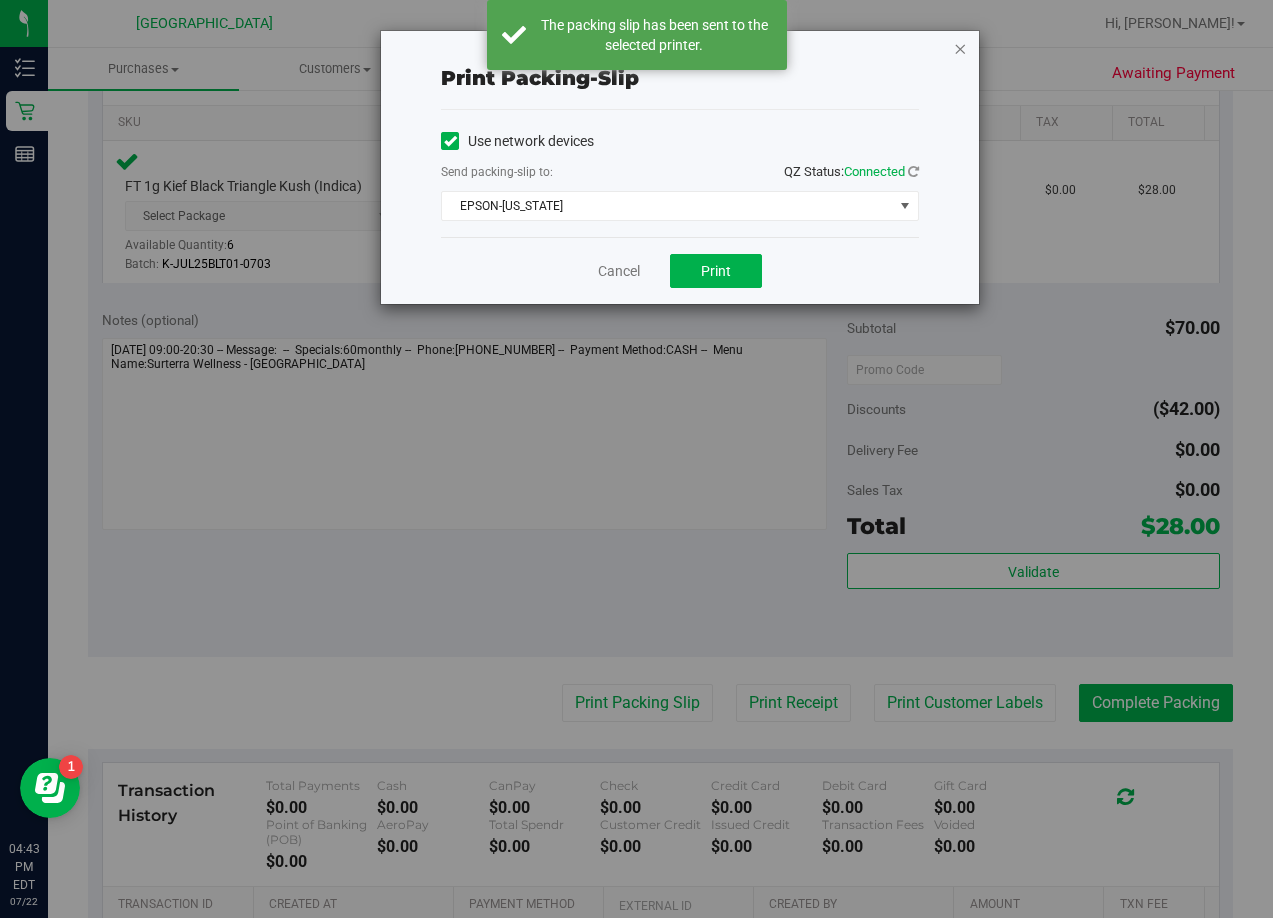 click at bounding box center (960, 48) 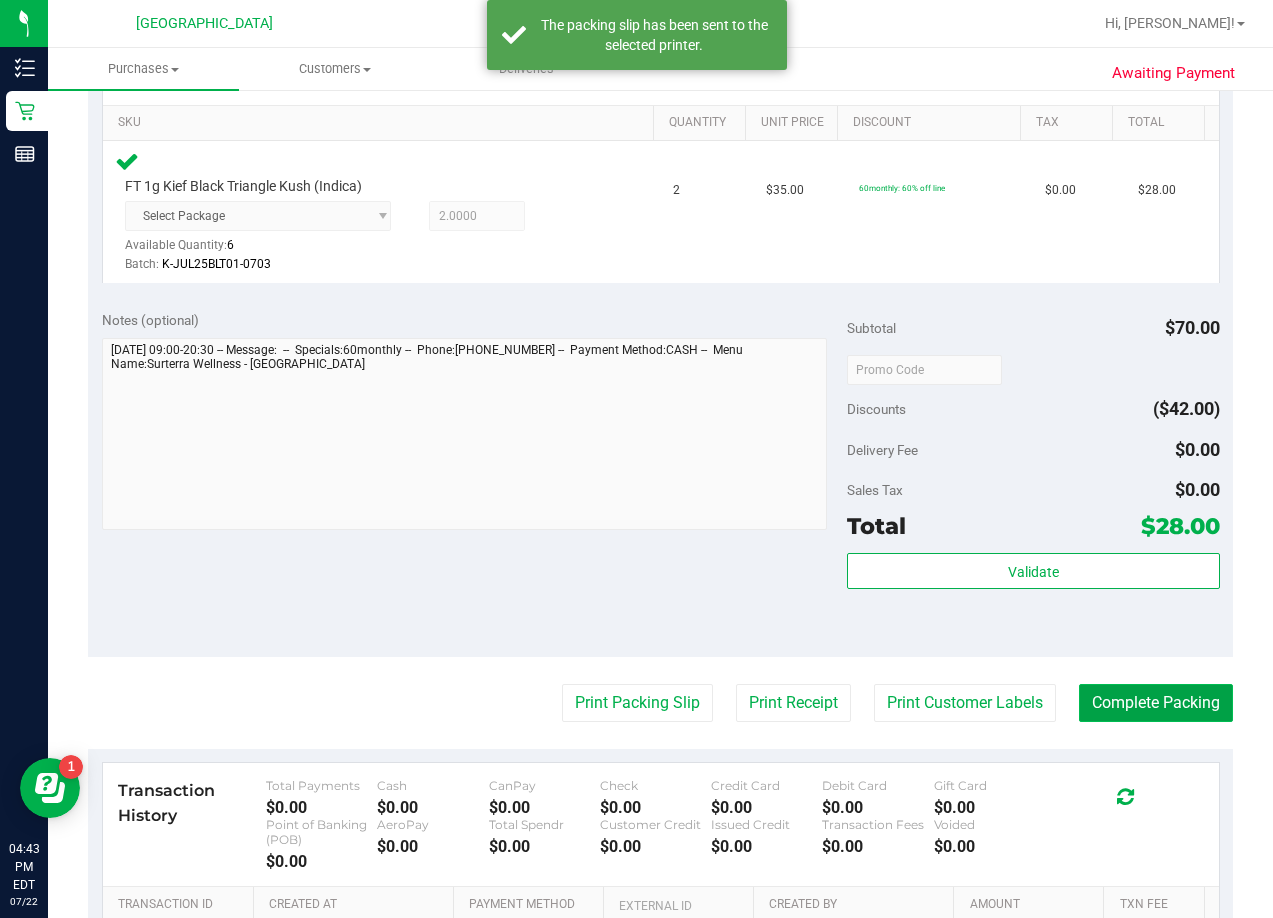 click on "Complete Packing" at bounding box center (1156, 703) 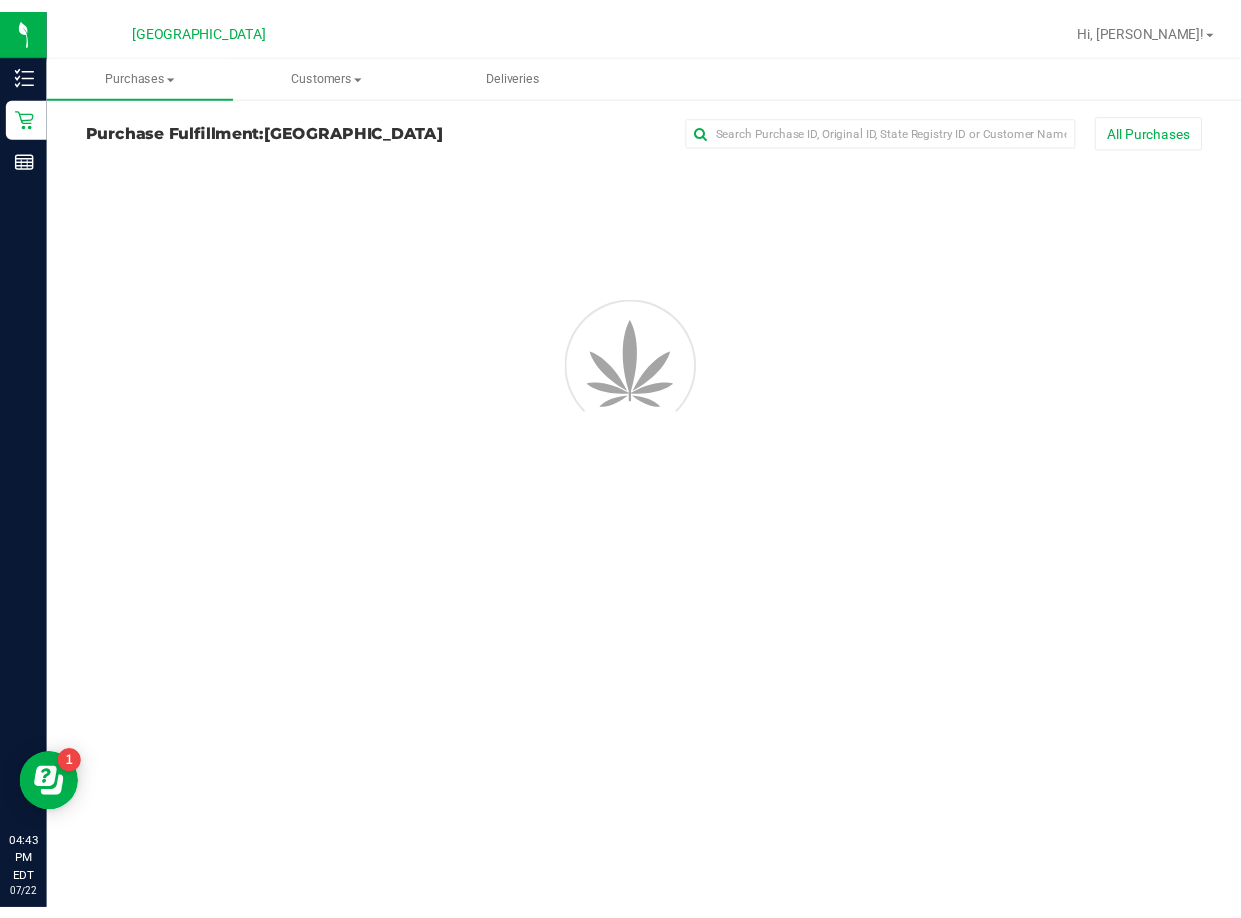 scroll, scrollTop: 0, scrollLeft: 0, axis: both 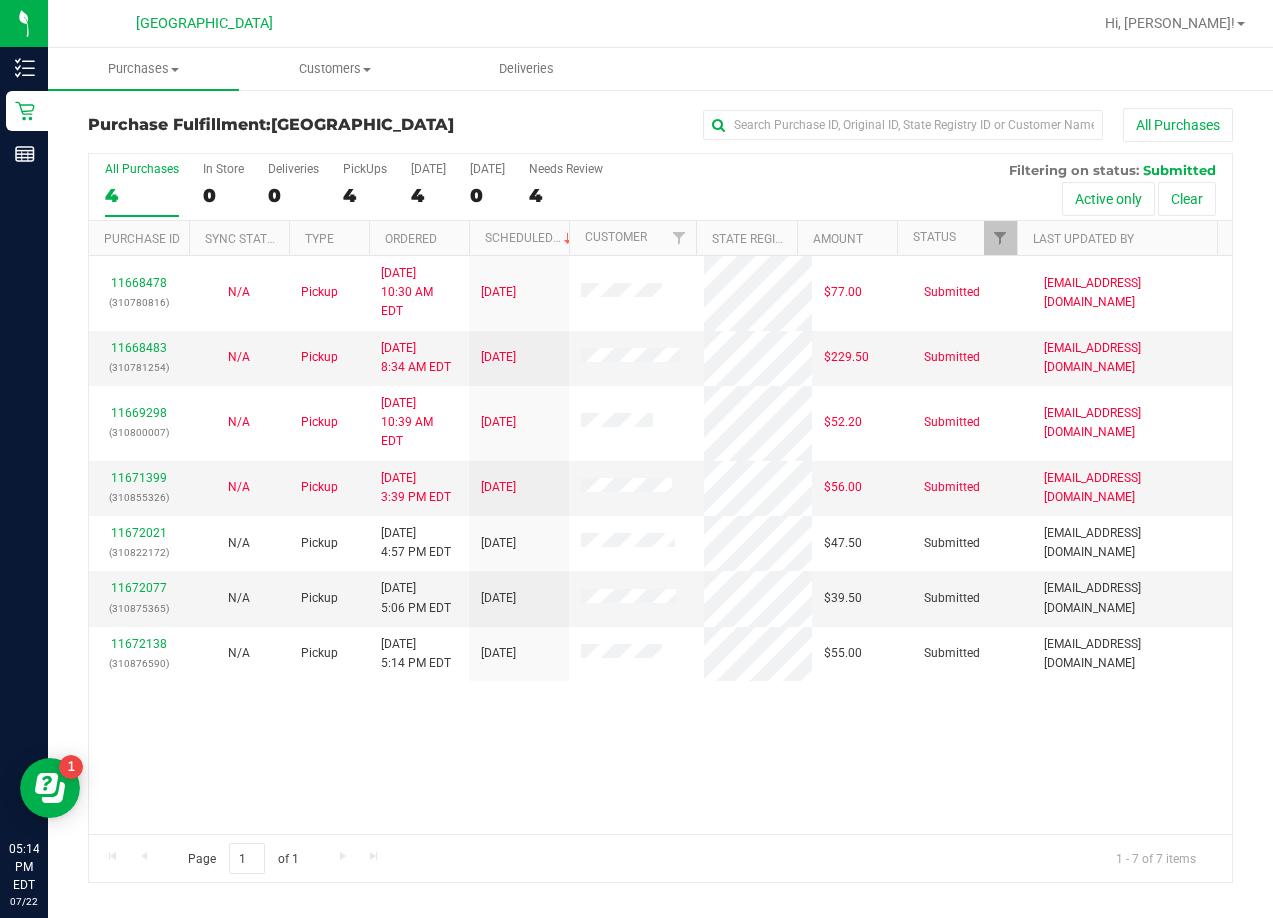 click on "All Purchases
4
In Store
0
Deliveries
0
PickUps
4
[DATE]
4
[DATE]
0
Needs Review
4
Filtering on status:
Submitted
Active only
Clear" at bounding box center (660, 187) 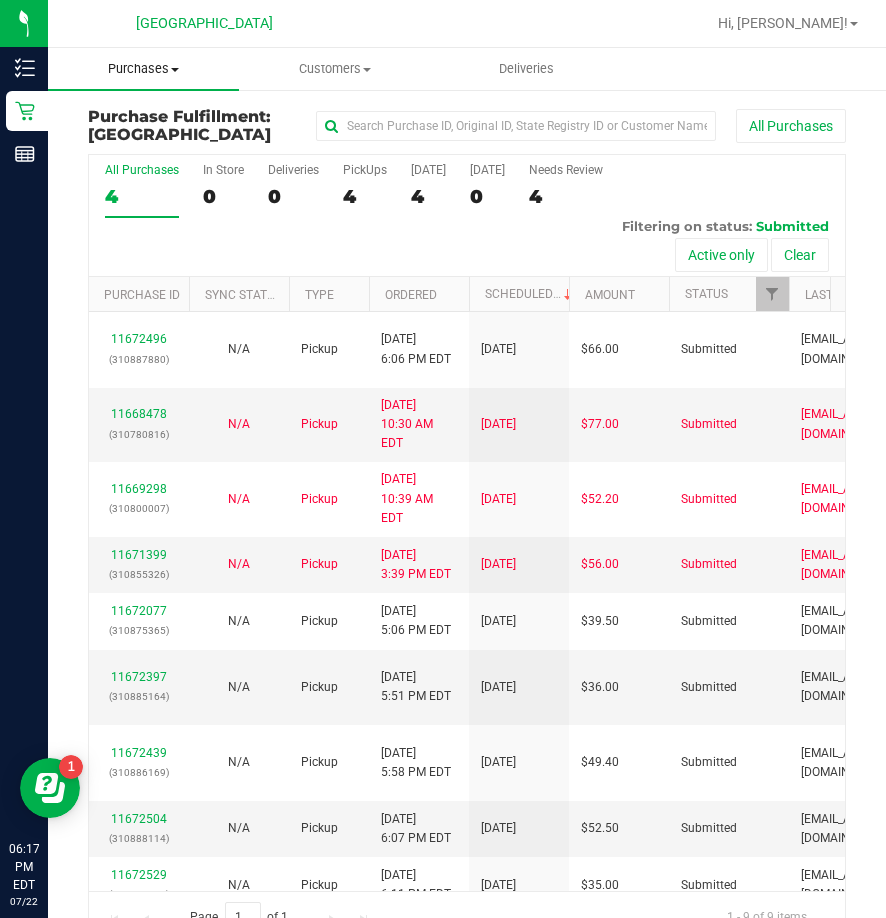 click on "Purchases" at bounding box center [143, 69] 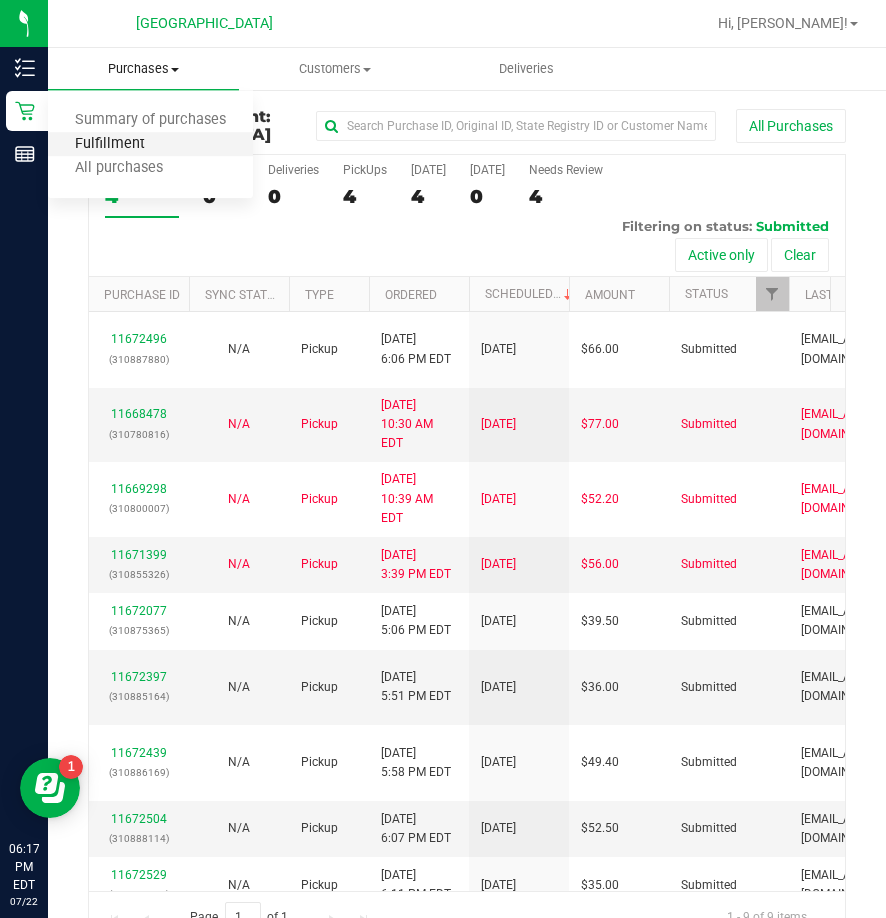 click on "Fulfillment" at bounding box center (110, 144) 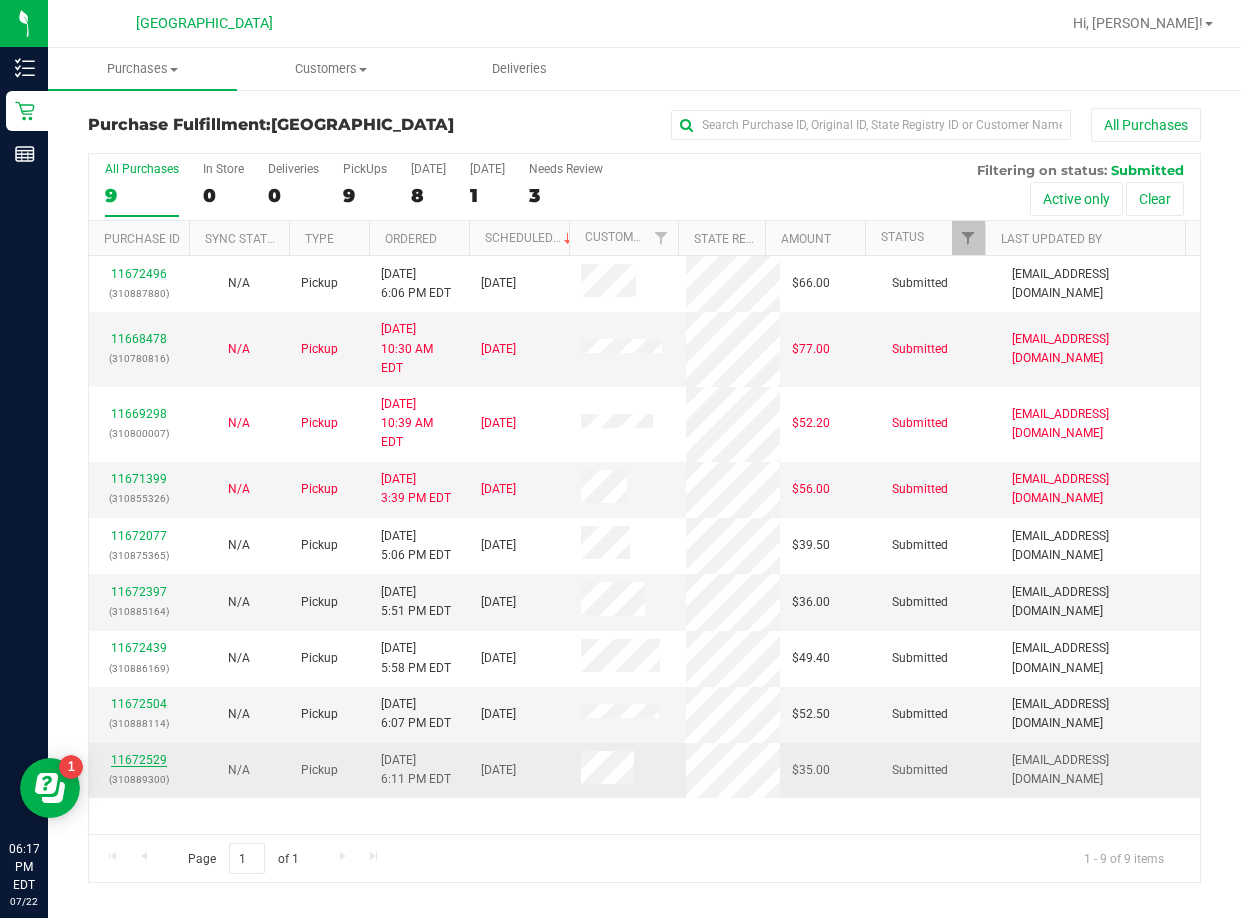 click on "11672529" at bounding box center (139, 760) 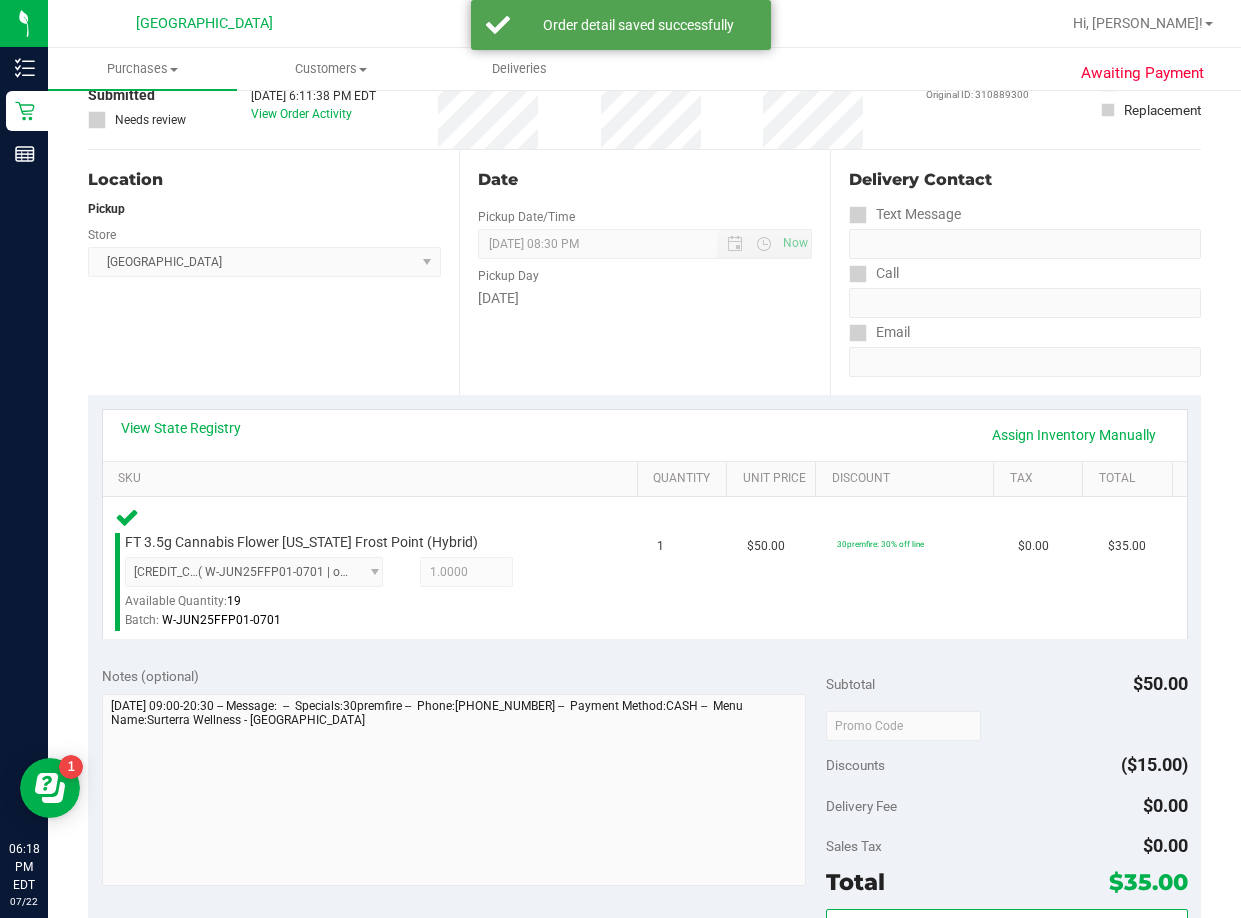 scroll, scrollTop: 300, scrollLeft: 0, axis: vertical 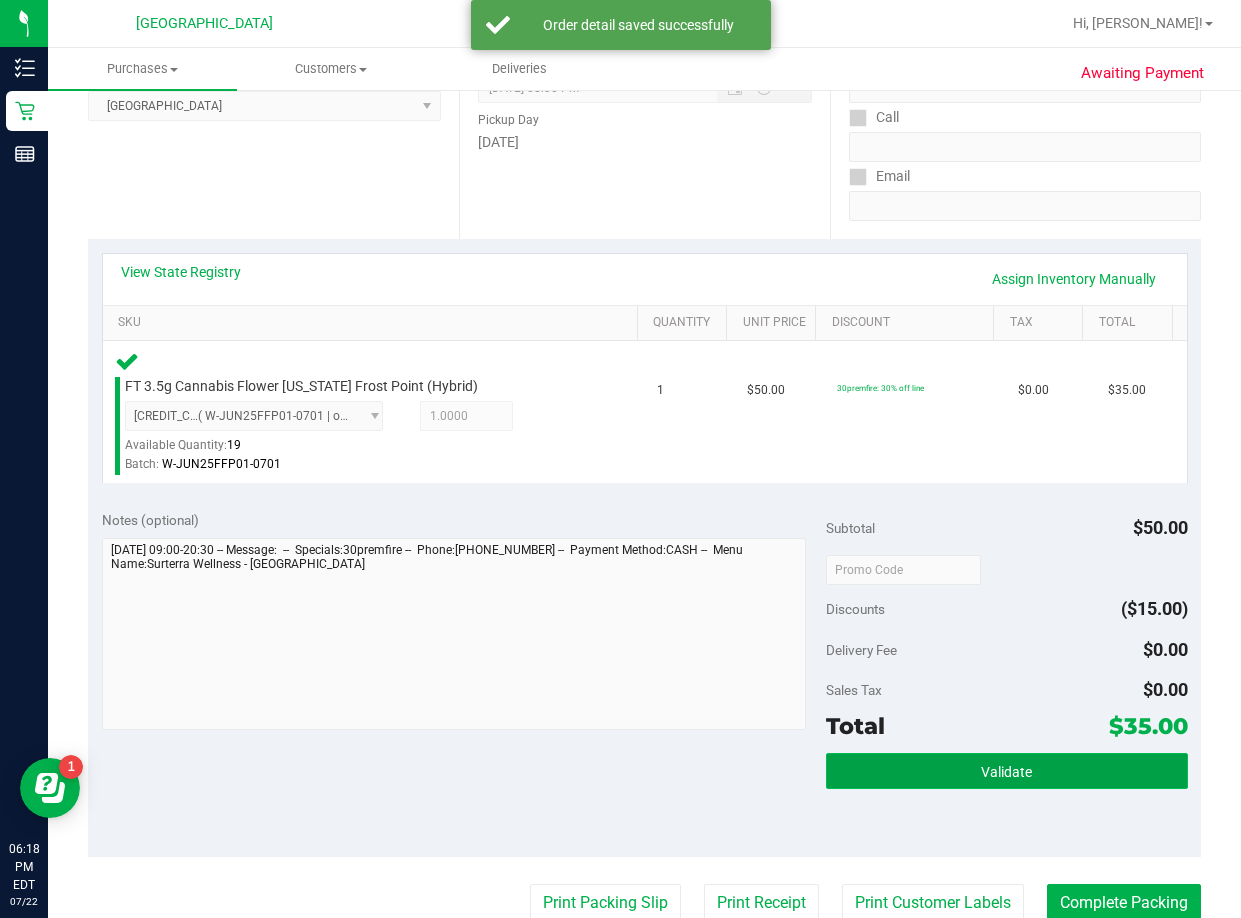 click on "Validate" at bounding box center (1007, 771) 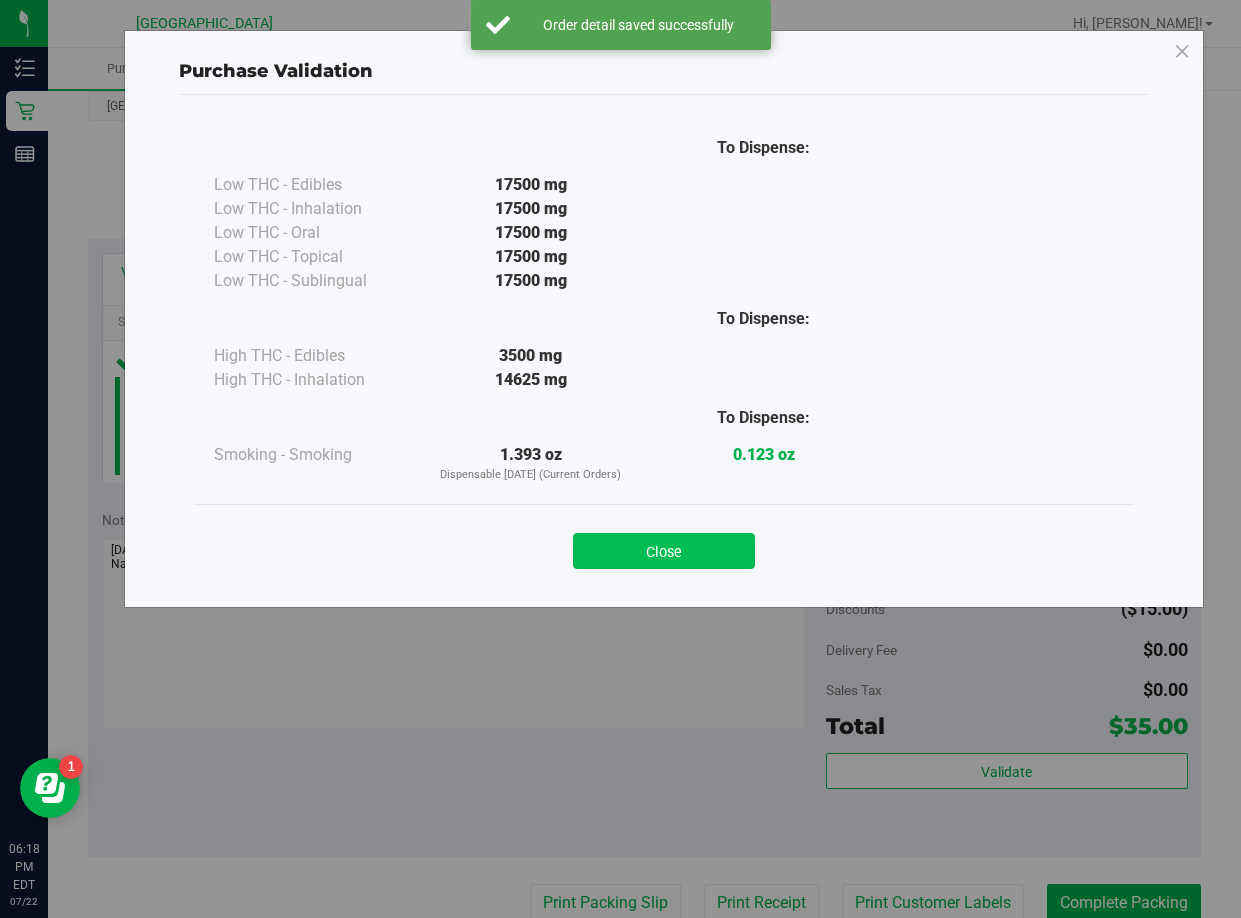 click on "Close" at bounding box center [664, 551] 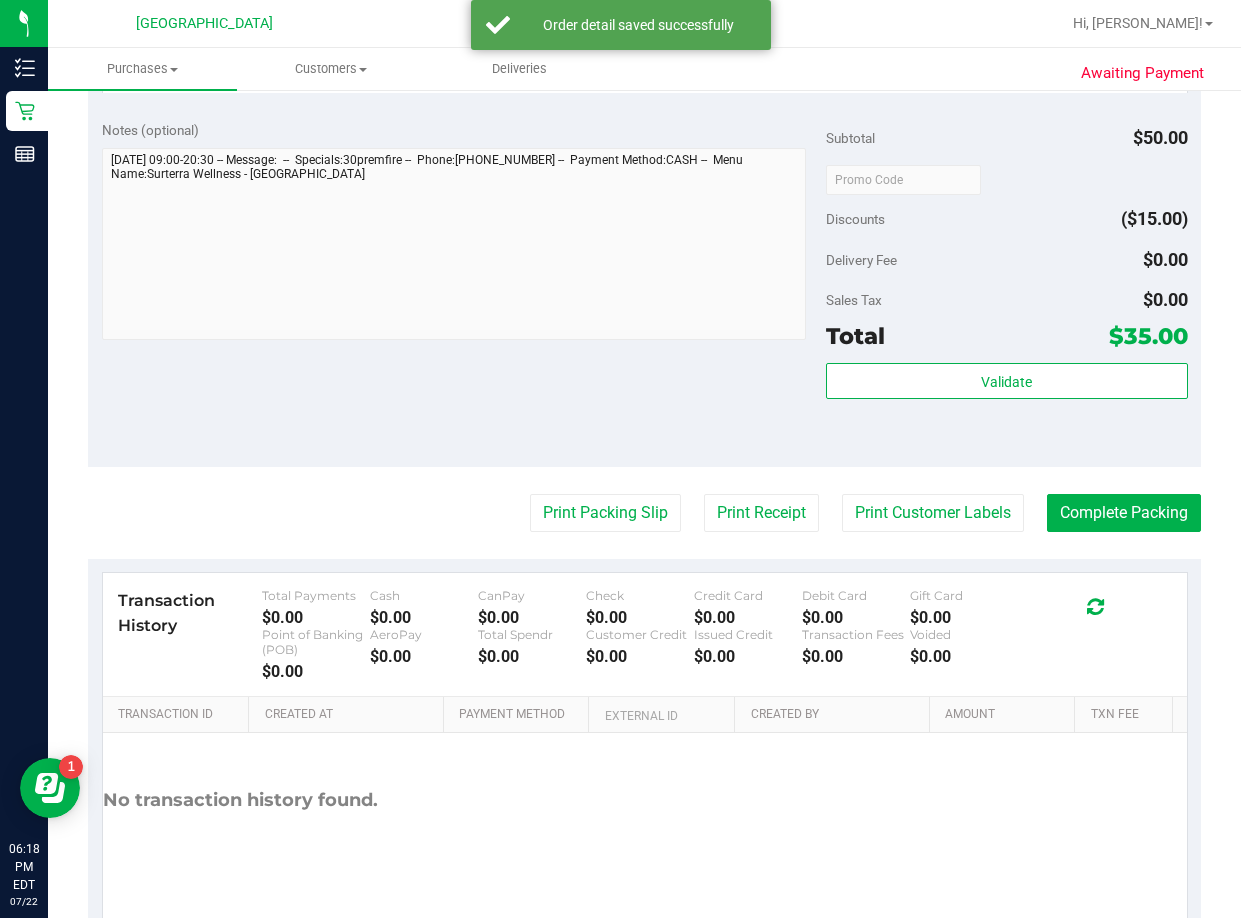 scroll, scrollTop: 700, scrollLeft: 0, axis: vertical 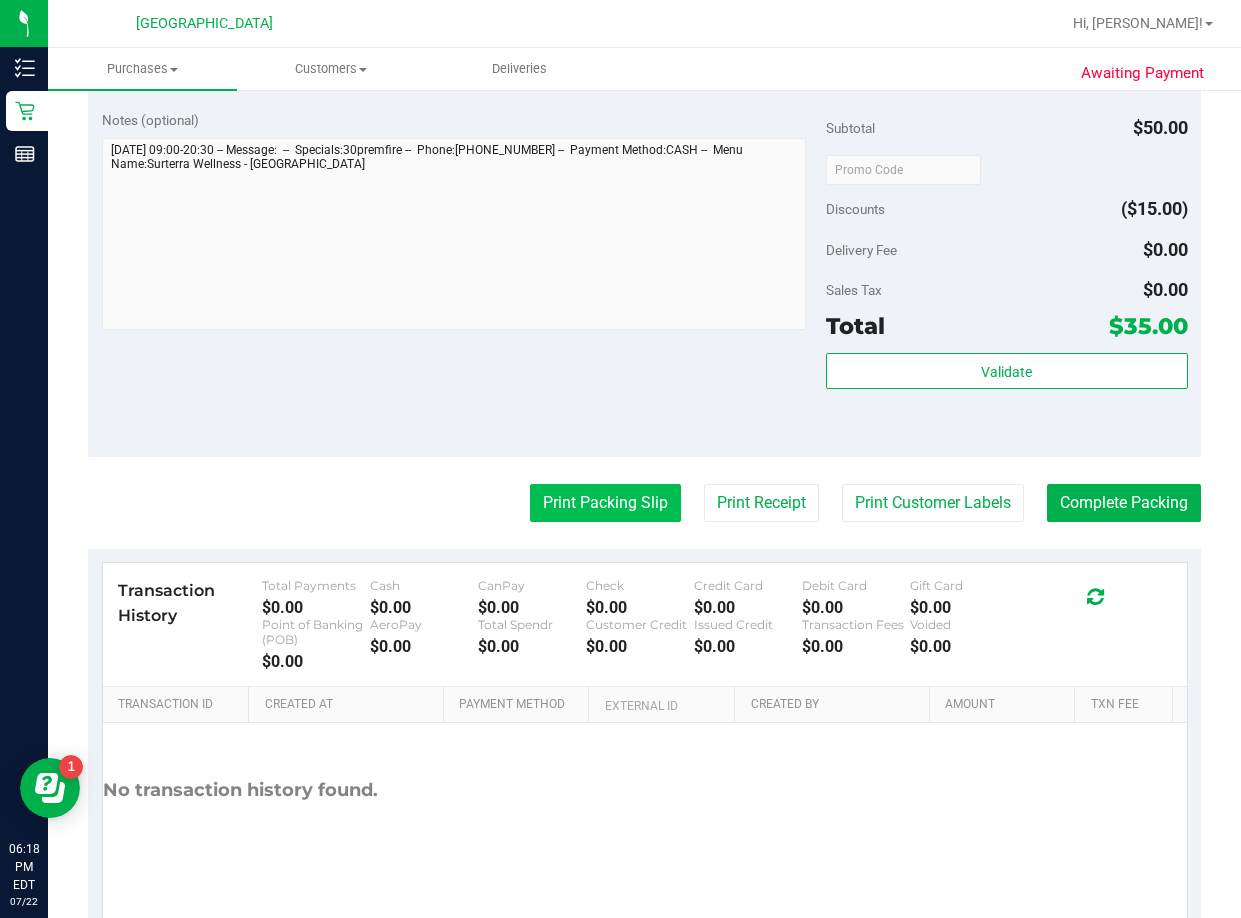 click on "Print Packing Slip" at bounding box center [605, 503] 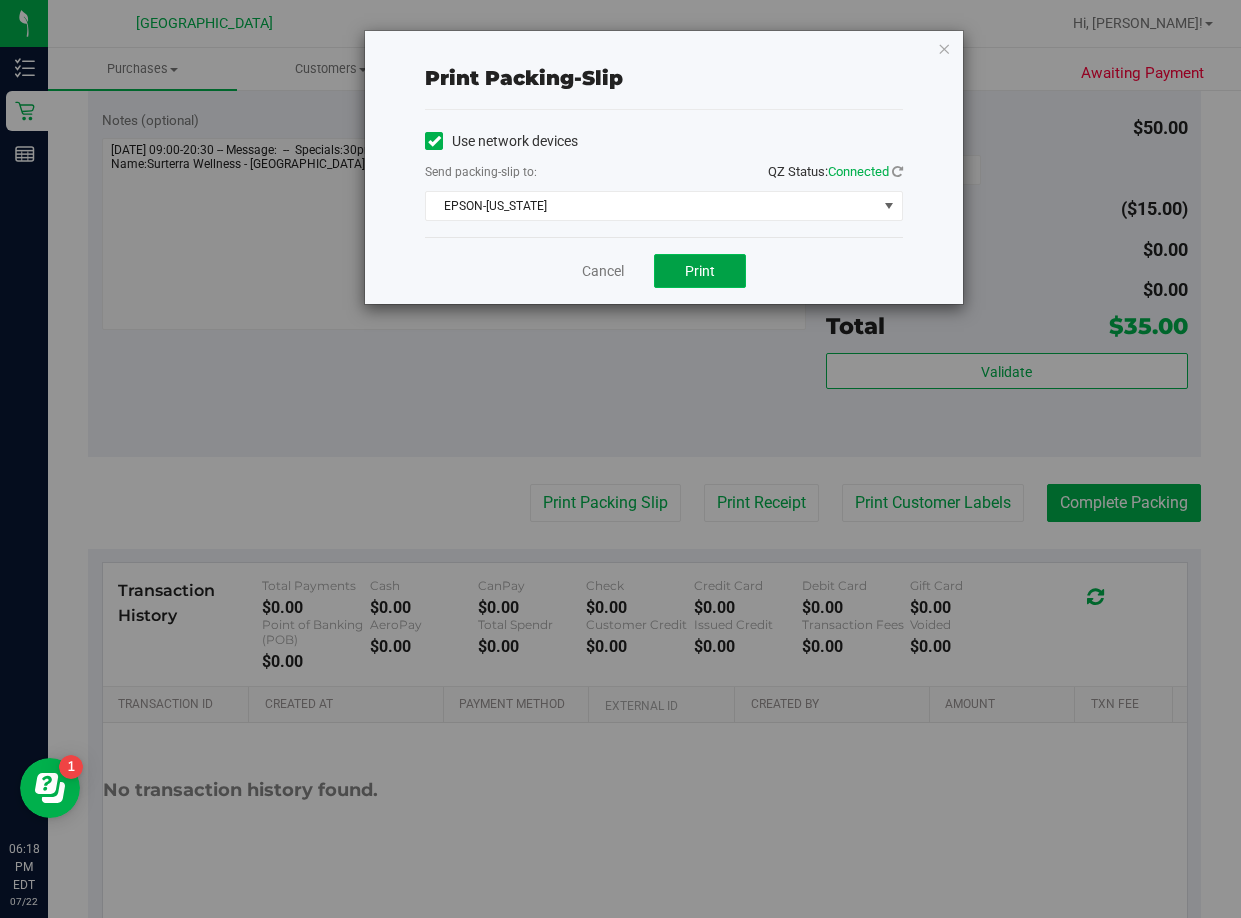 click on "Print" at bounding box center (700, 271) 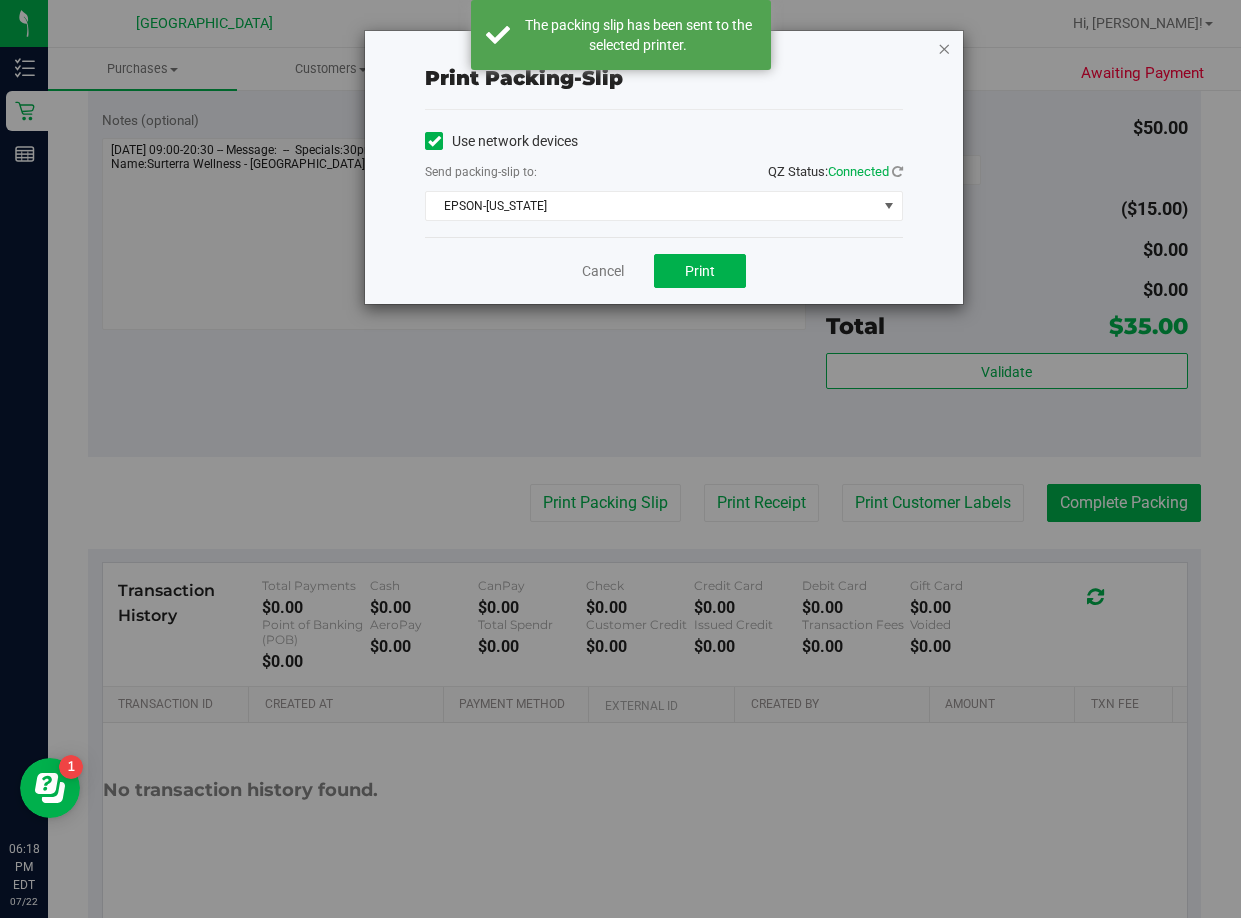 click at bounding box center (944, 48) 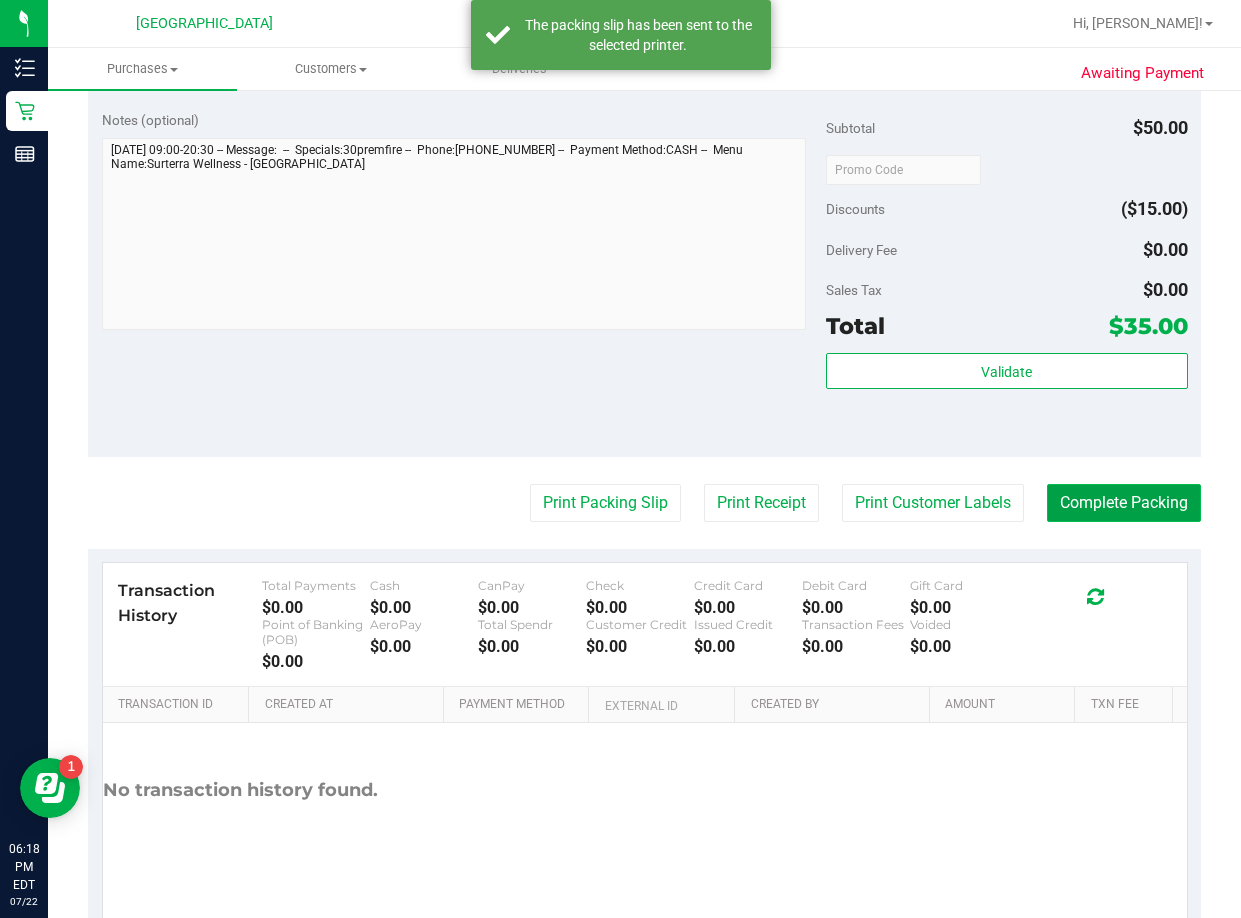 click on "Complete Packing" at bounding box center [1124, 503] 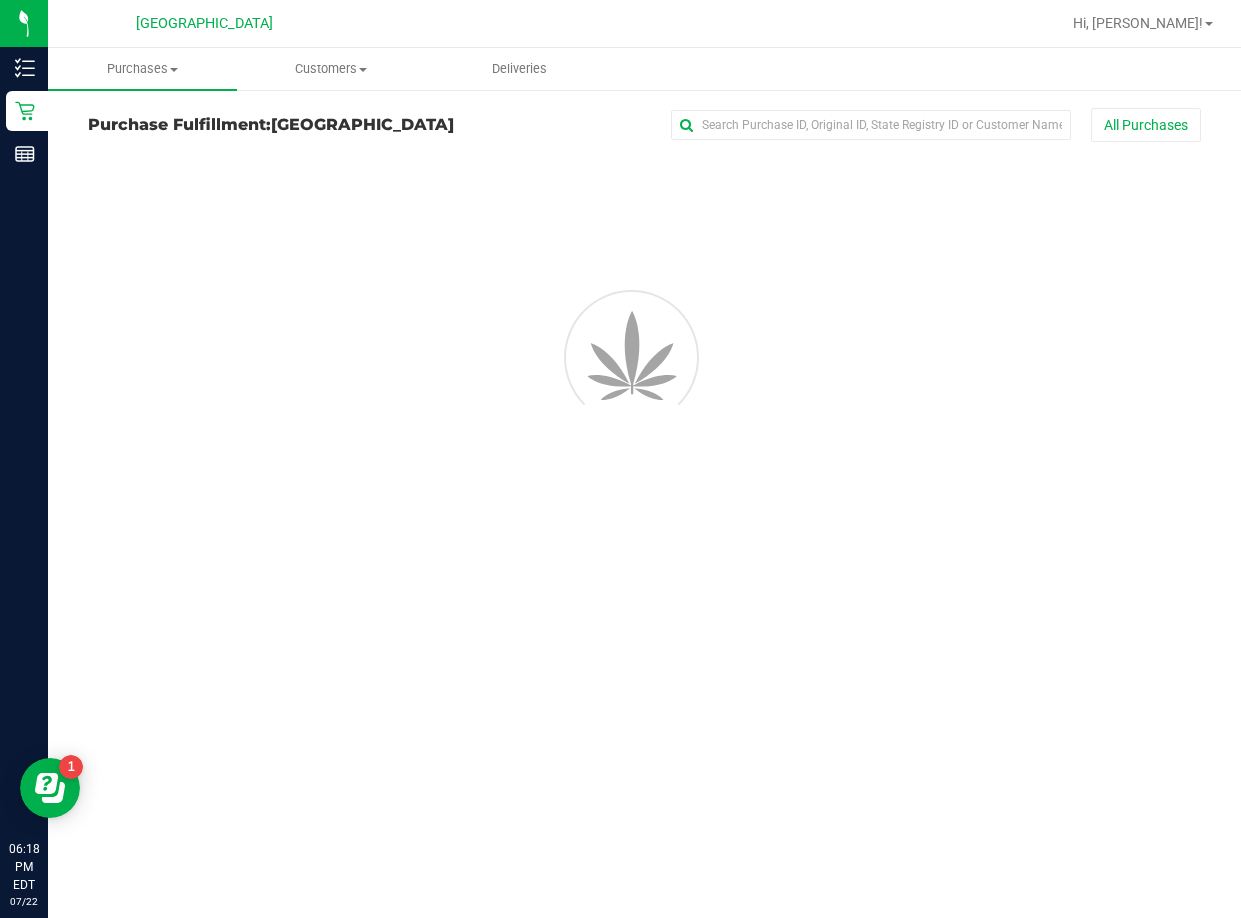 scroll, scrollTop: 0, scrollLeft: 0, axis: both 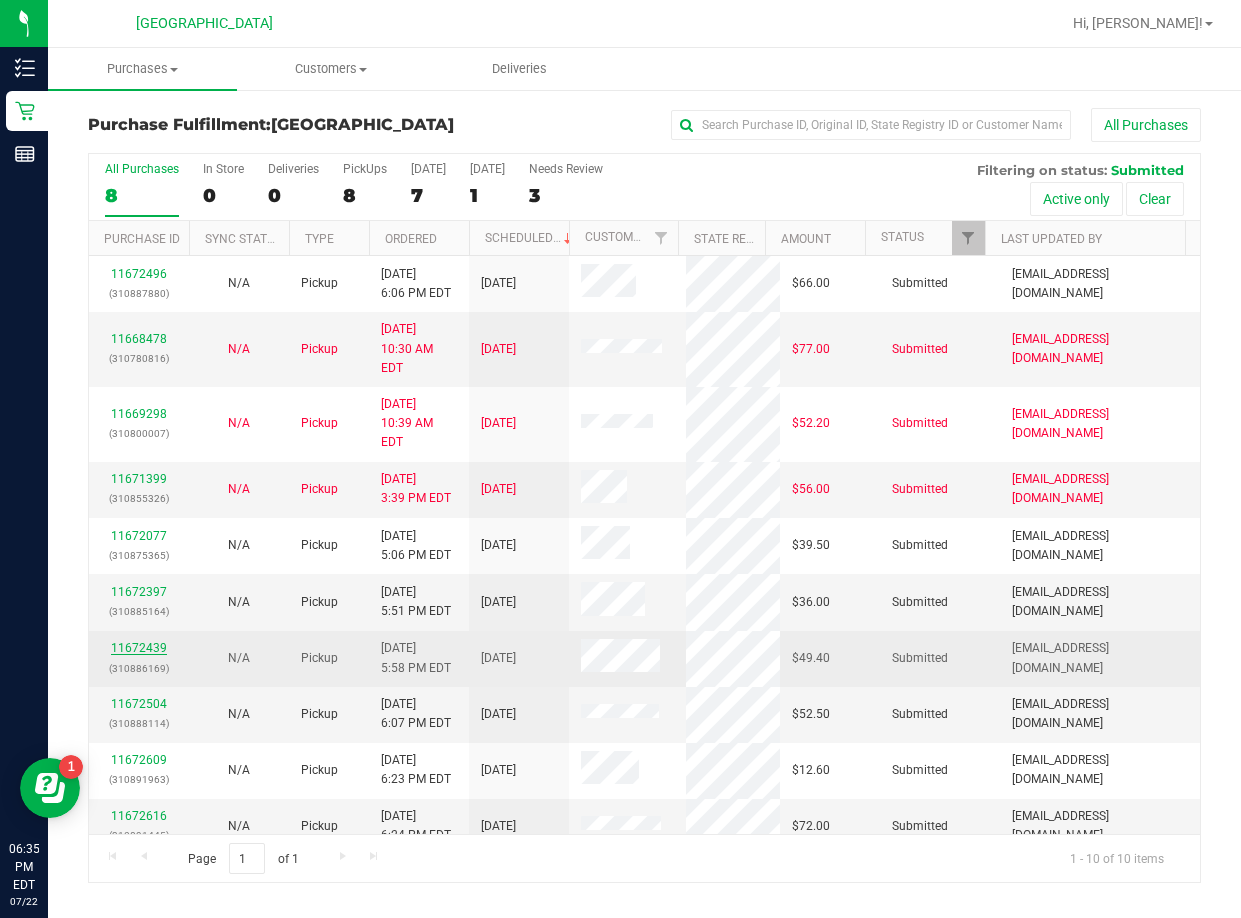click on "11672439" at bounding box center (139, 648) 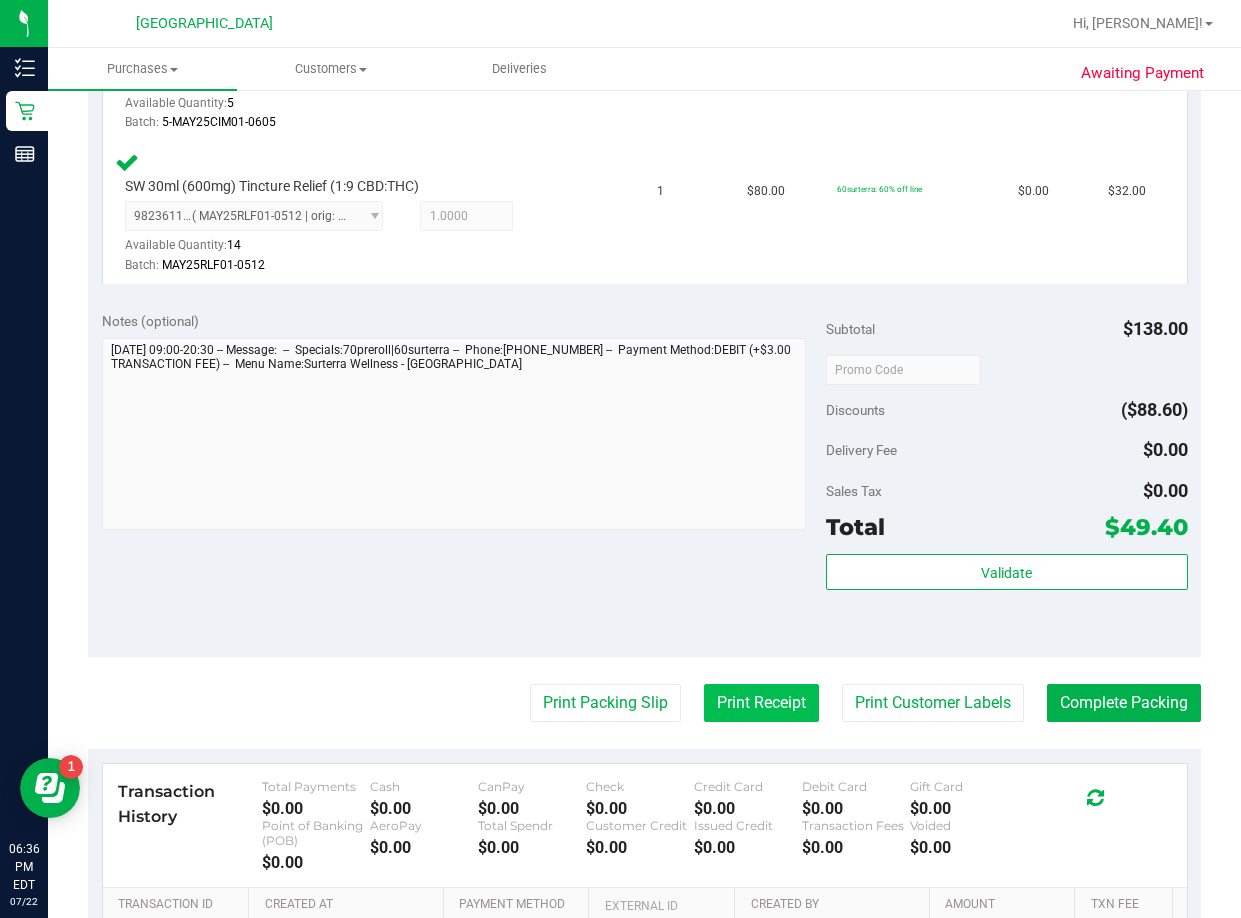 scroll, scrollTop: 800, scrollLeft: 0, axis: vertical 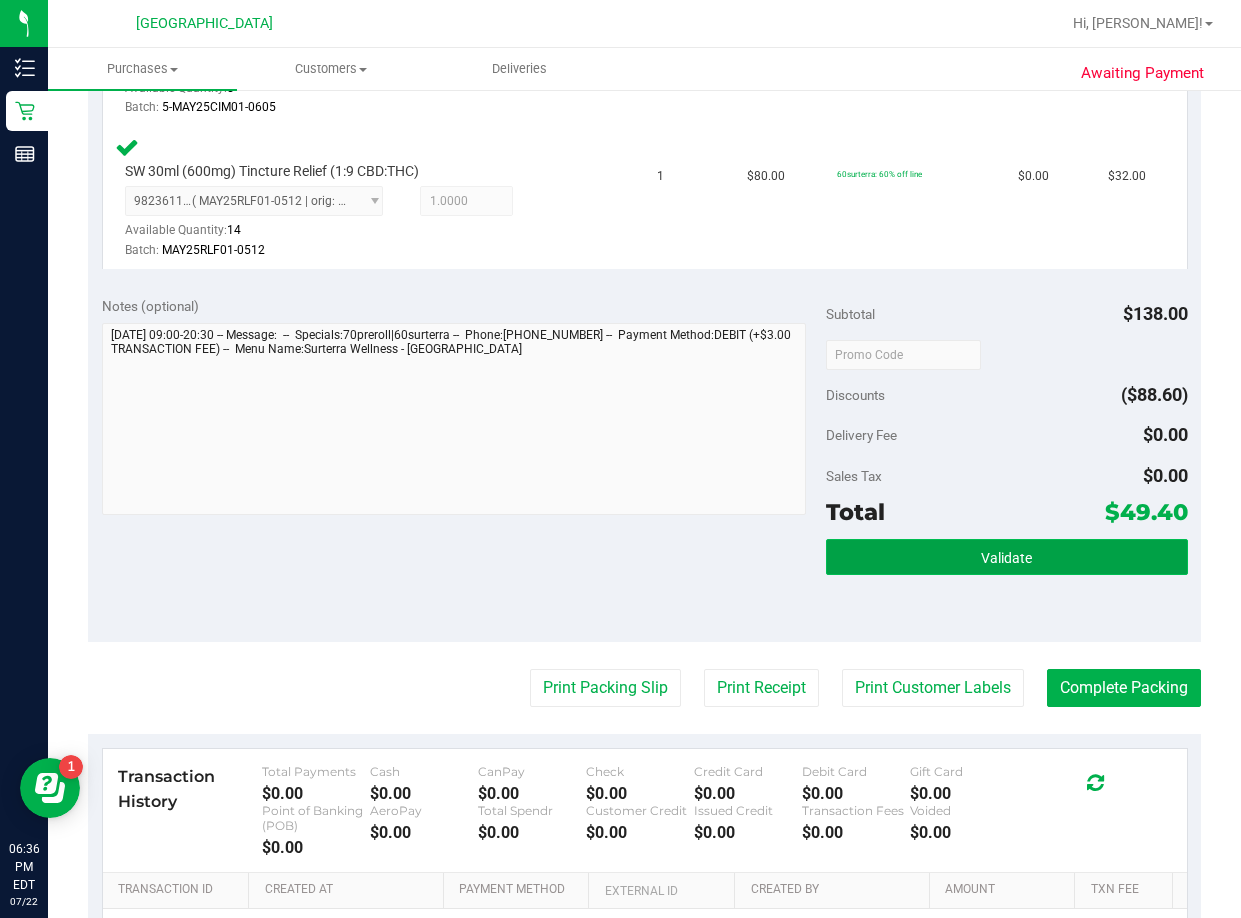click on "Validate" at bounding box center [1007, 557] 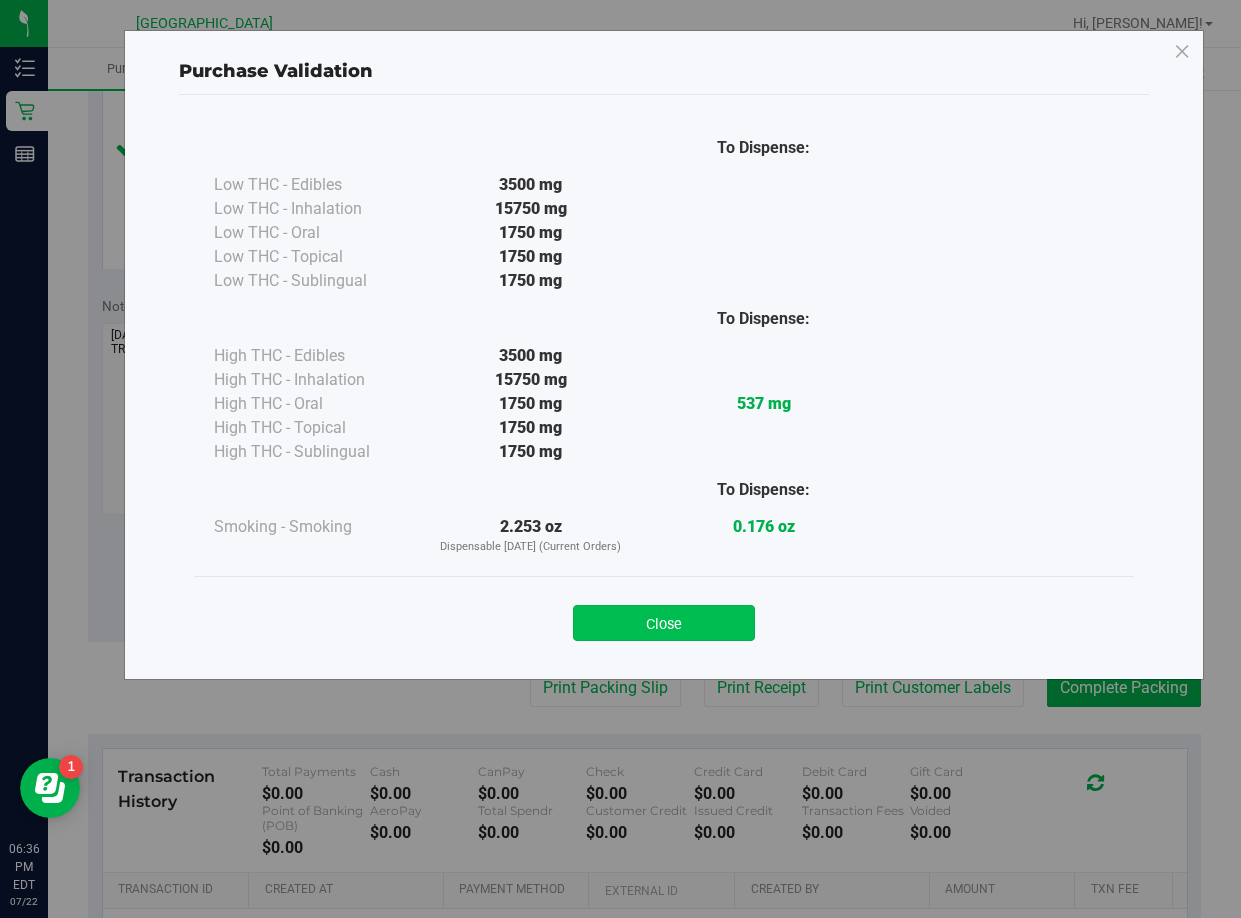 click on "Close" at bounding box center [664, 623] 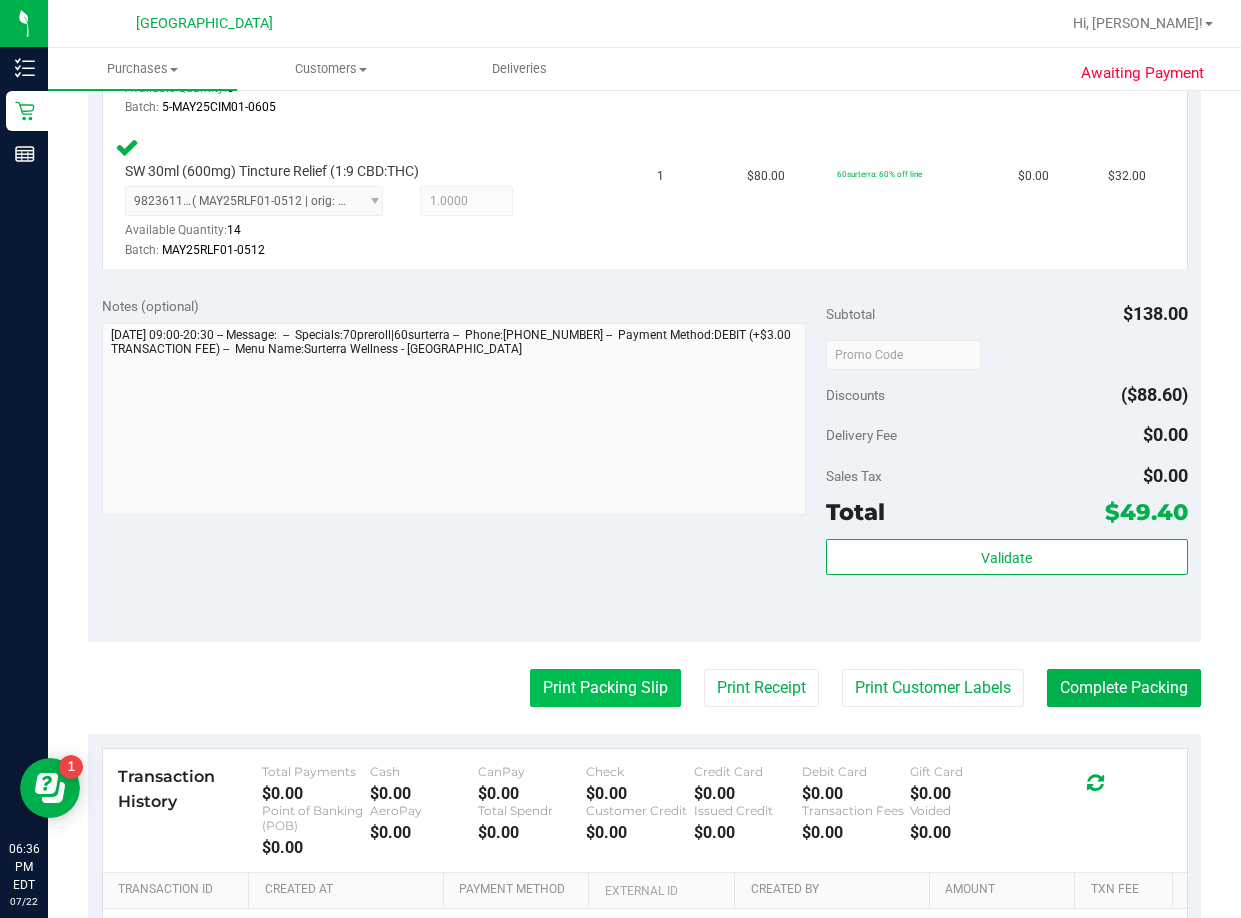 click on "Print Packing Slip" at bounding box center [605, 688] 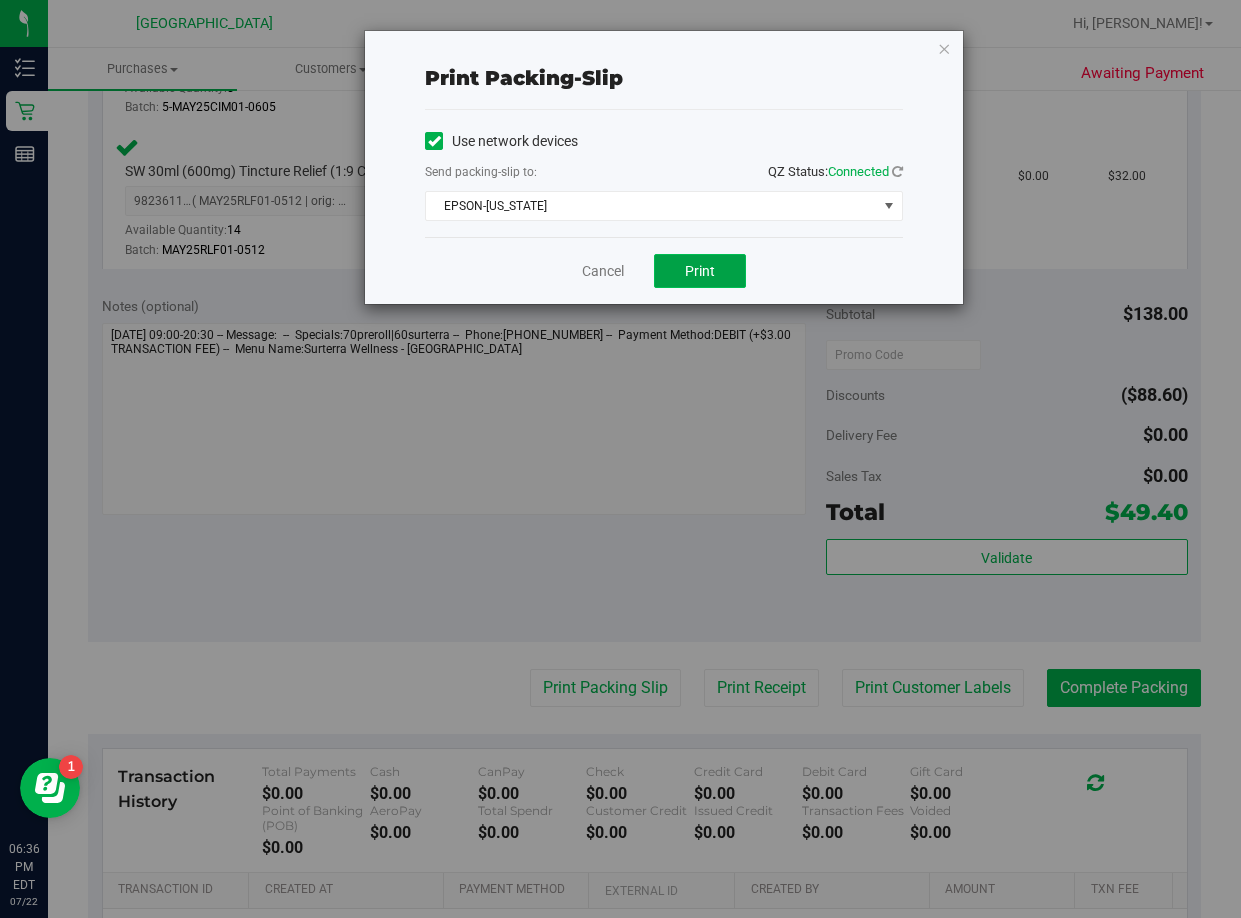click on "Print" at bounding box center [700, 271] 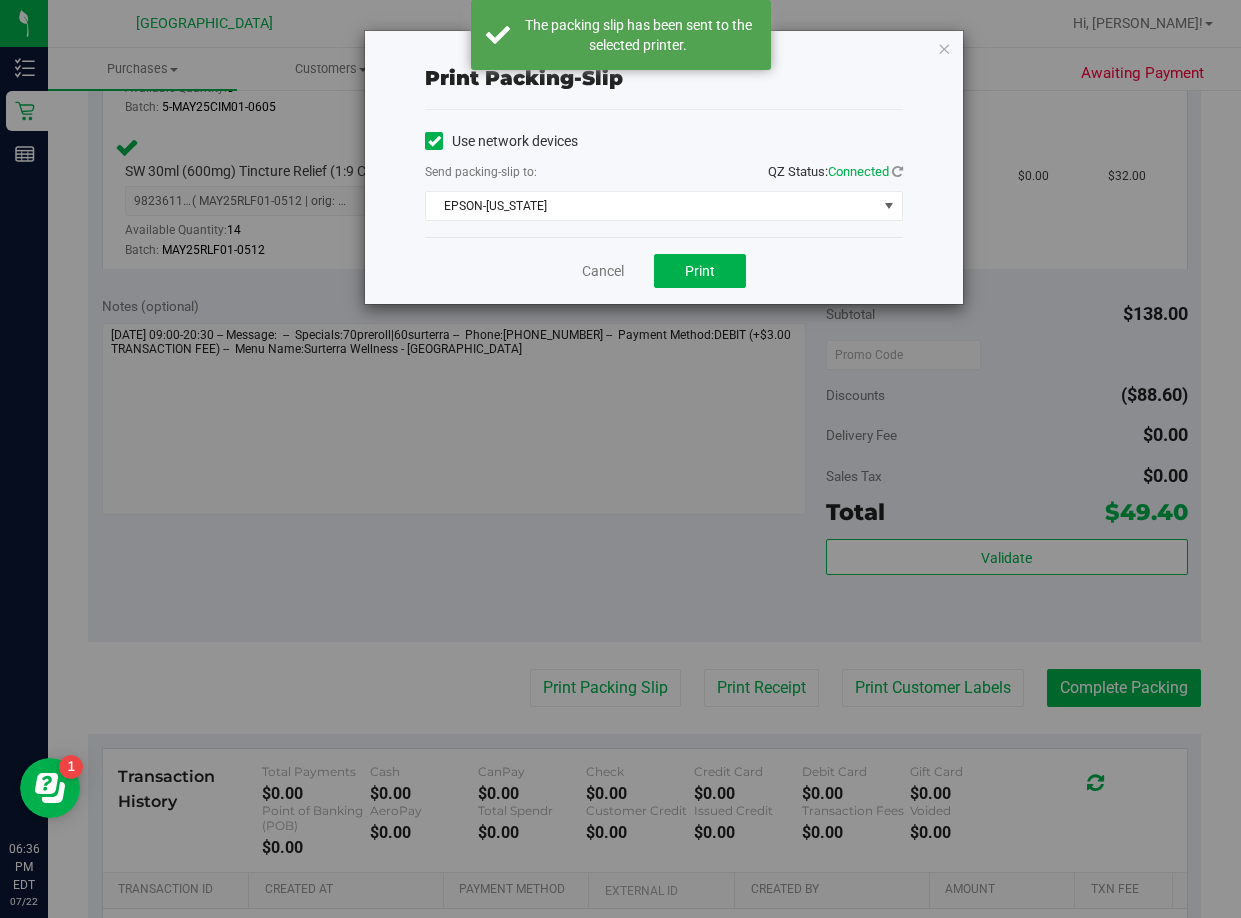 click on "Print packing-slip
Use network devices
Send packing-slip to:
QZ Status:   Connected
[GEOGRAPHIC_DATA]-[US_STATE] Choose printer EPSON-[GEOGRAPHIC_DATA]-LO EPSON-[GEOGRAPHIC_DATA] [GEOGRAPHIC_DATA]-[US_STATE] [GEOGRAPHIC_DATA]-WIGGLES EPSON-WOLVERINE EPSON-[GEOGRAPHIC_DATA]-BAR EPSON-[PERSON_NAME] EPSON-ZAC-EFRON EPSON-ZEDD
Cancel
Print" at bounding box center (664, 167) 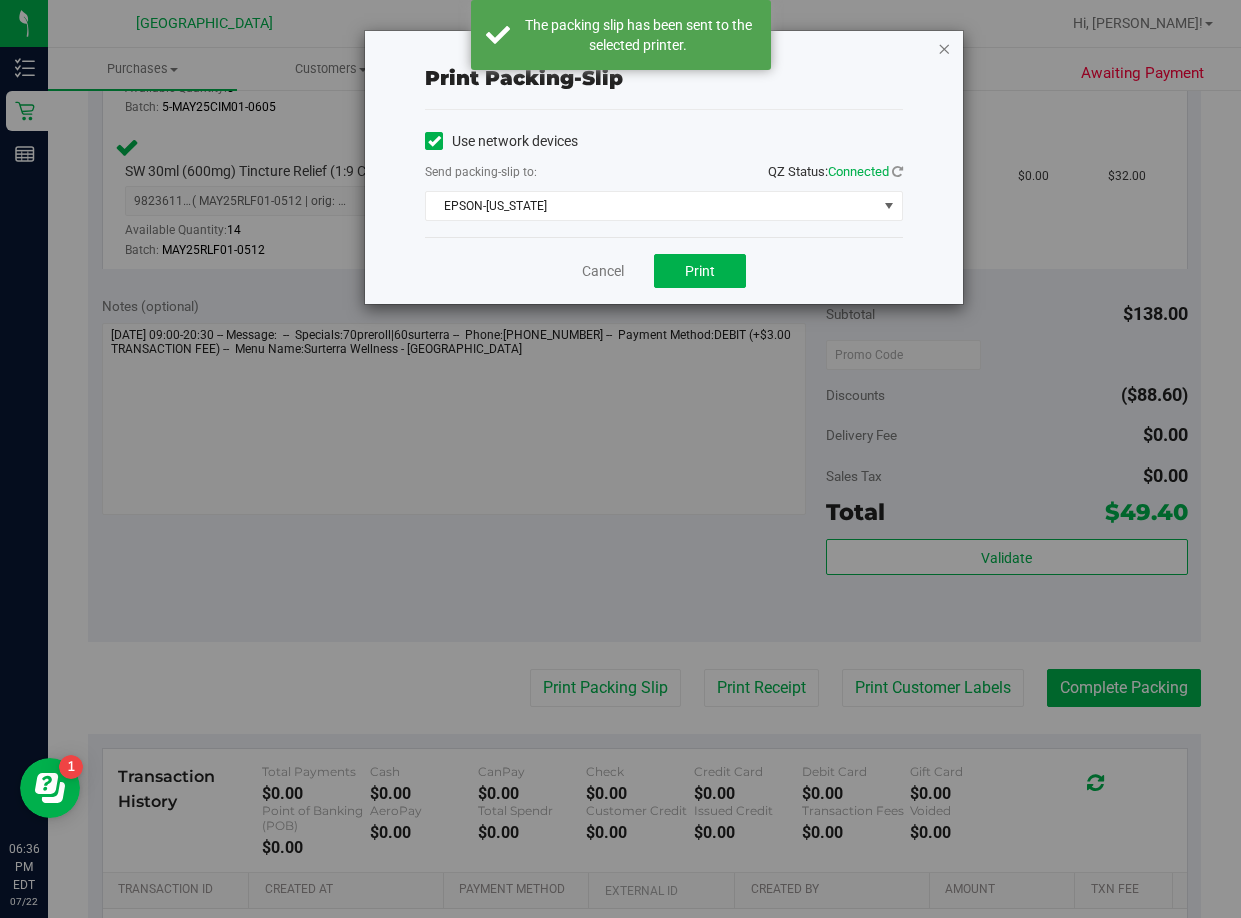click at bounding box center [944, 48] 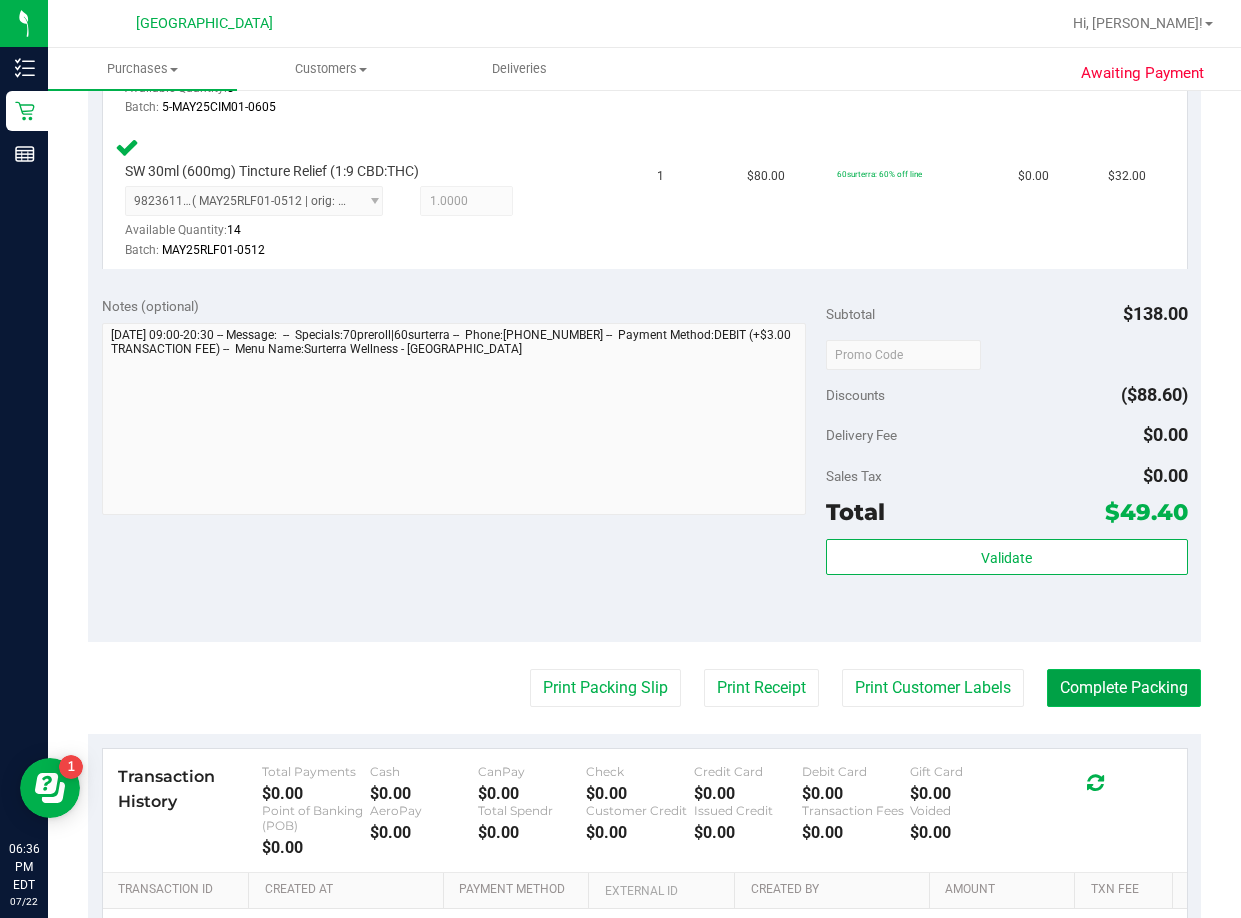 click on "Complete Packing" at bounding box center [1124, 688] 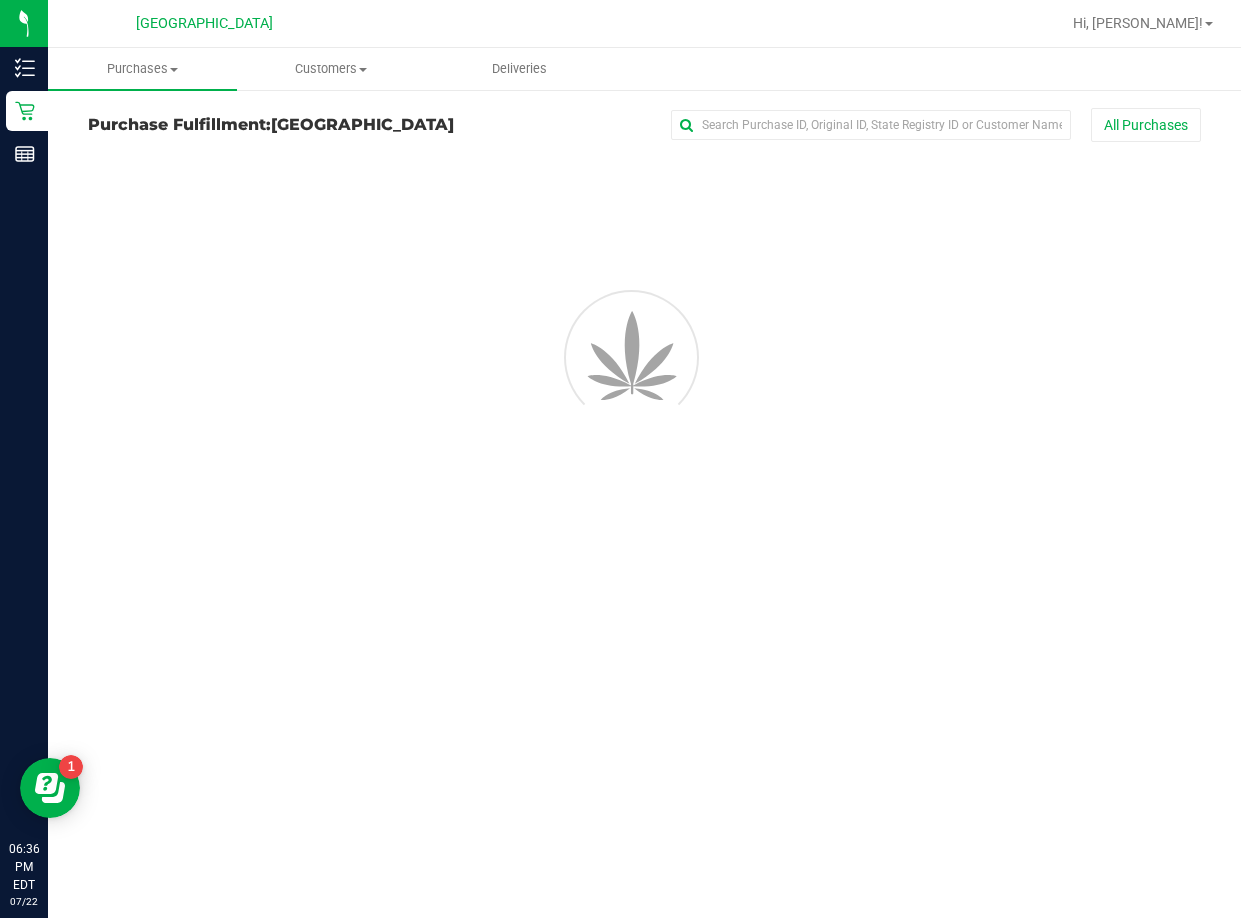scroll, scrollTop: 0, scrollLeft: 0, axis: both 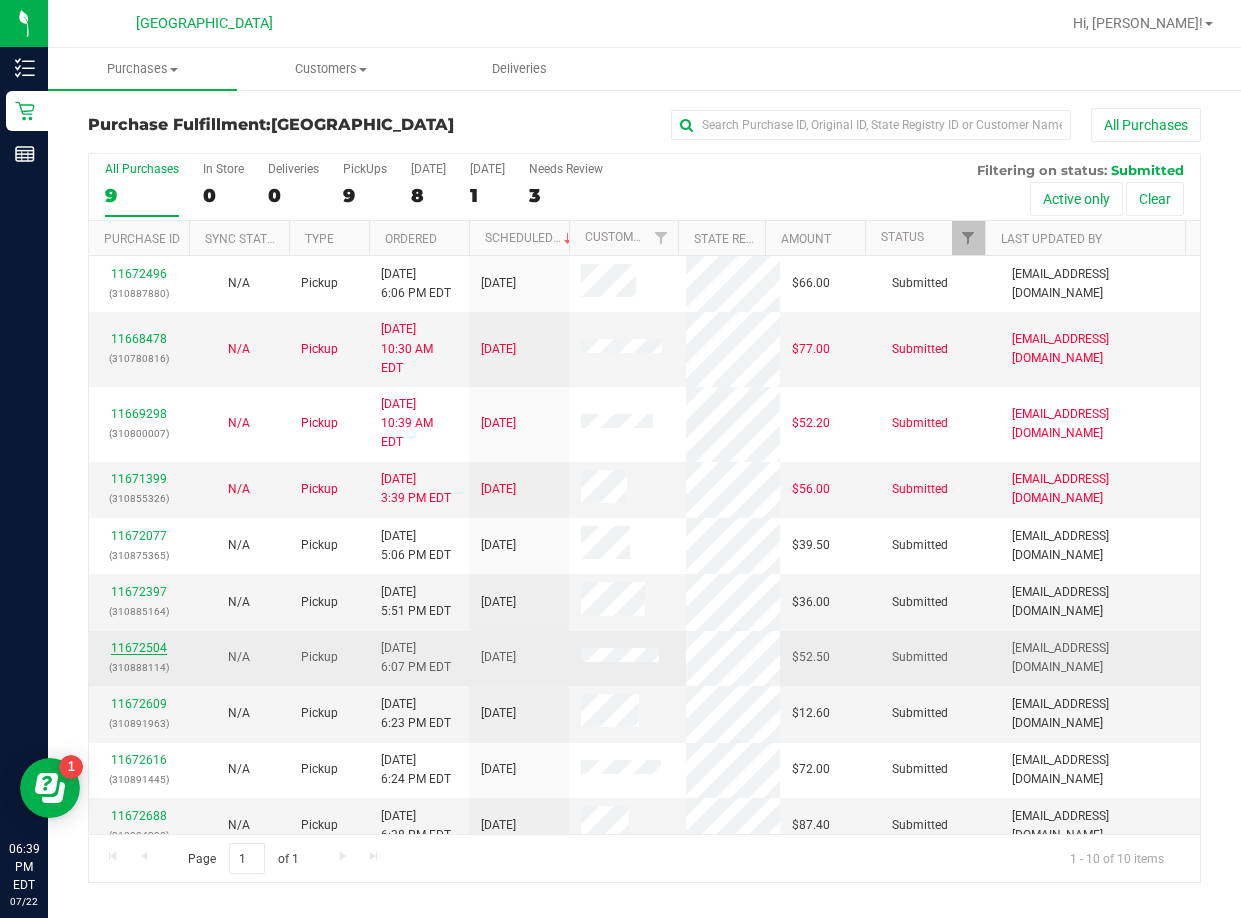 click on "11672504" at bounding box center [139, 648] 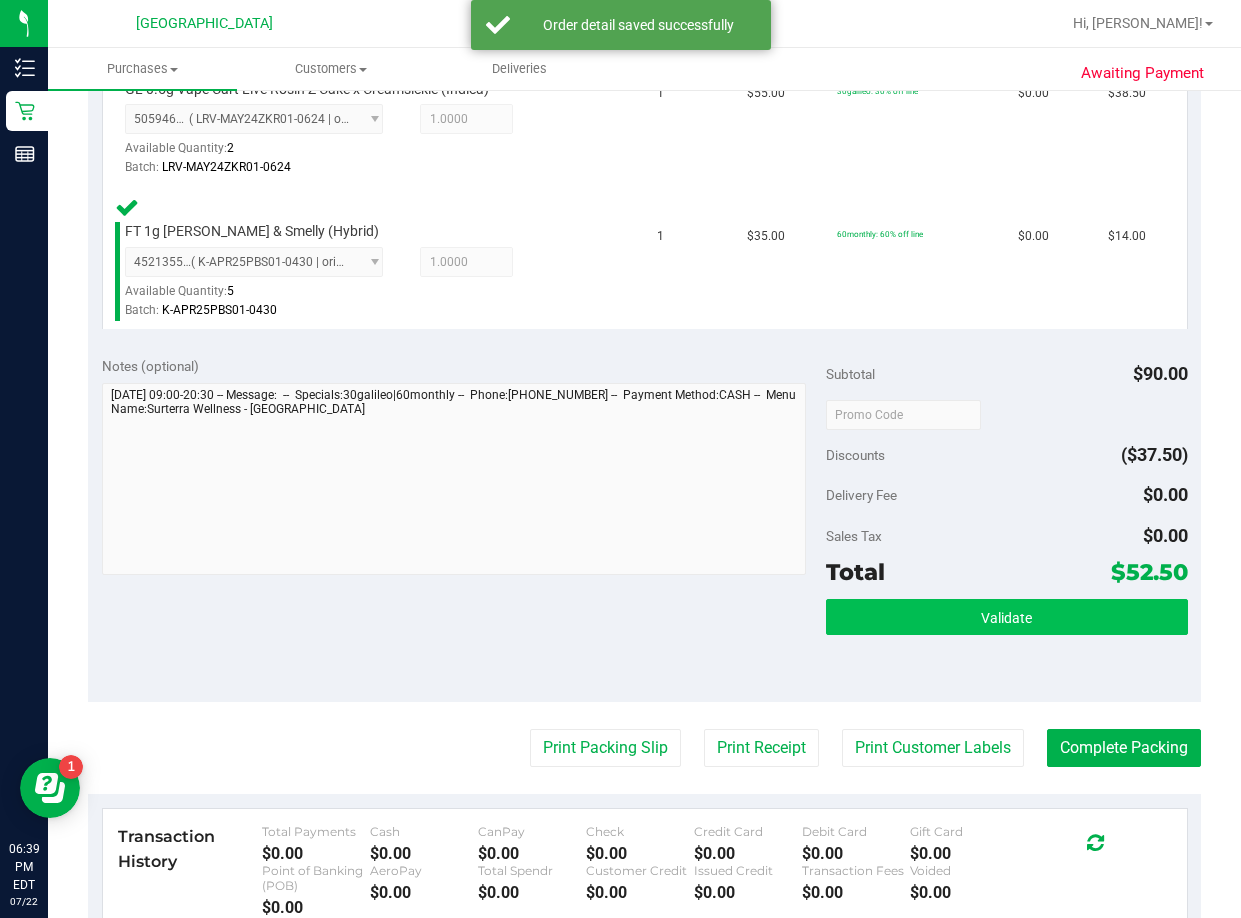 scroll, scrollTop: 600, scrollLeft: 0, axis: vertical 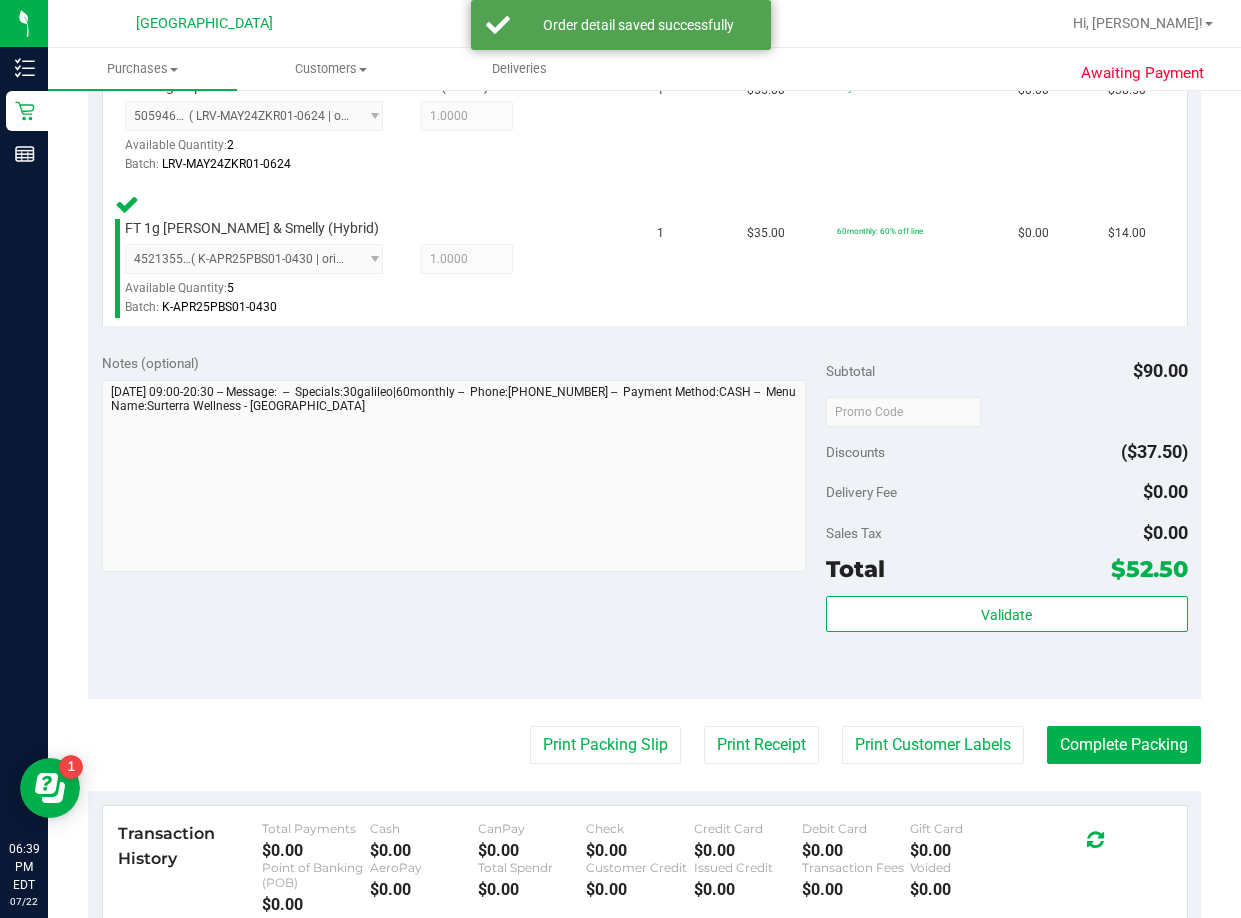 click on "Validate" at bounding box center (1007, 641) 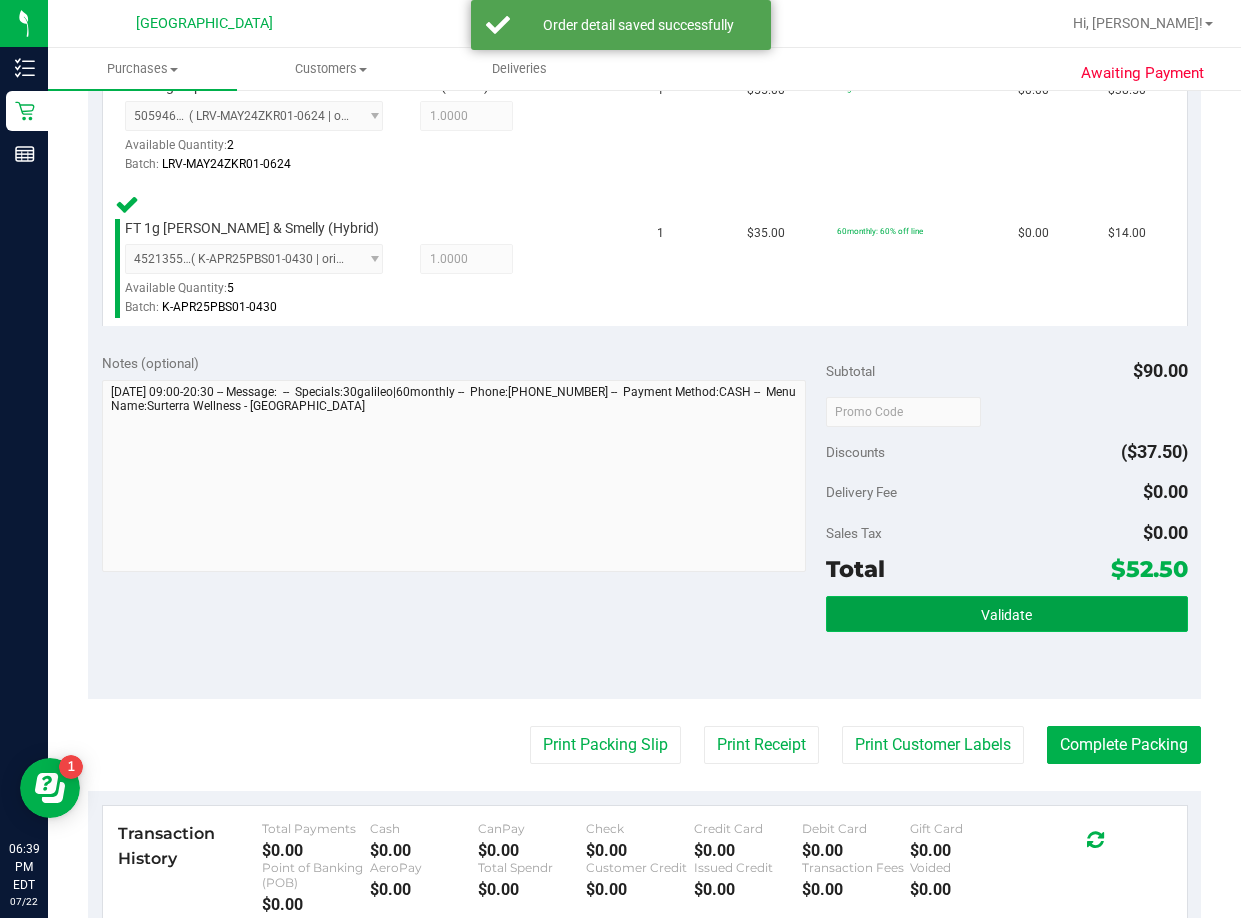 click on "Validate" at bounding box center (1007, 614) 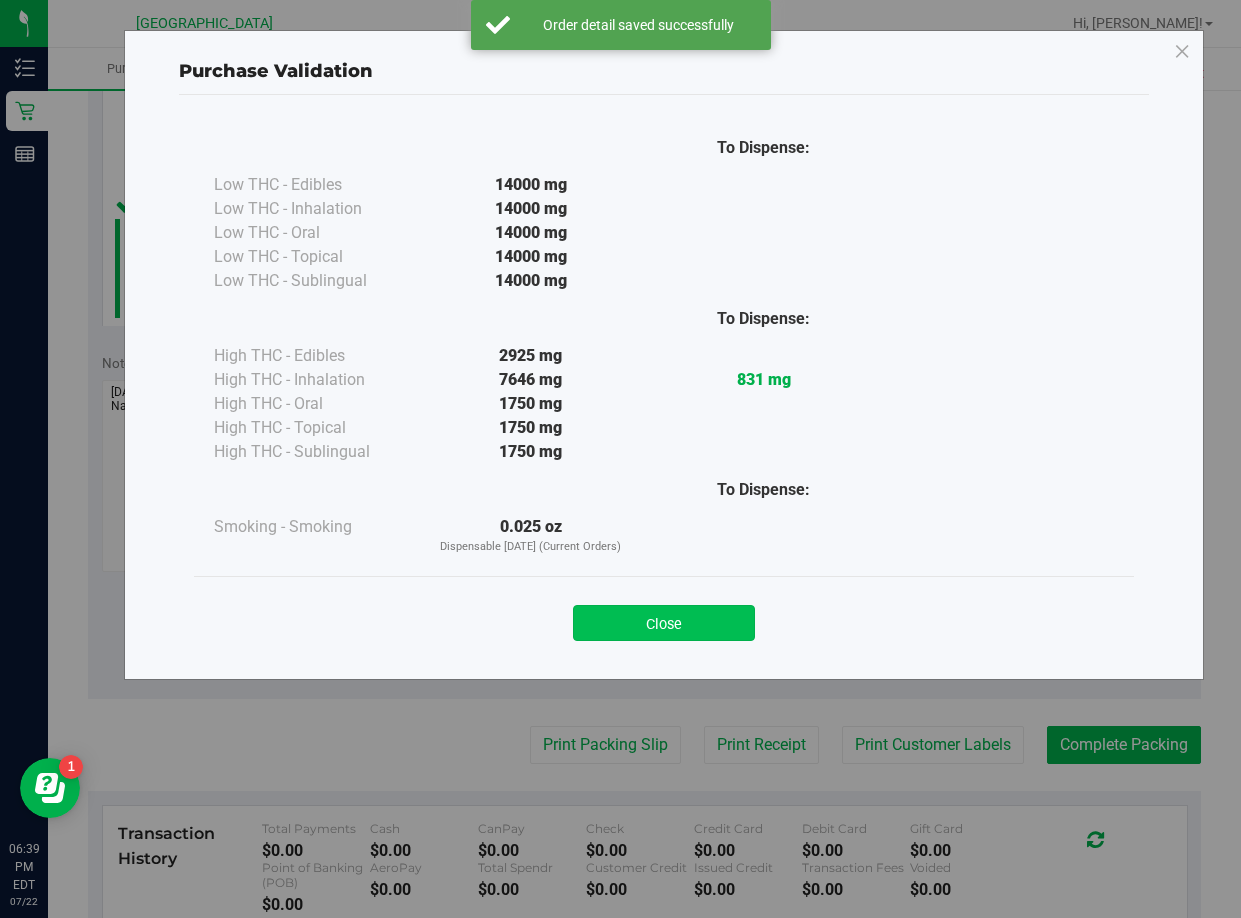 click on "Close" at bounding box center [664, 623] 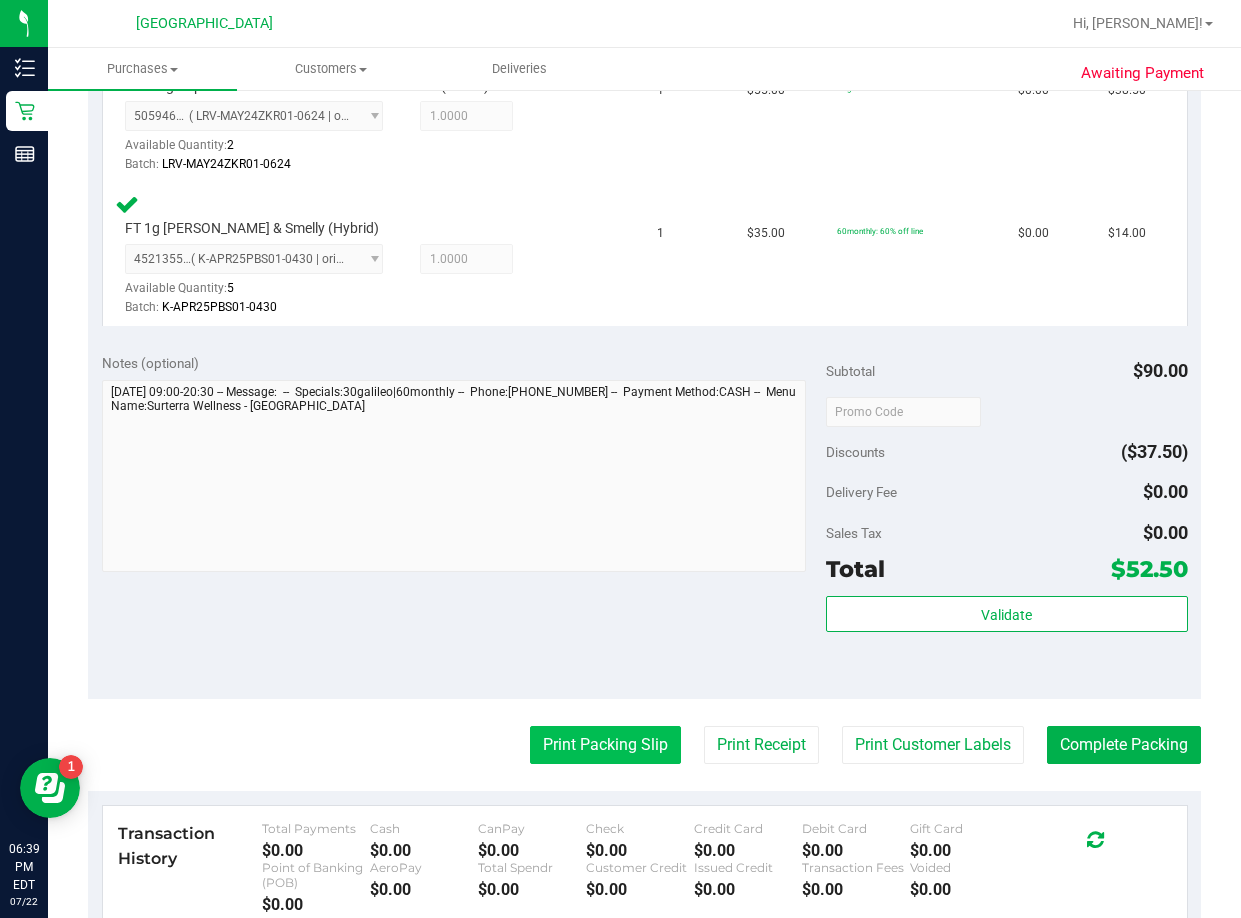 click on "Print Packing Slip" at bounding box center [605, 745] 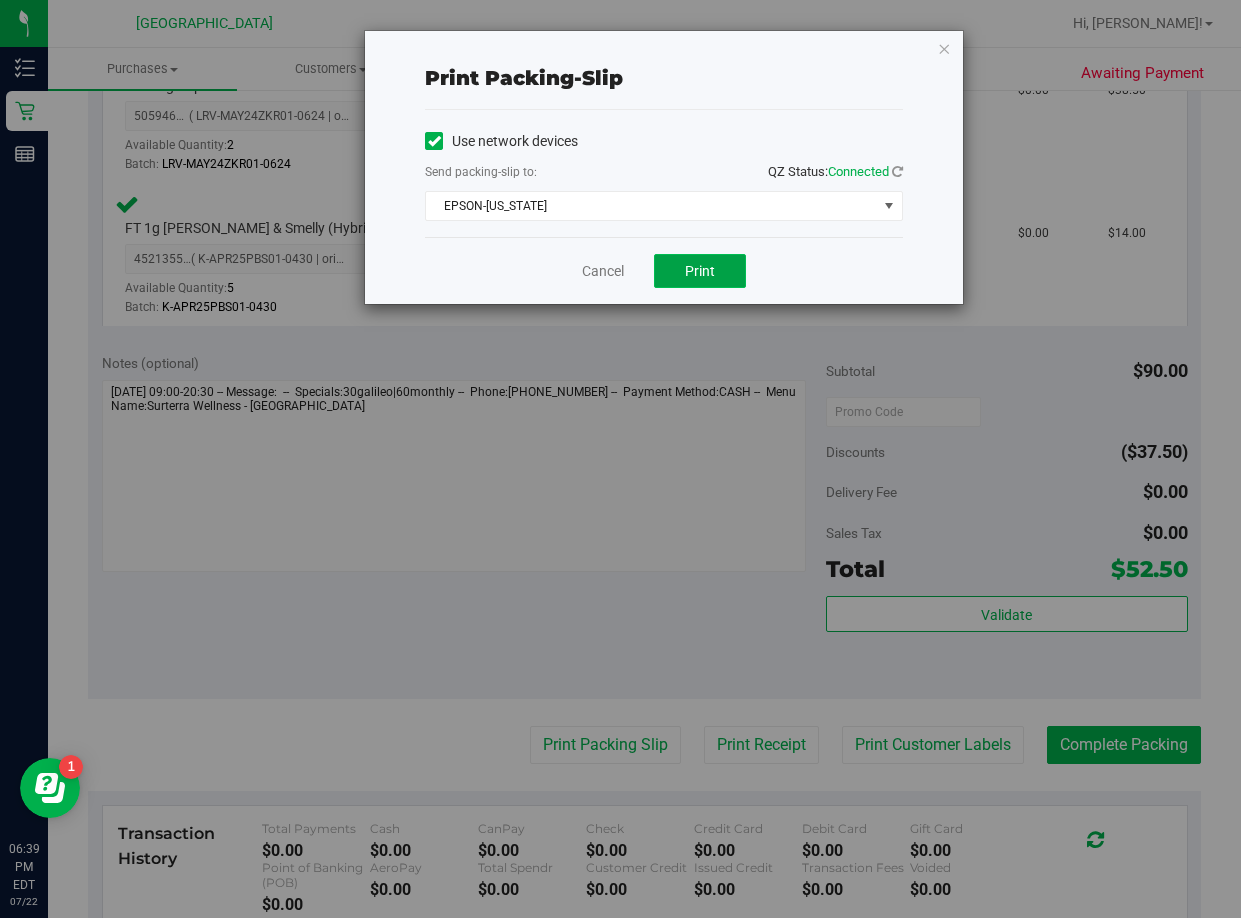 click on "Print" at bounding box center [700, 271] 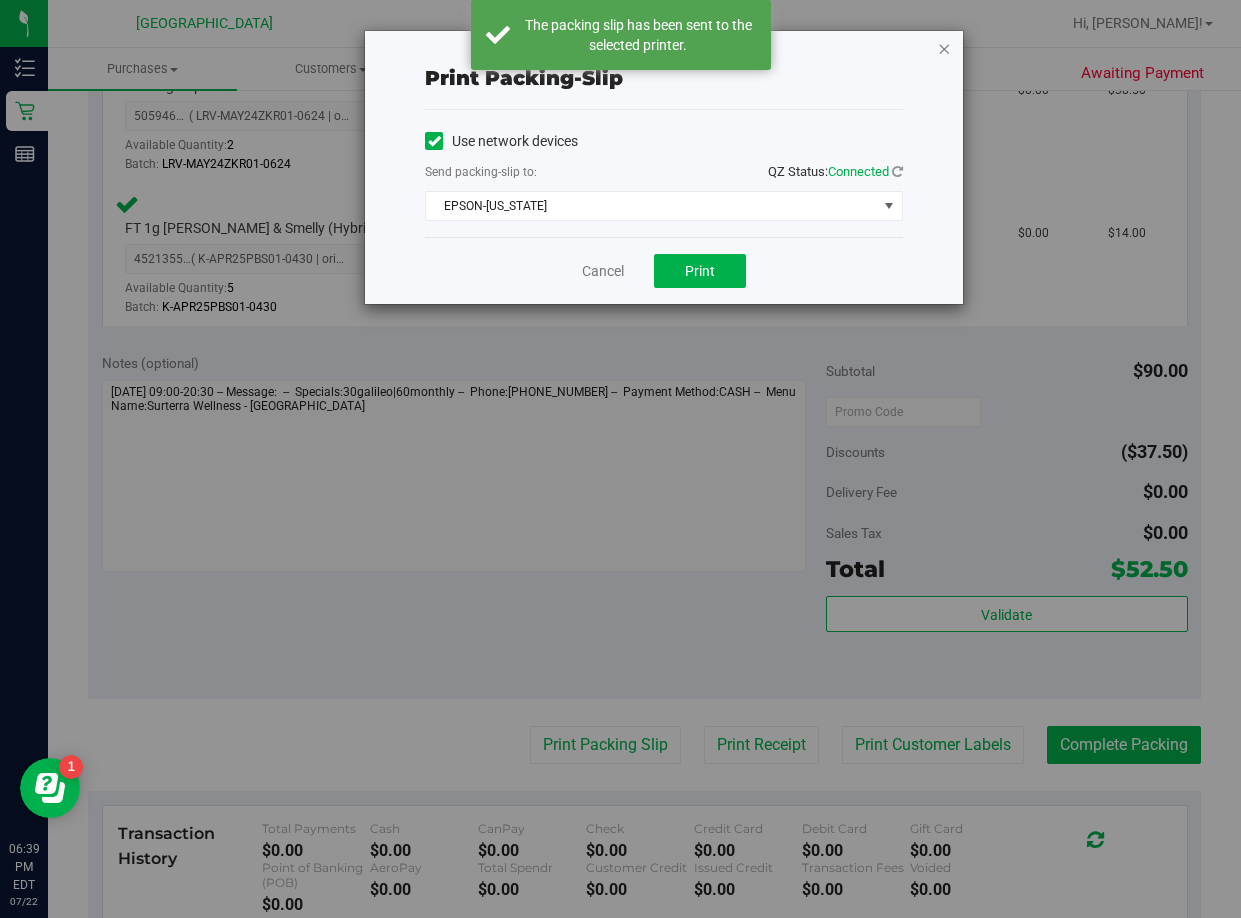 click at bounding box center [944, 48] 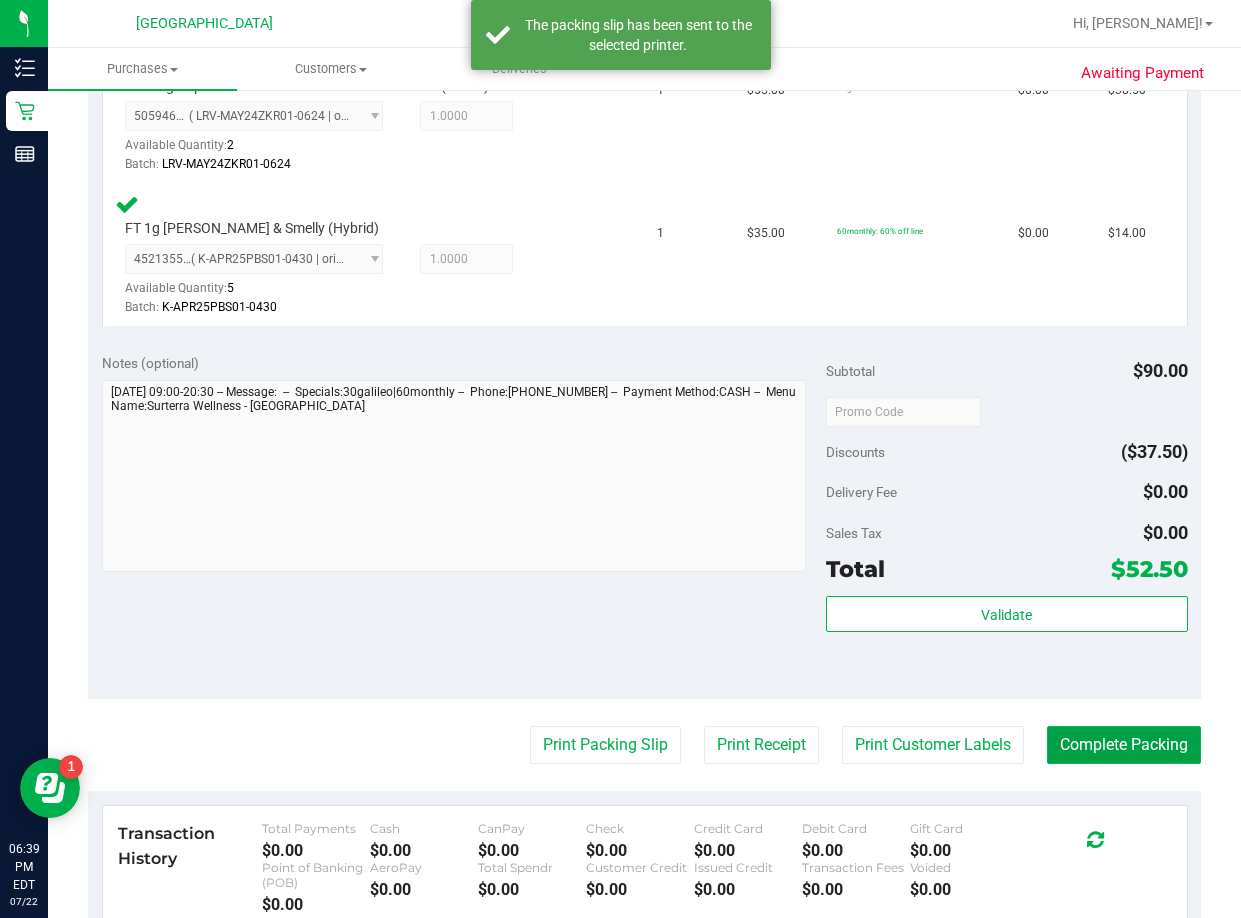 click on "Complete Packing" at bounding box center (1124, 745) 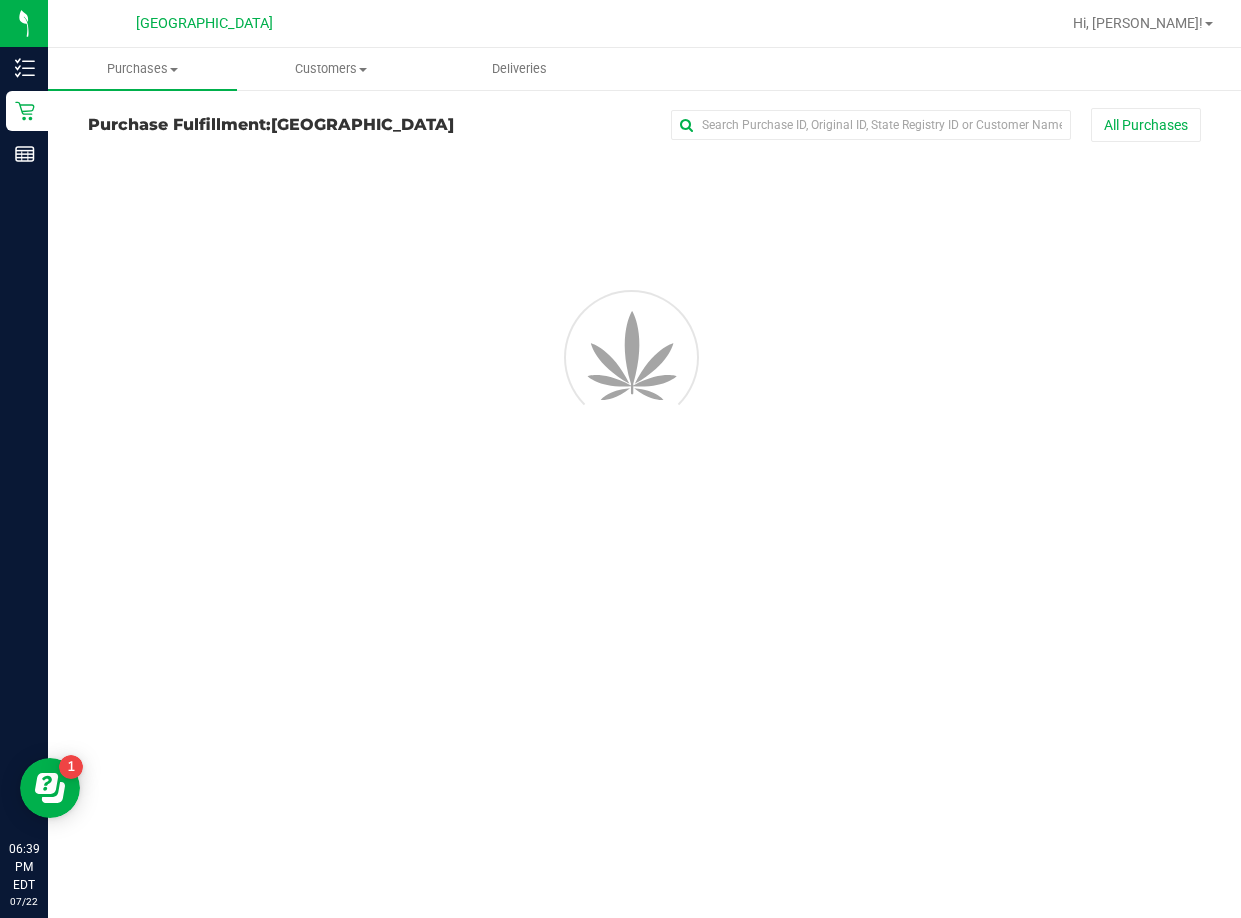 scroll, scrollTop: 0, scrollLeft: 0, axis: both 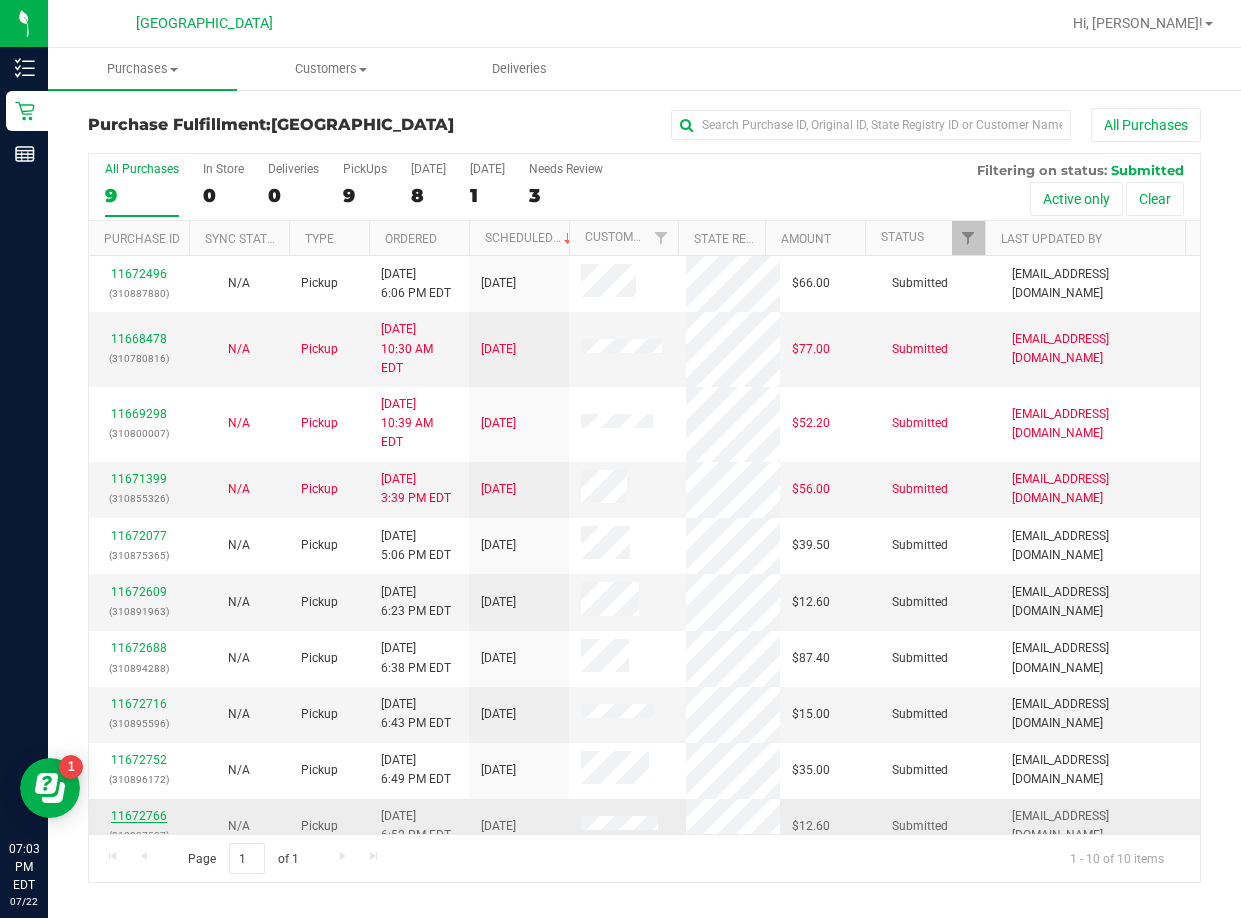 click on "11672766" at bounding box center [139, 816] 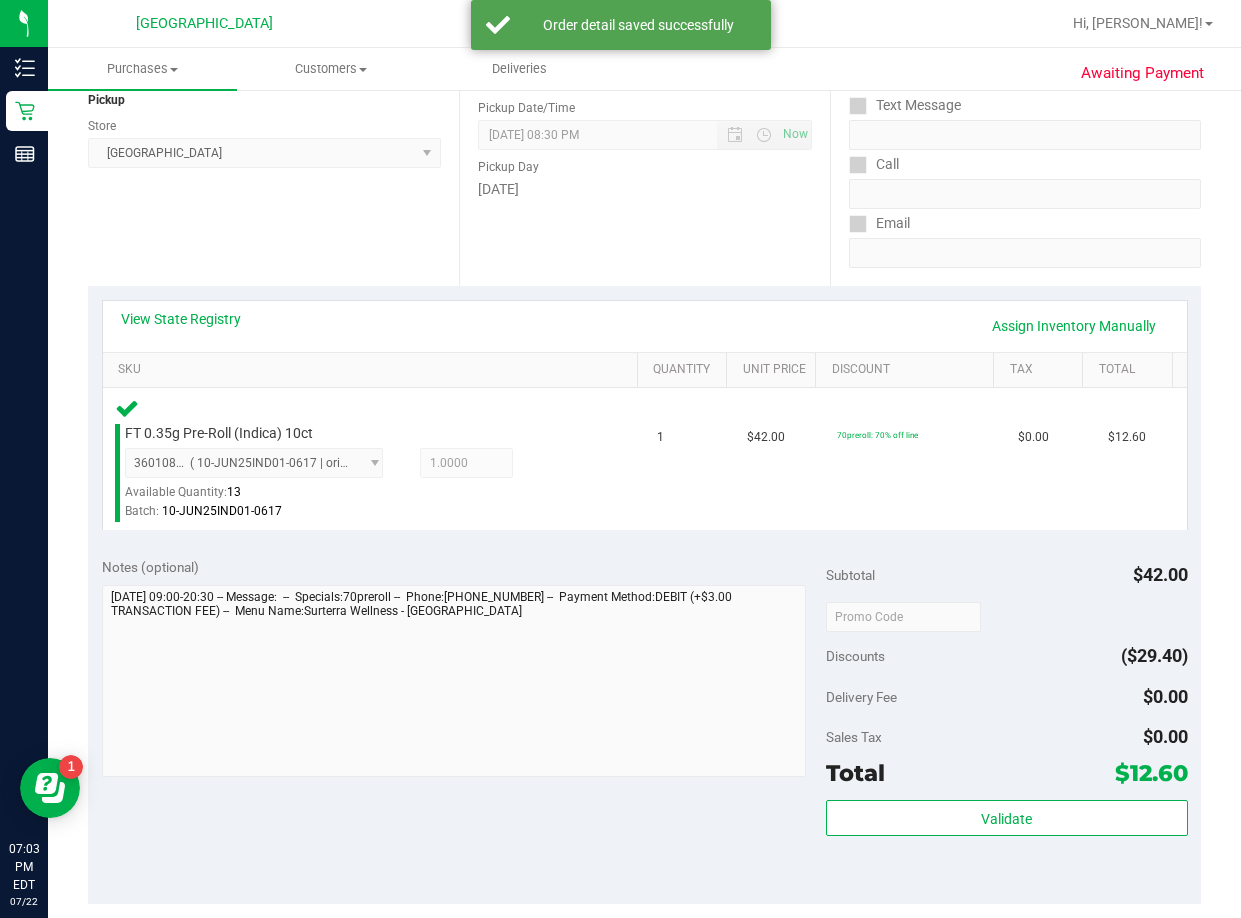 scroll, scrollTop: 300, scrollLeft: 0, axis: vertical 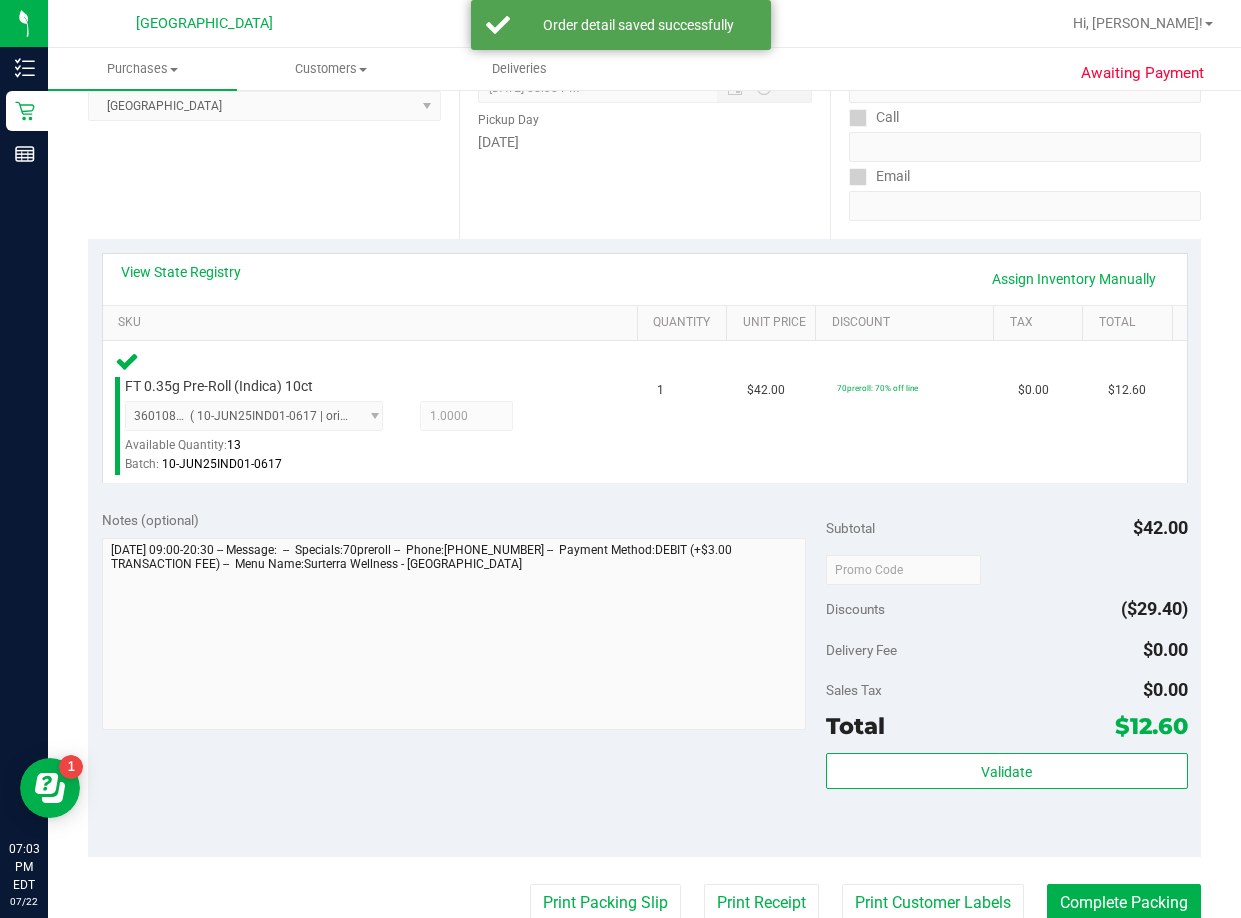 click on "Validate" at bounding box center [1007, 798] 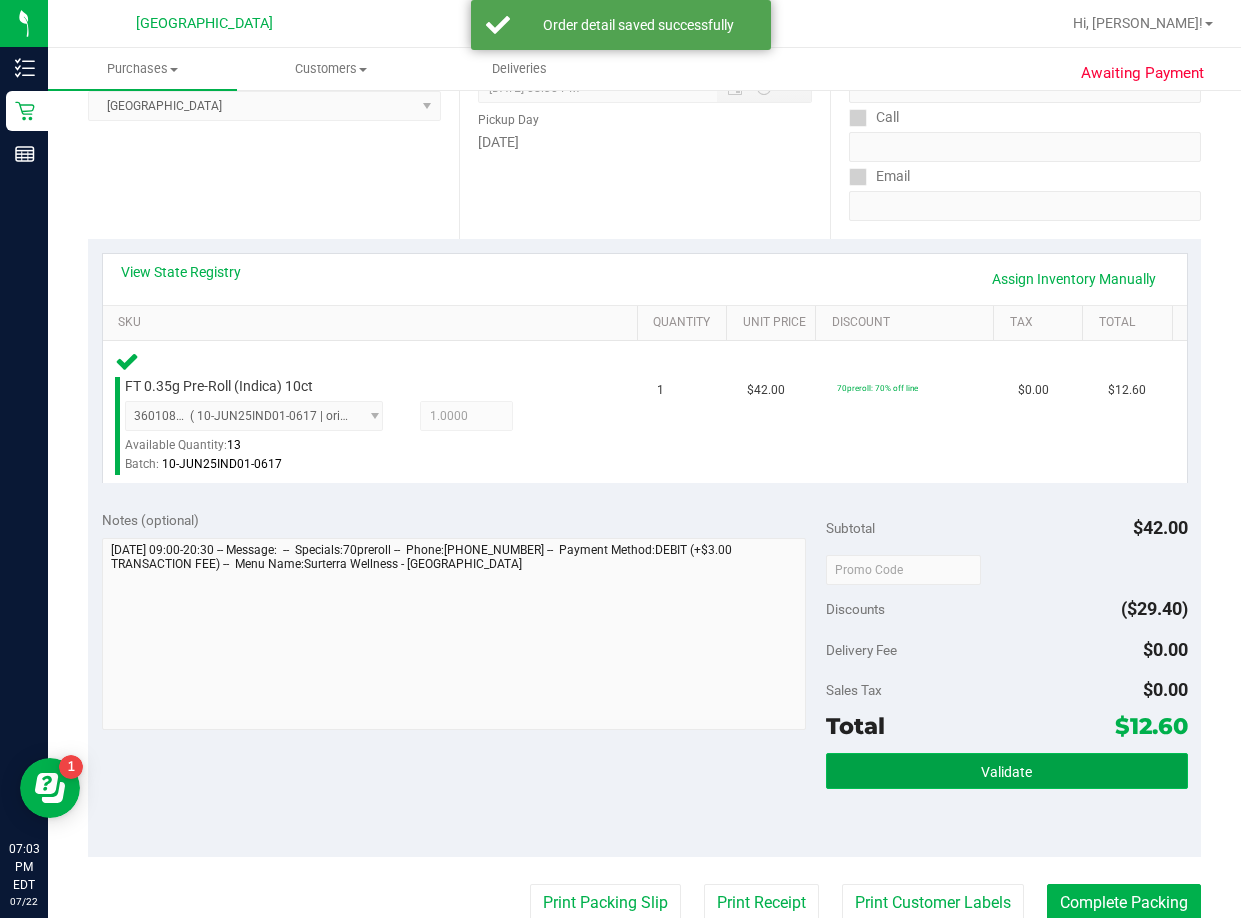 click on "Validate" at bounding box center [1007, 771] 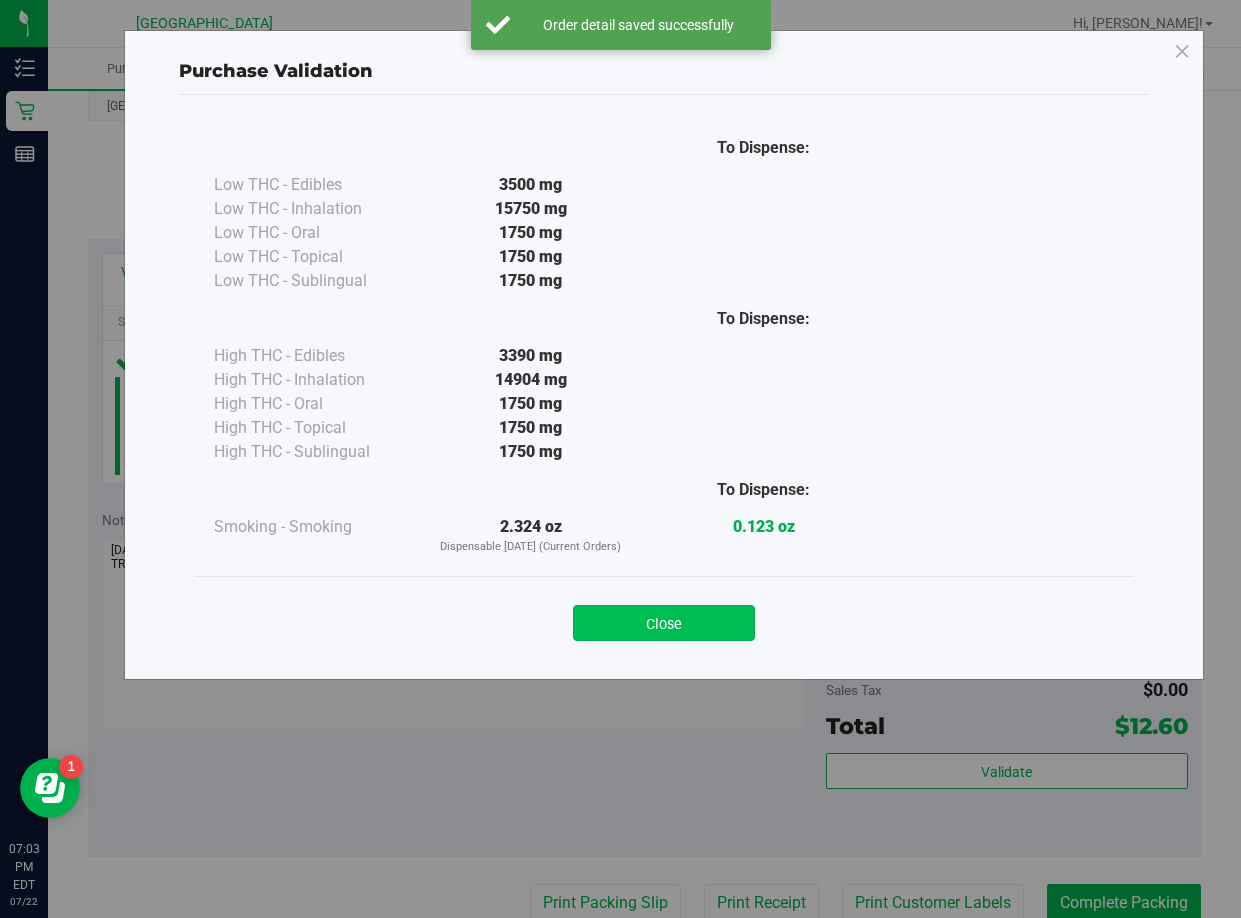 click on "Close" at bounding box center [664, 623] 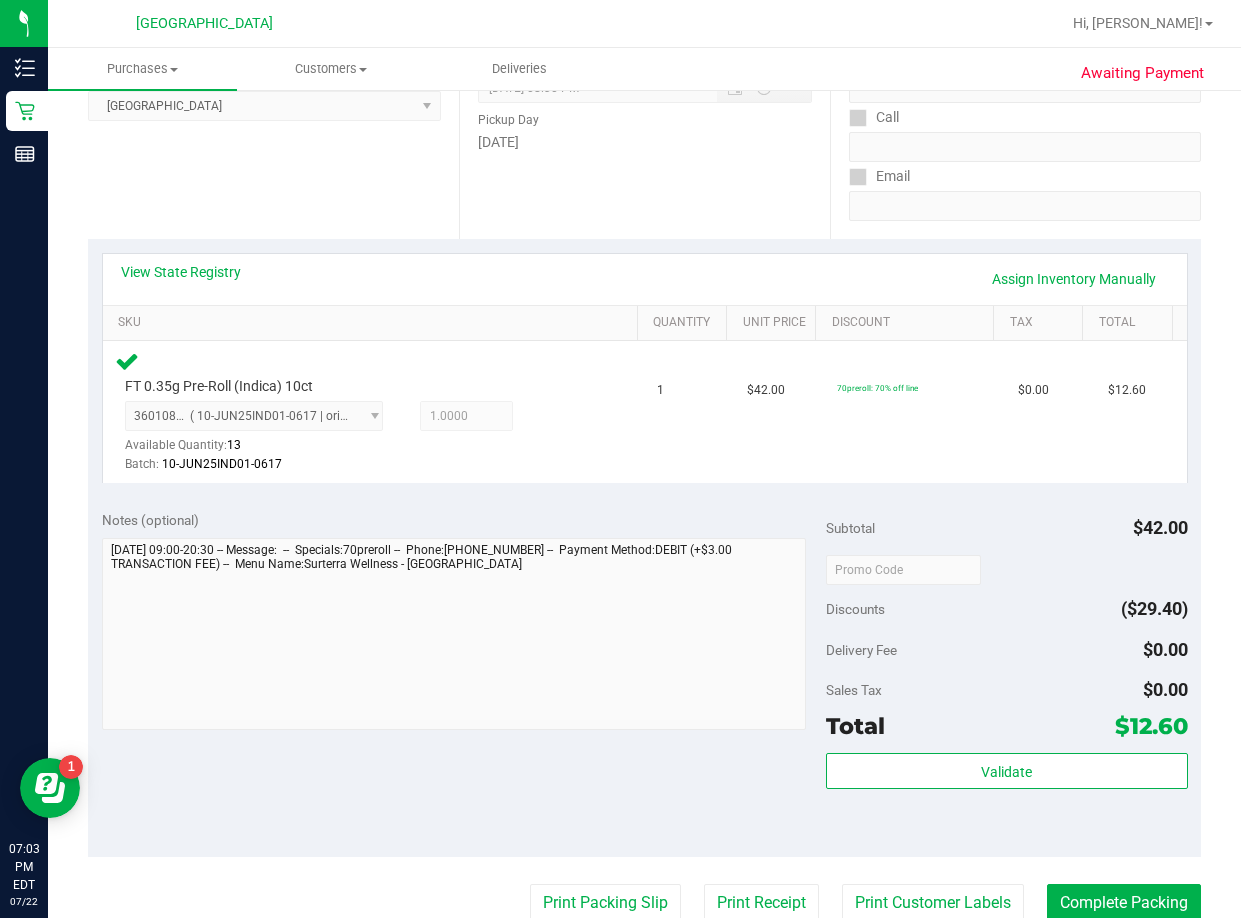 scroll, scrollTop: 600, scrollLeft: 0, axis: vertical 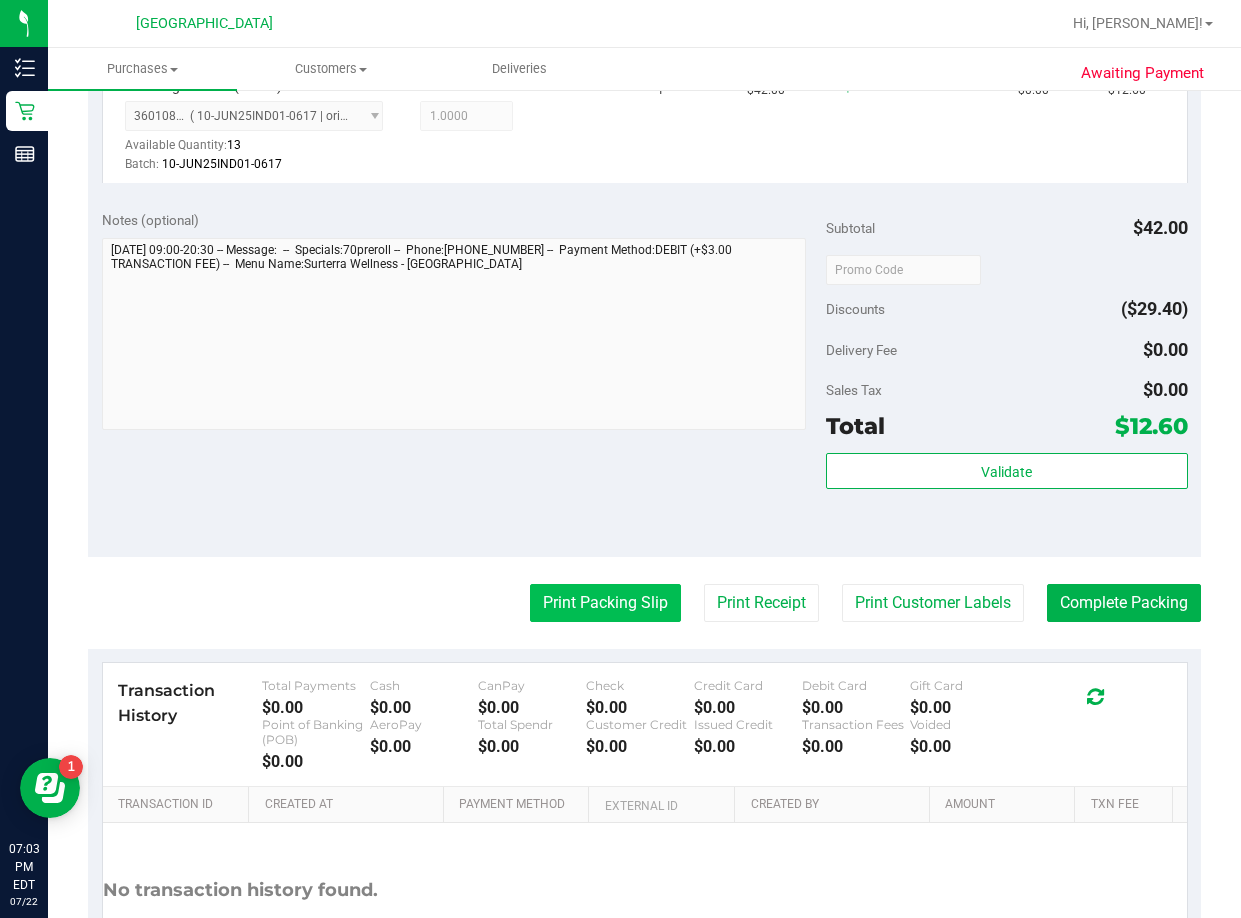click on "Print Packing Slip" at bounding box center [605, 603] 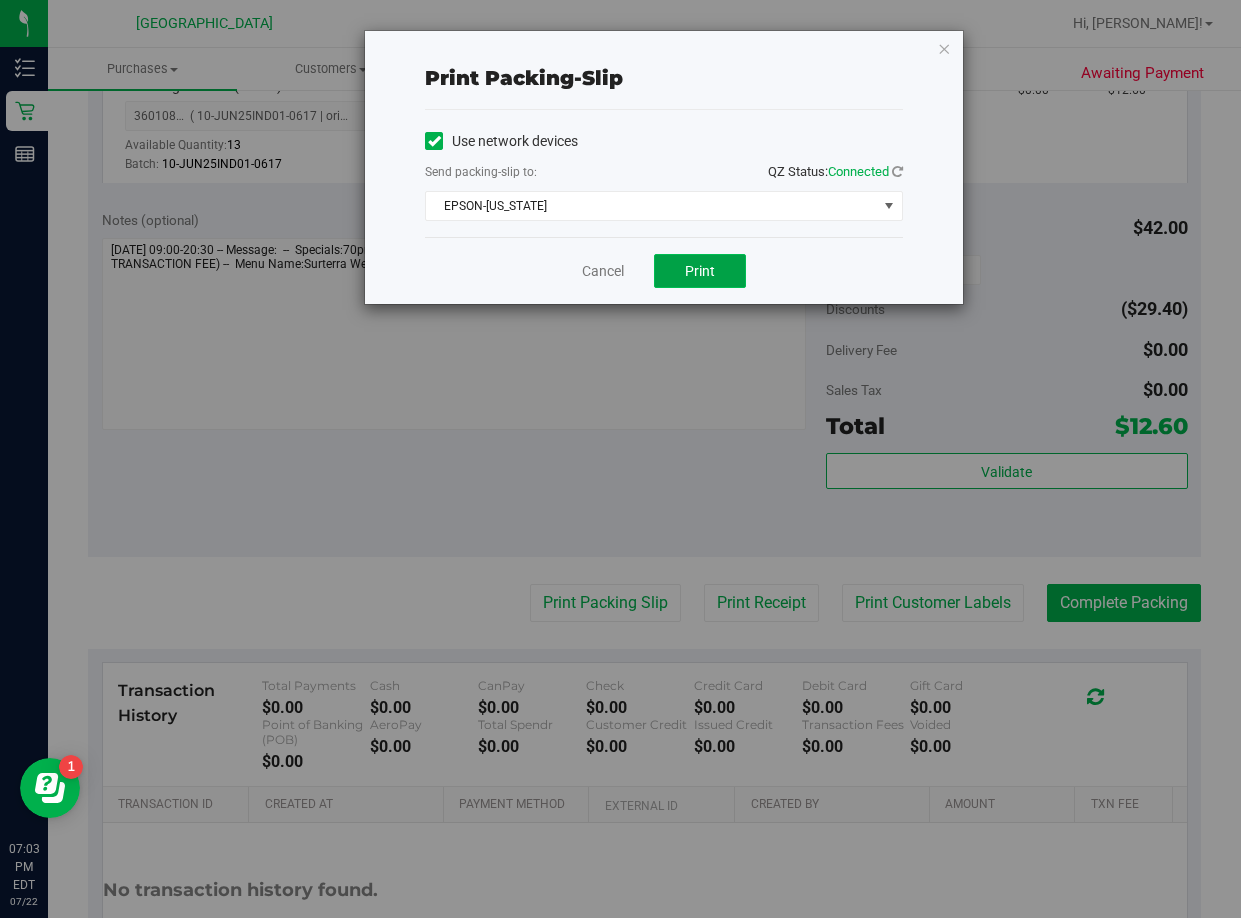 click on "Print" at bounding box center (700, 271) 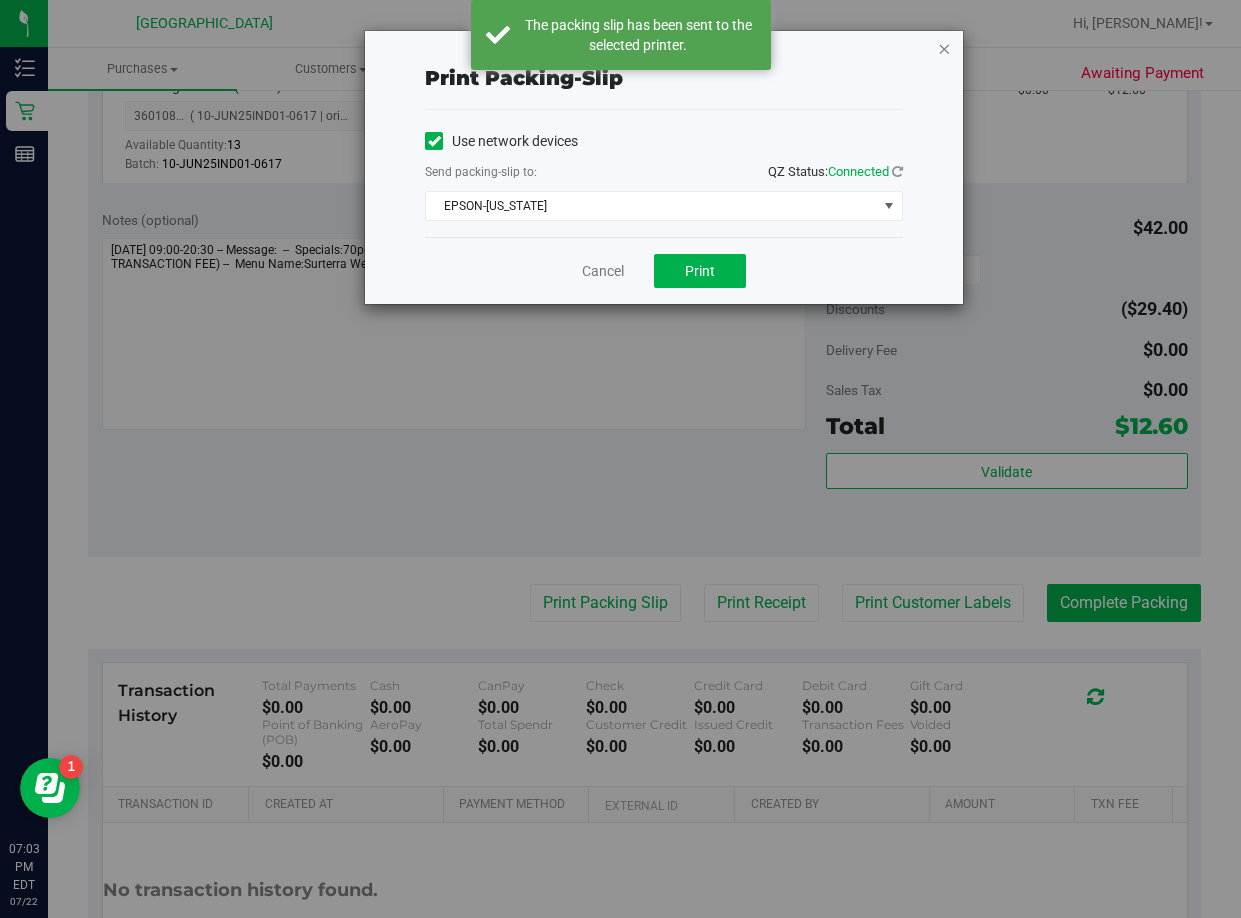 click at bounding box center (944, 48) 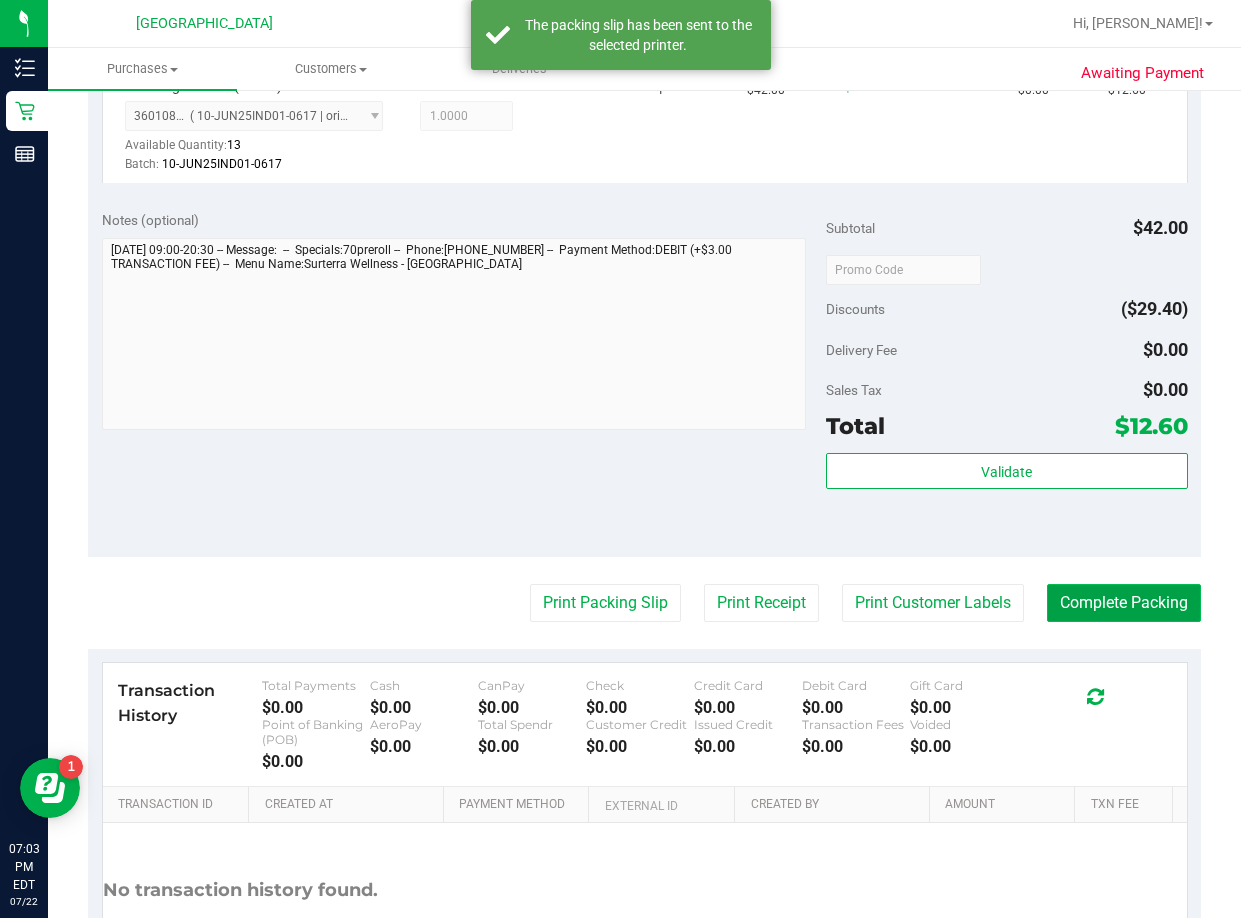 click on "Complete Packing" at bounding box center (1124, 603) 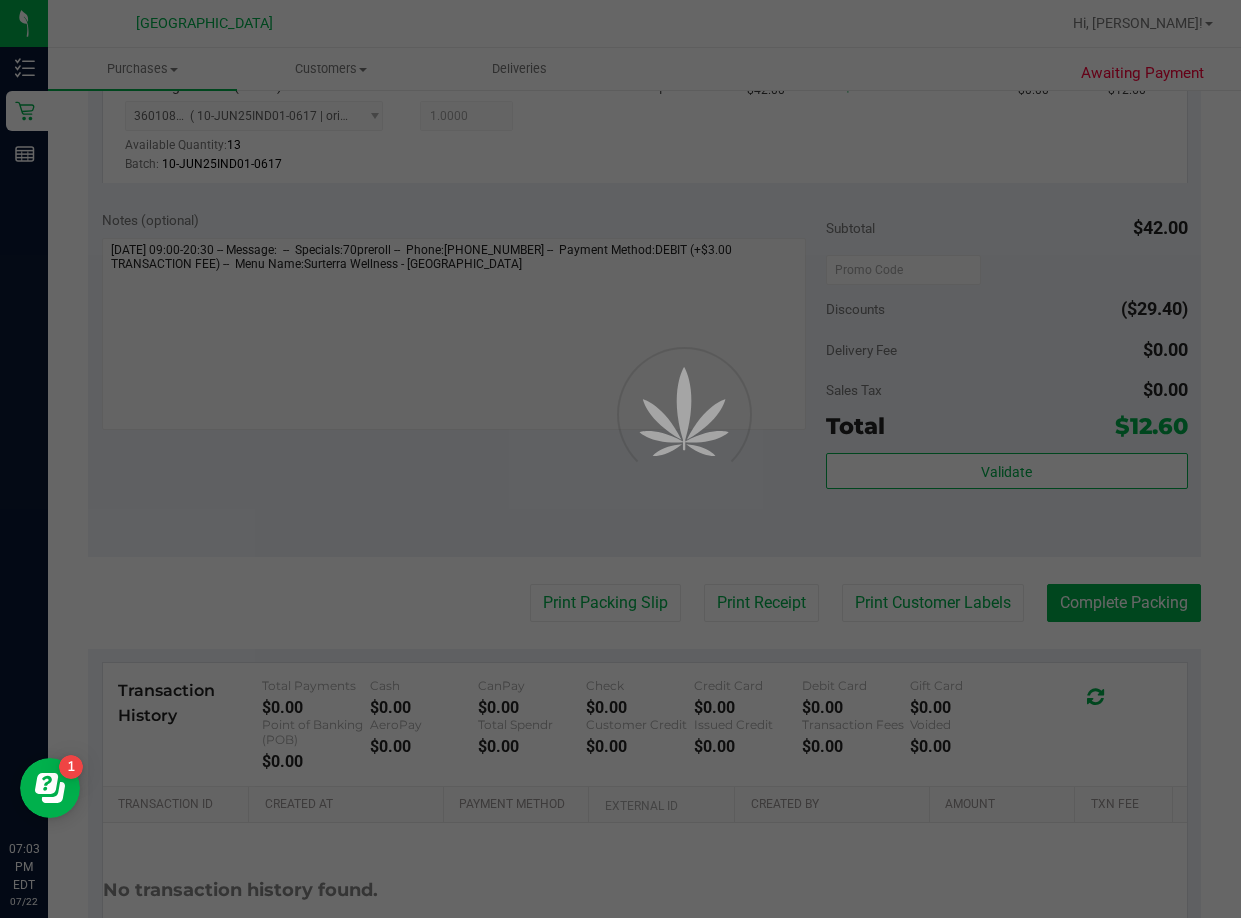 scroll, scrollTop: 0, scrollLeft: 0, axis: both 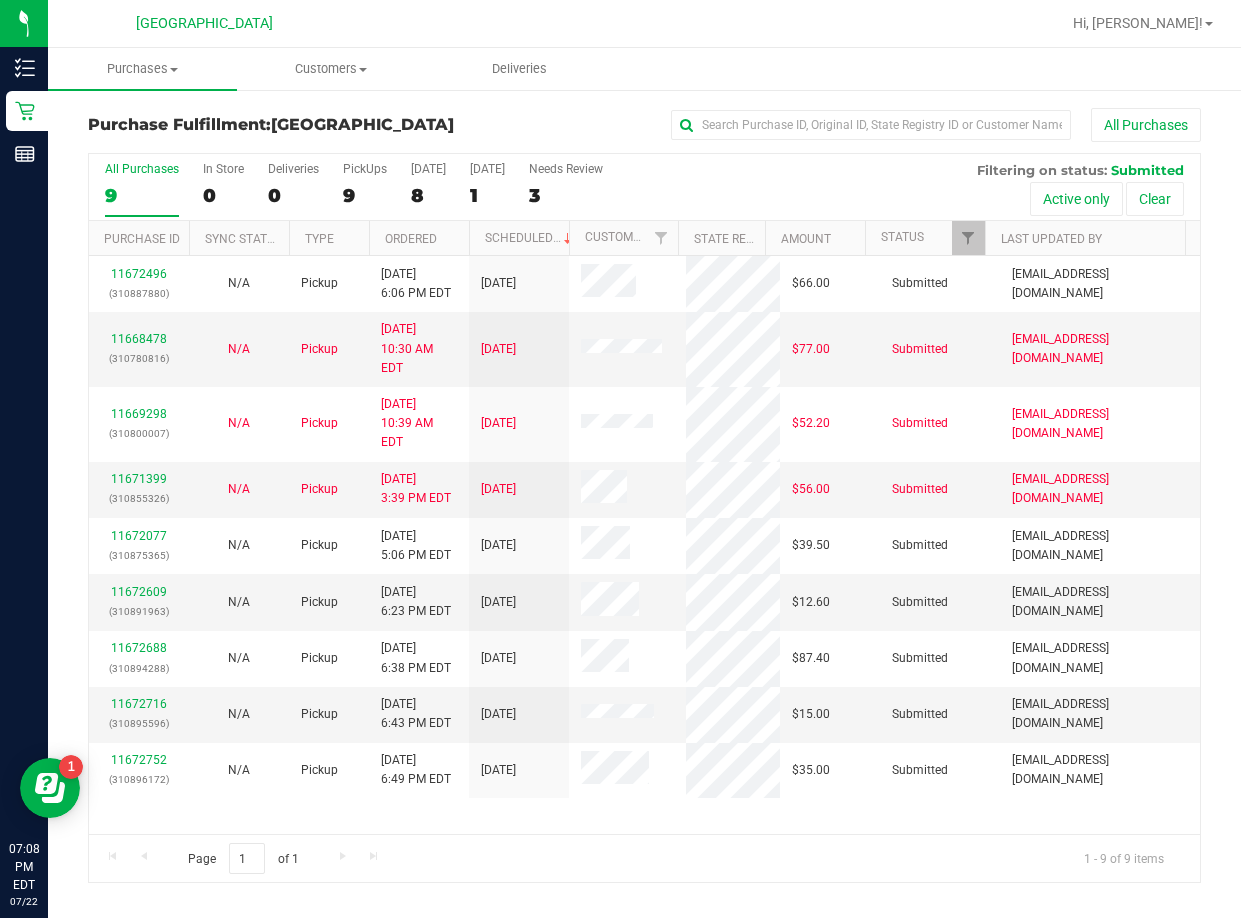 click on "11672496
(310887880)
N/A
Pickup [DATE] 6:06 PM EDT 7/23/2025
$66.00
Submitted [EMAIL_ADDRESS][DOMAIN_NAME]
11668478
(310780816)
N/A
Pickup [DATE] 10:30 AM EDT 7/22/2025
$77.00
Submitted [EMAIL_ADDRESS][DOMAIN_NAME]
11669298
(310800007)
N/A
Pickup [DATE] 10:39 AM EDT 7/22/2025
$52.20
Submitted [EMAIL_ADDRESS][DOMAIN_NAME]" at bounding box center (644, 545) 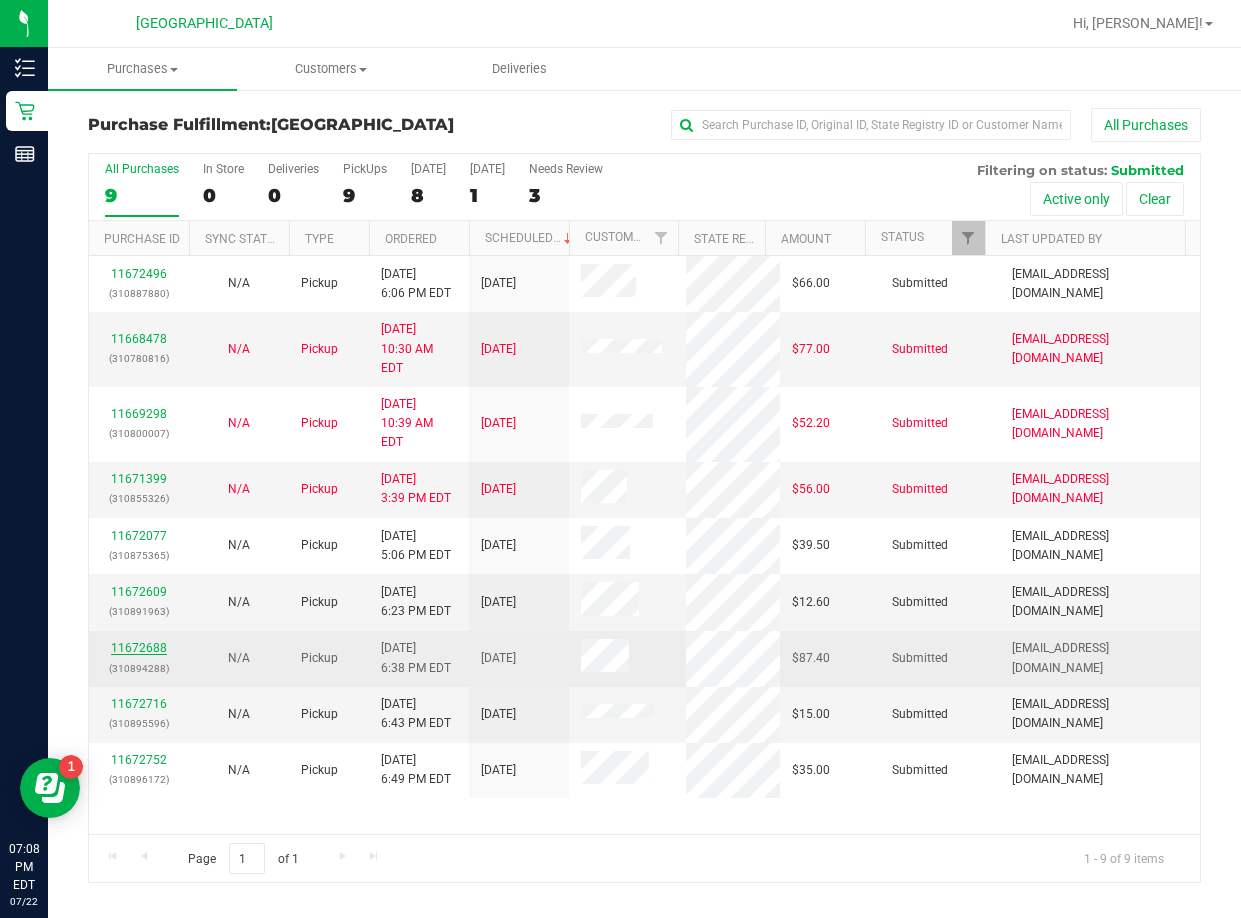 click on "11672688" at bounding box center (139, 648) 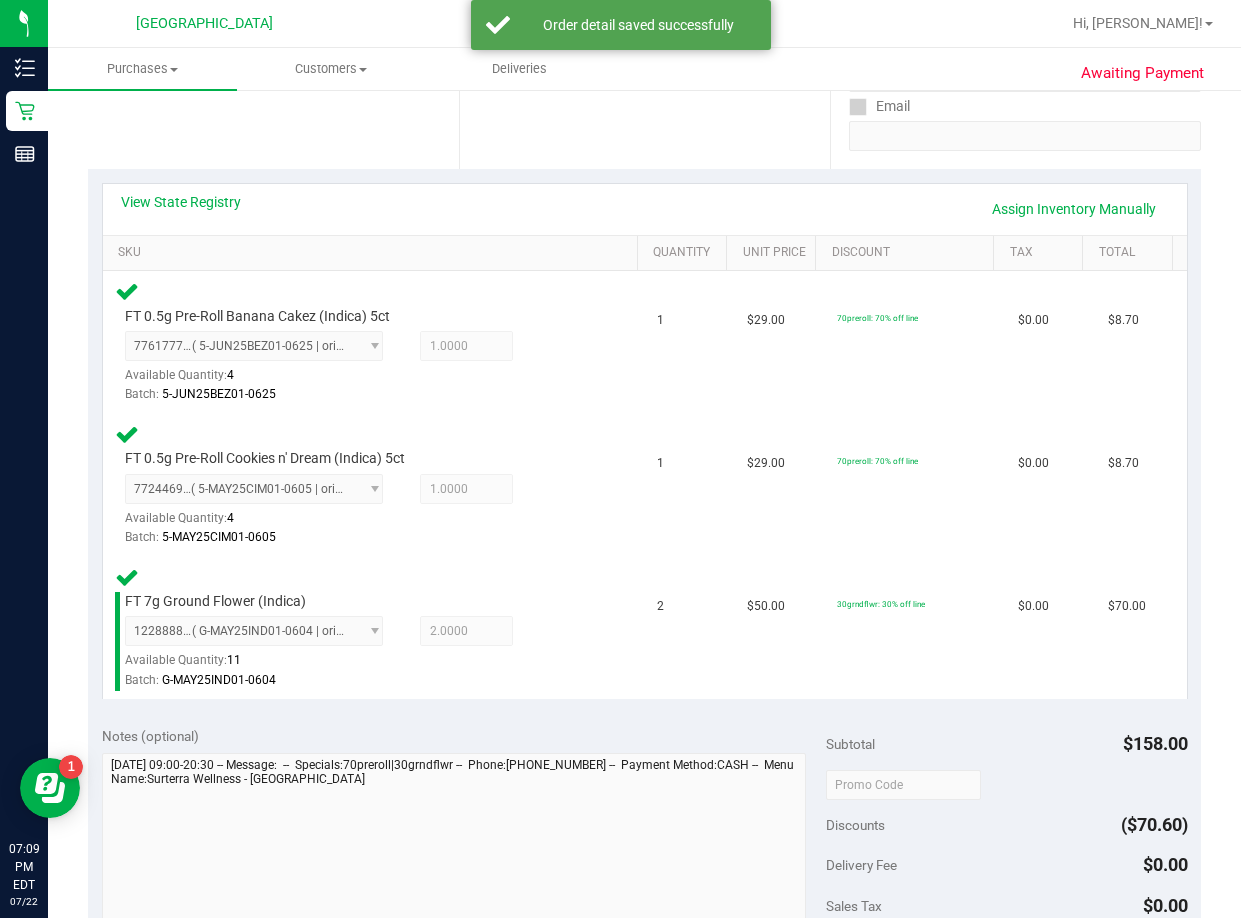 scroll, scrollTop: 700, scrollLeft: 0, axis: vertical 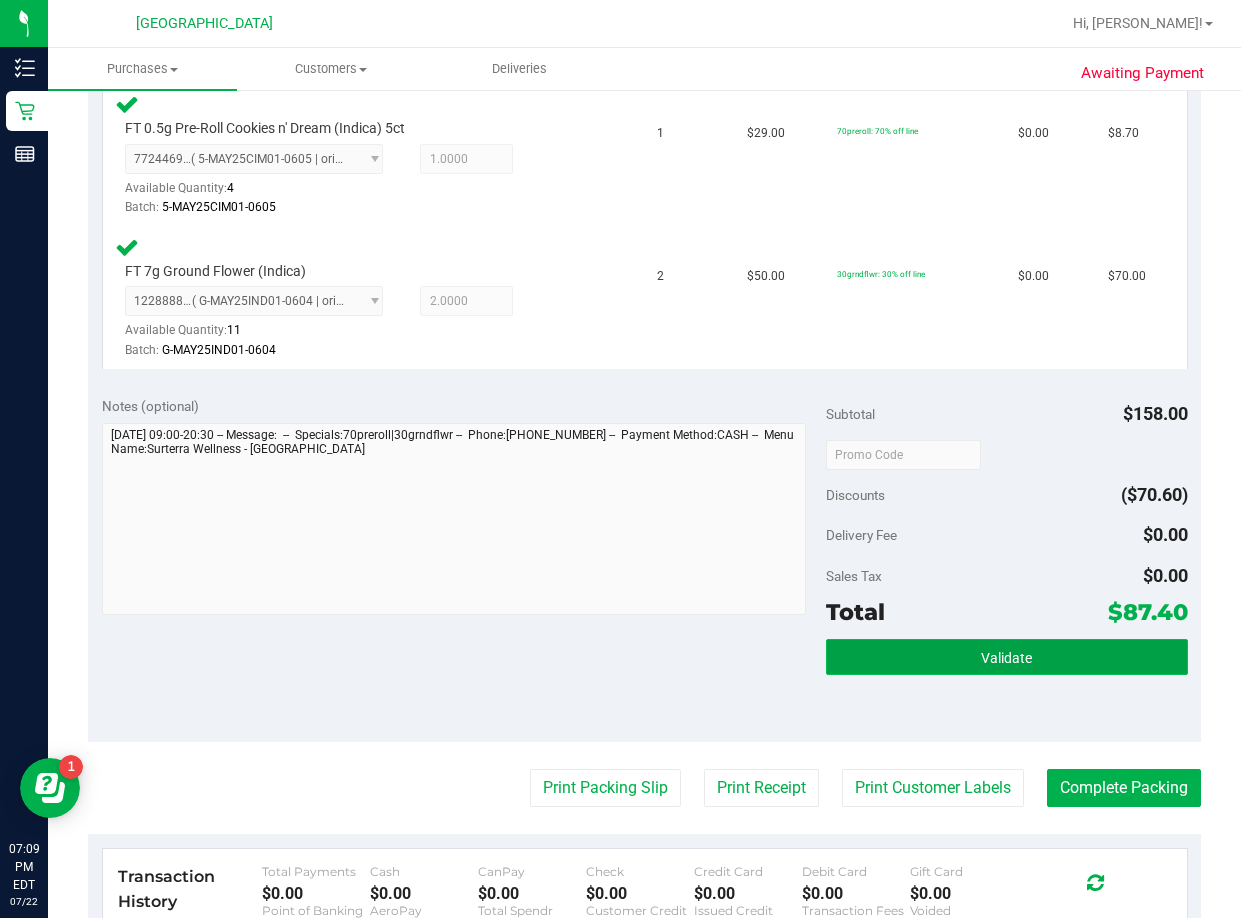 click on "Validate" at bounding box center [1007, 657] 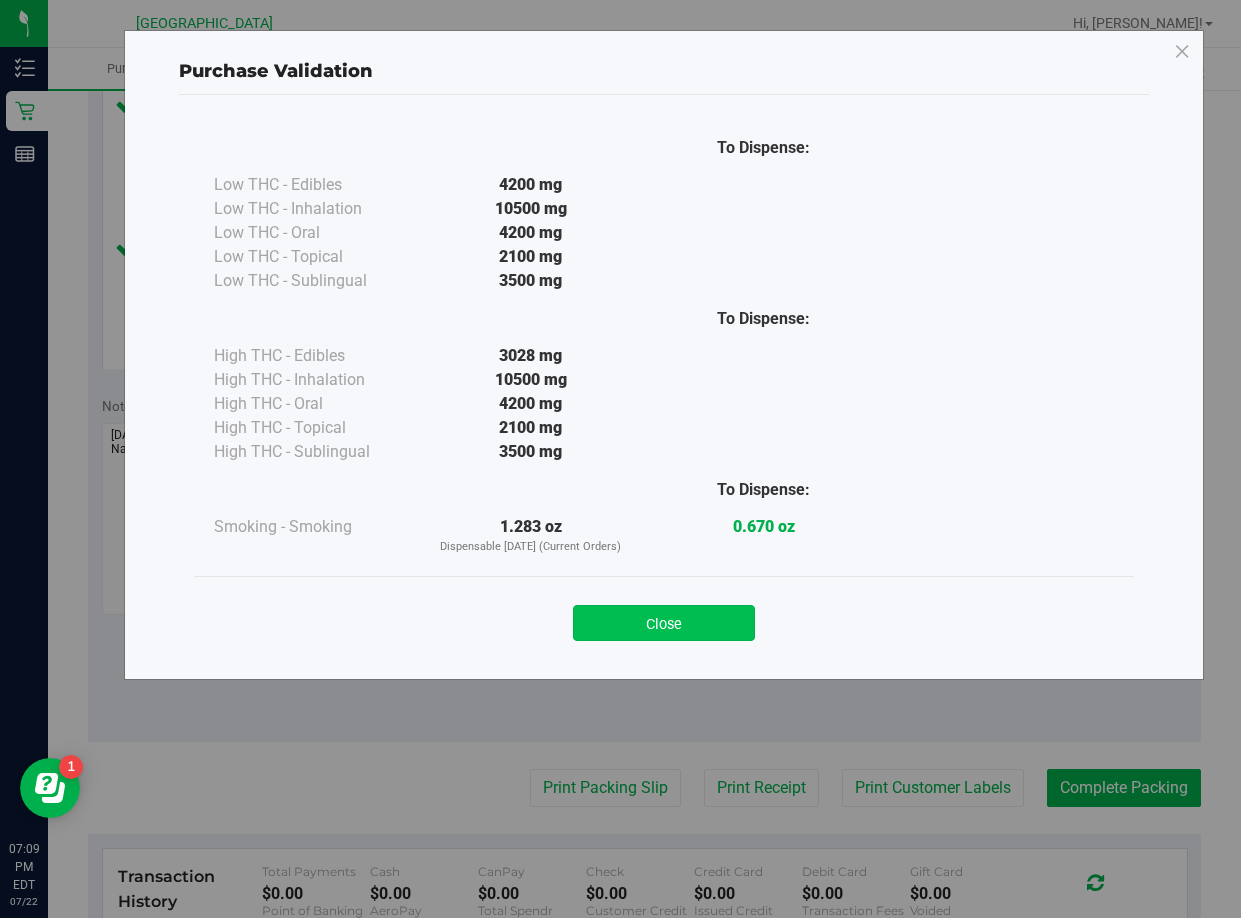 click on "Close" at bounding box center [664, 623] 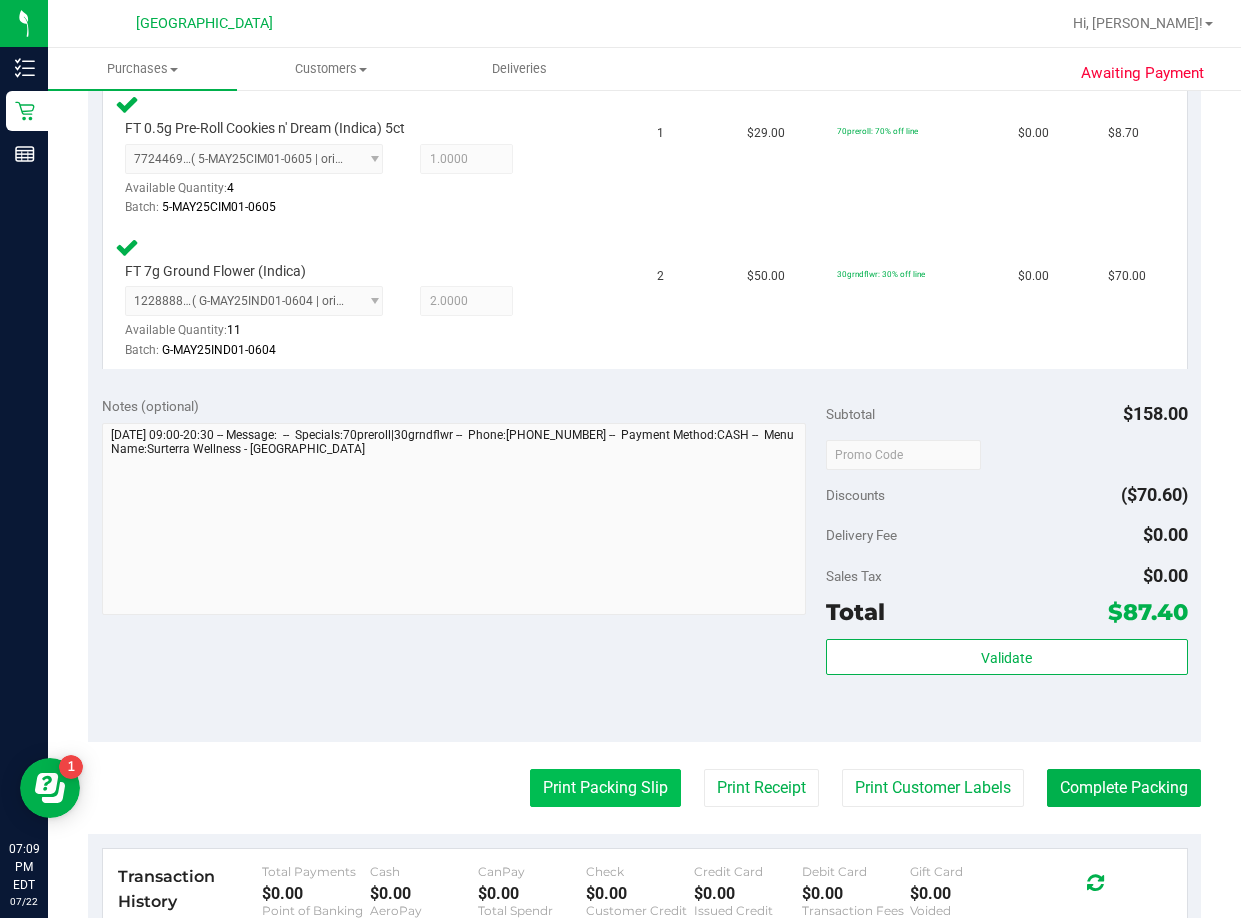 click on "Print Packing Slip" at bounding box center (605, 788) 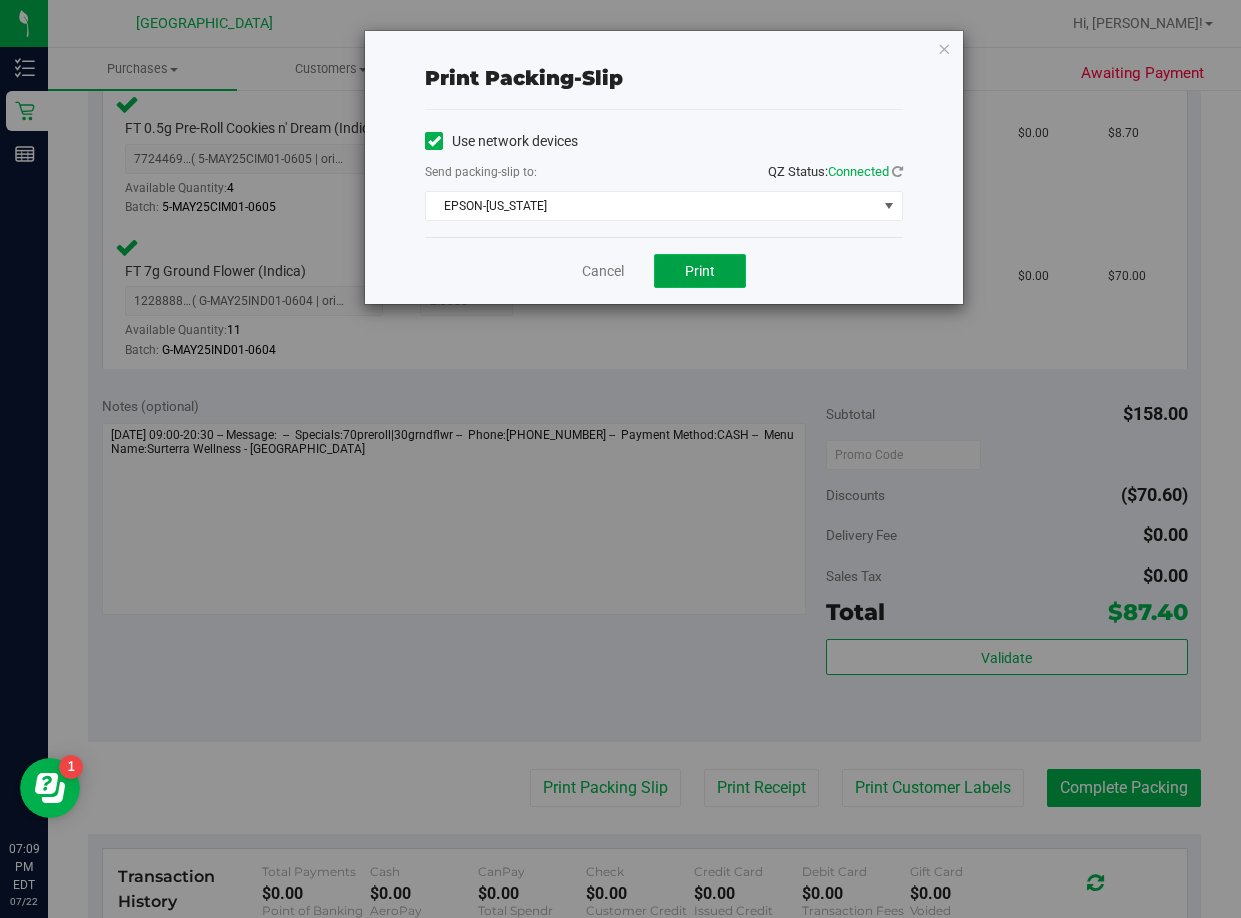 click on "Print" at bounding box center (700, 271) 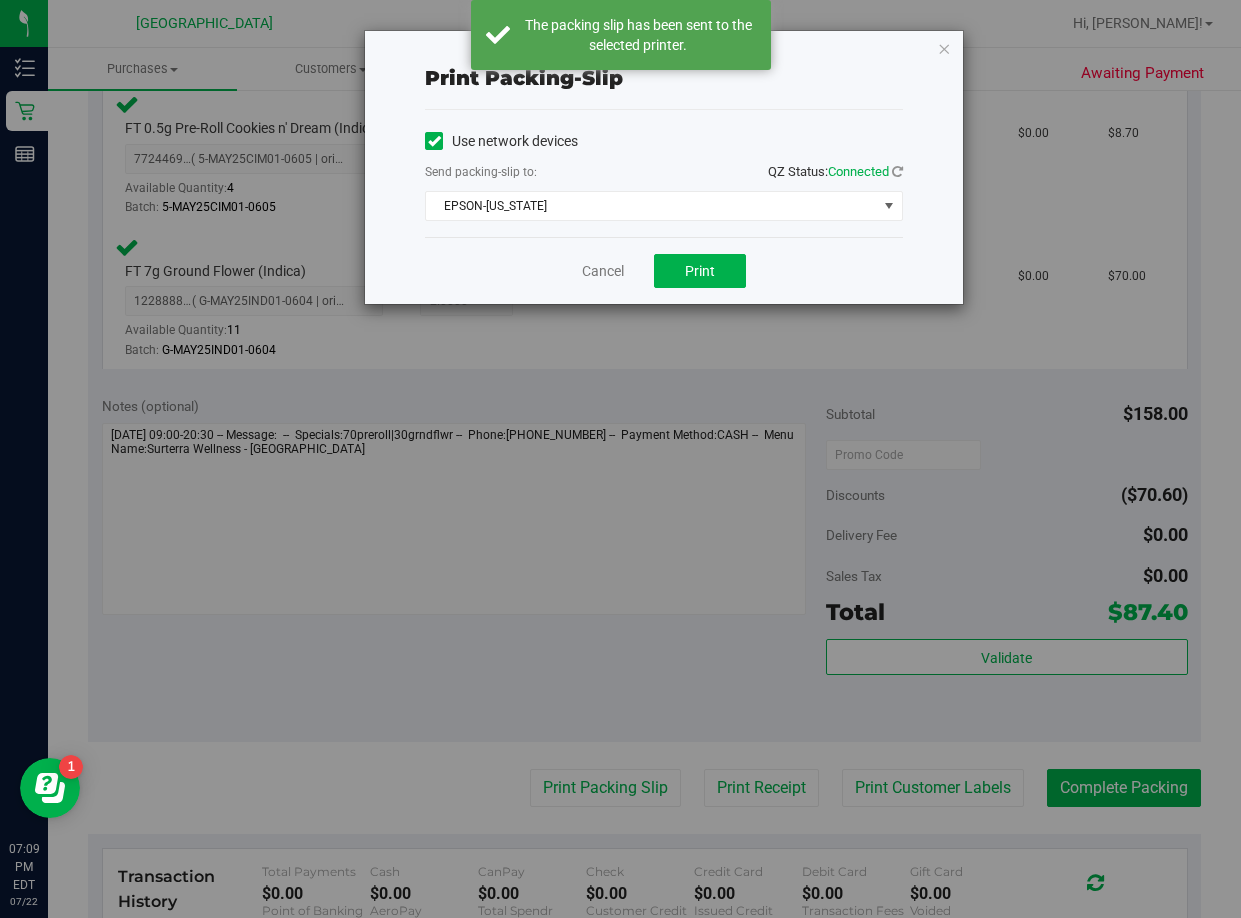 click on "Print packing-slip
Use network devices
Send packing-slip to:
QZ Status:   Connected
[GEOGRAPHIC_DATA]-[US_STATE] Choose printer EPSON-[GEOGRAPHIC_DATA]-LO EPSON-[GEOGRAPHIC_DATA] [GEOGRAPHIC_DATA]-[US_STATE] [GEOGRAPHIC_DATA]-WIGGLES EPSON-WOLVERINE EPSON-[GEOGRAPHIC_DATA]-BAR EPSON-[PERSON_NAME] EPSON-ZAC-EFRON EPSON-ZEDD
Cancel
Print" at bounding box center (664, 167) 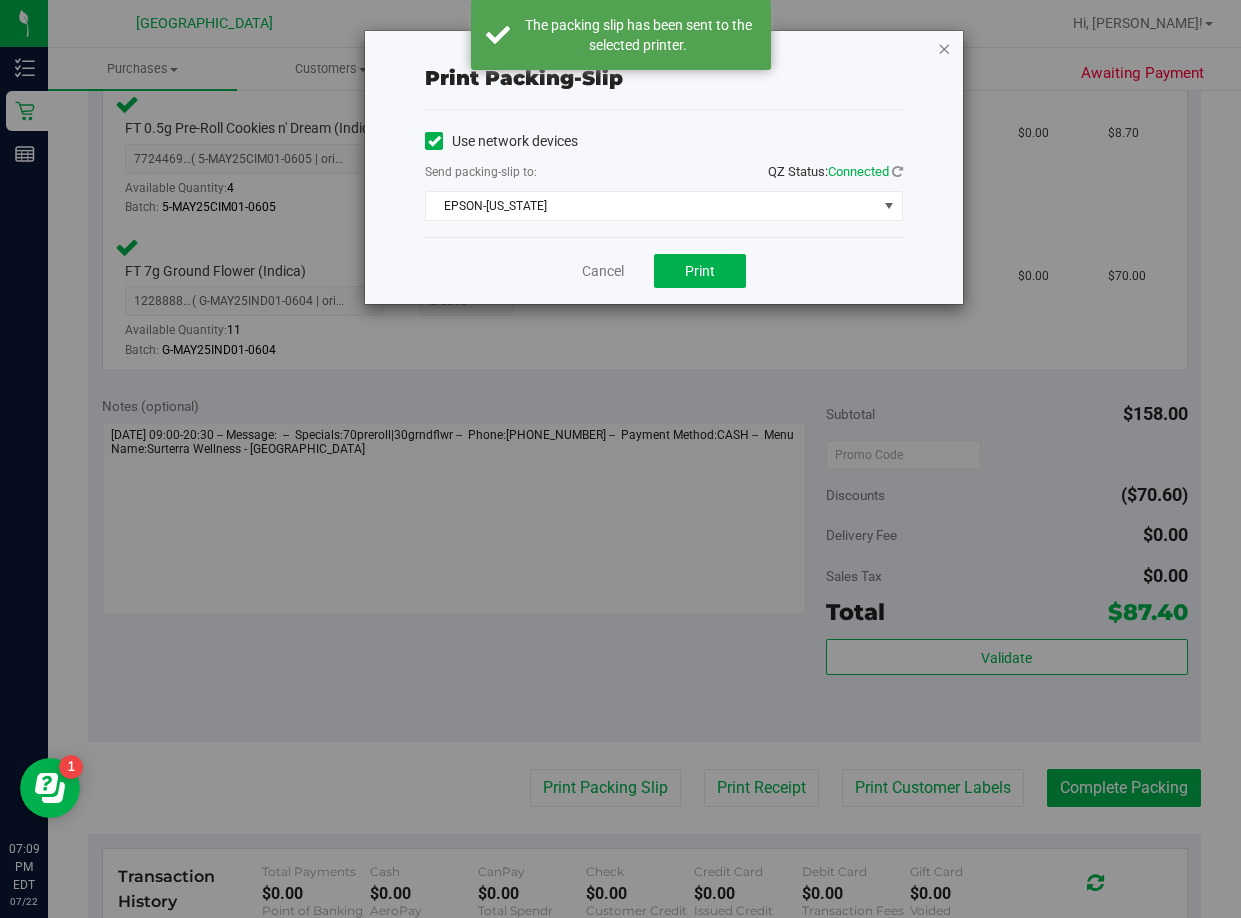 click at bounding box center [944, 48] 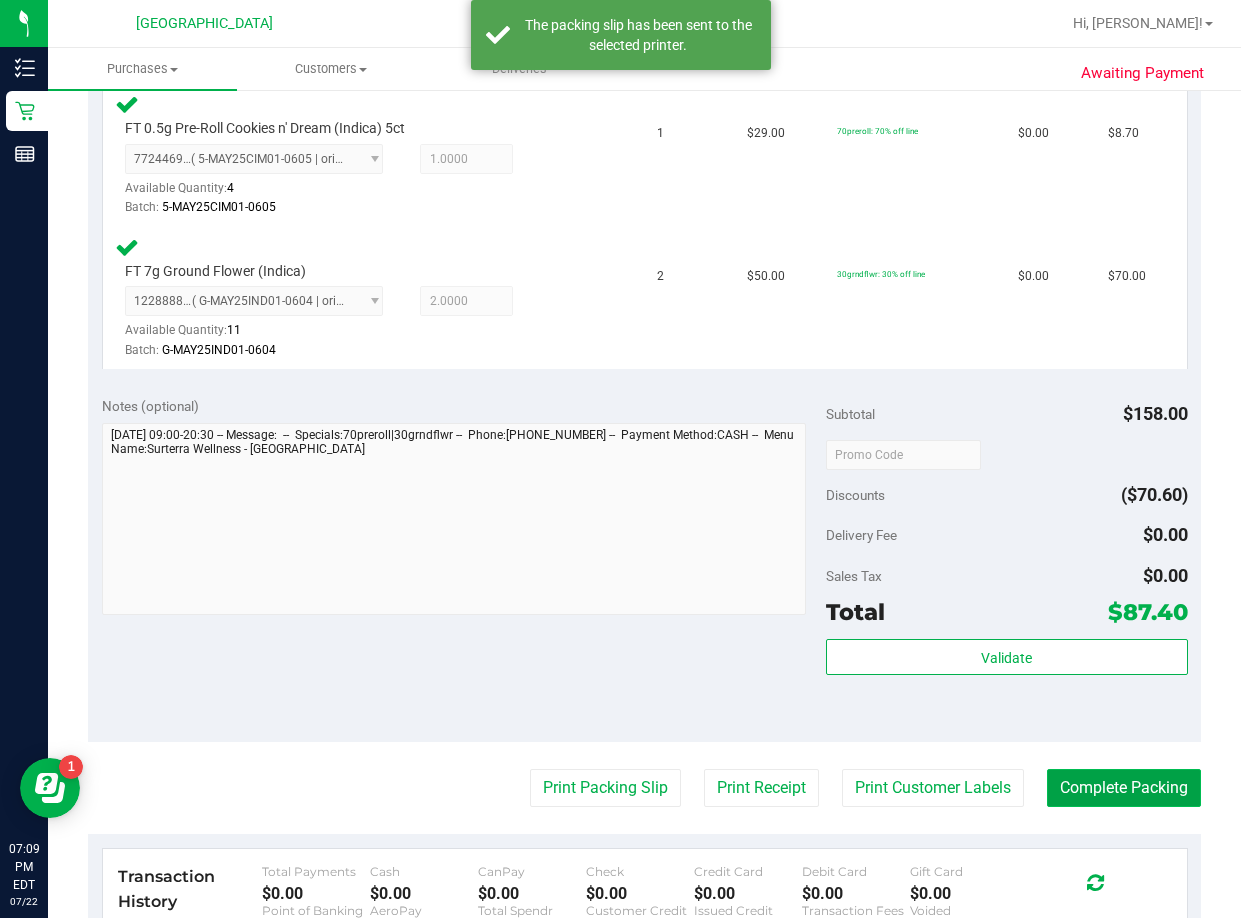 click on "Complete Packing" at bounding box center [1124, 788] 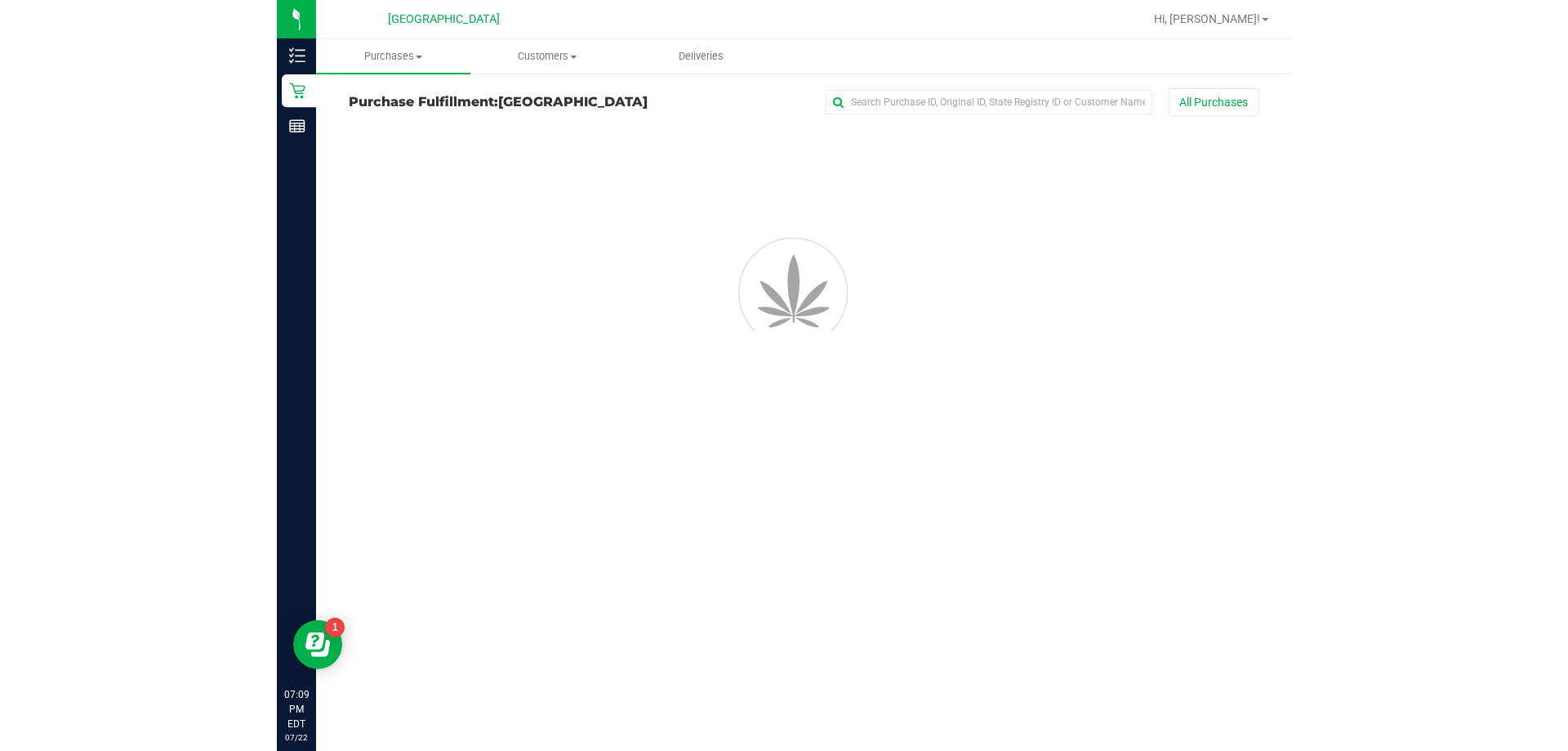scroll, scrollTop: 0, scrollLeft: 0, axis: both 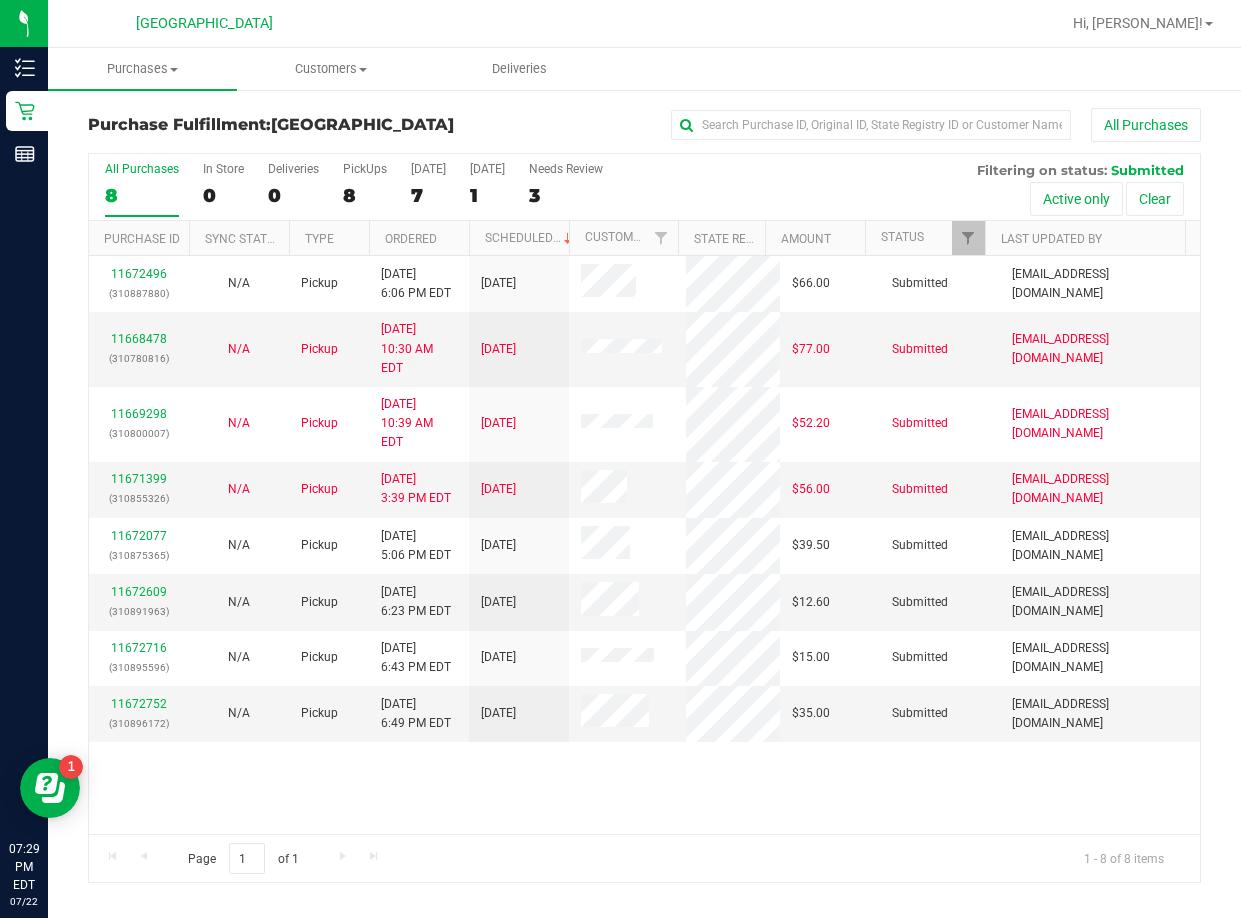 click at bounding box center (709, 23) 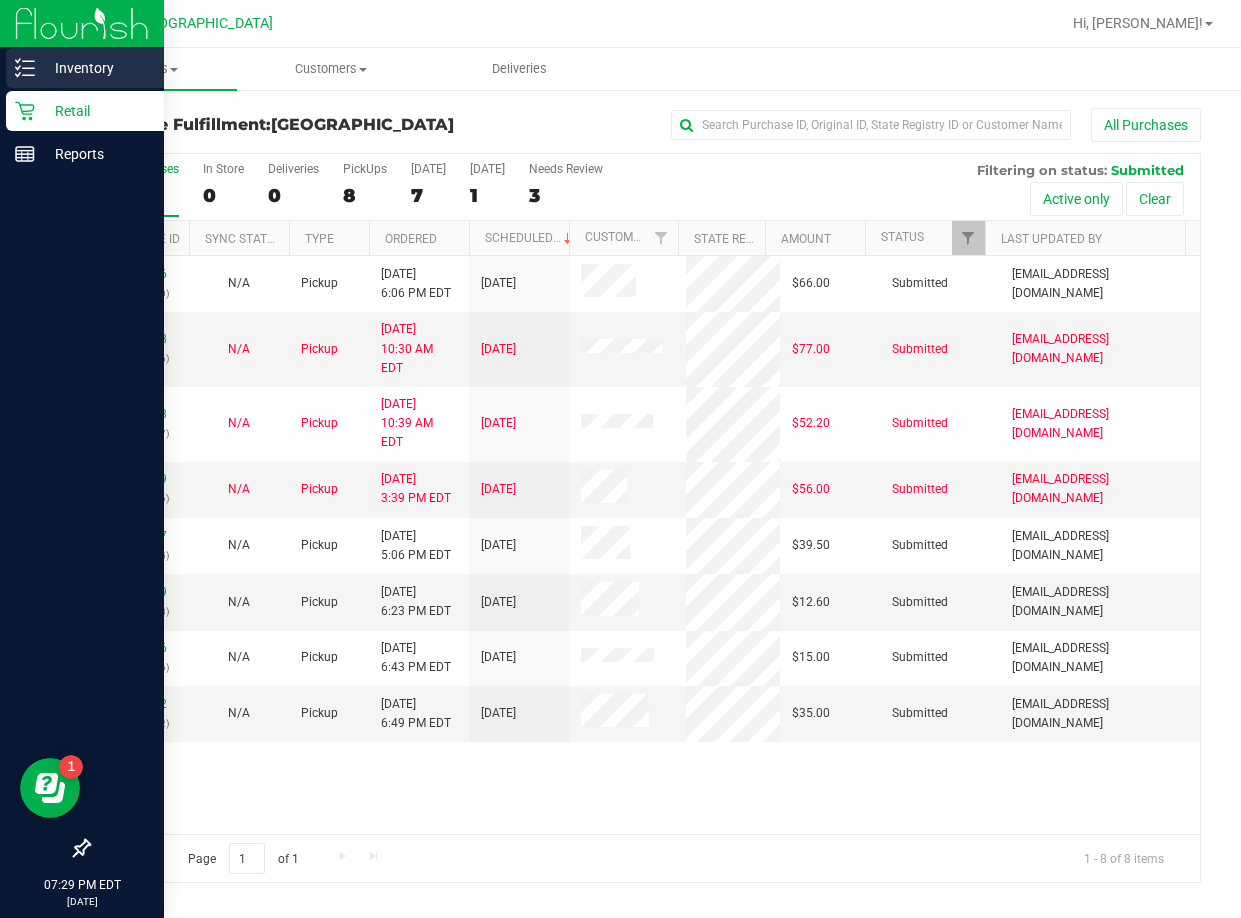 click on "Inventory" at bounding box center (95, 68) 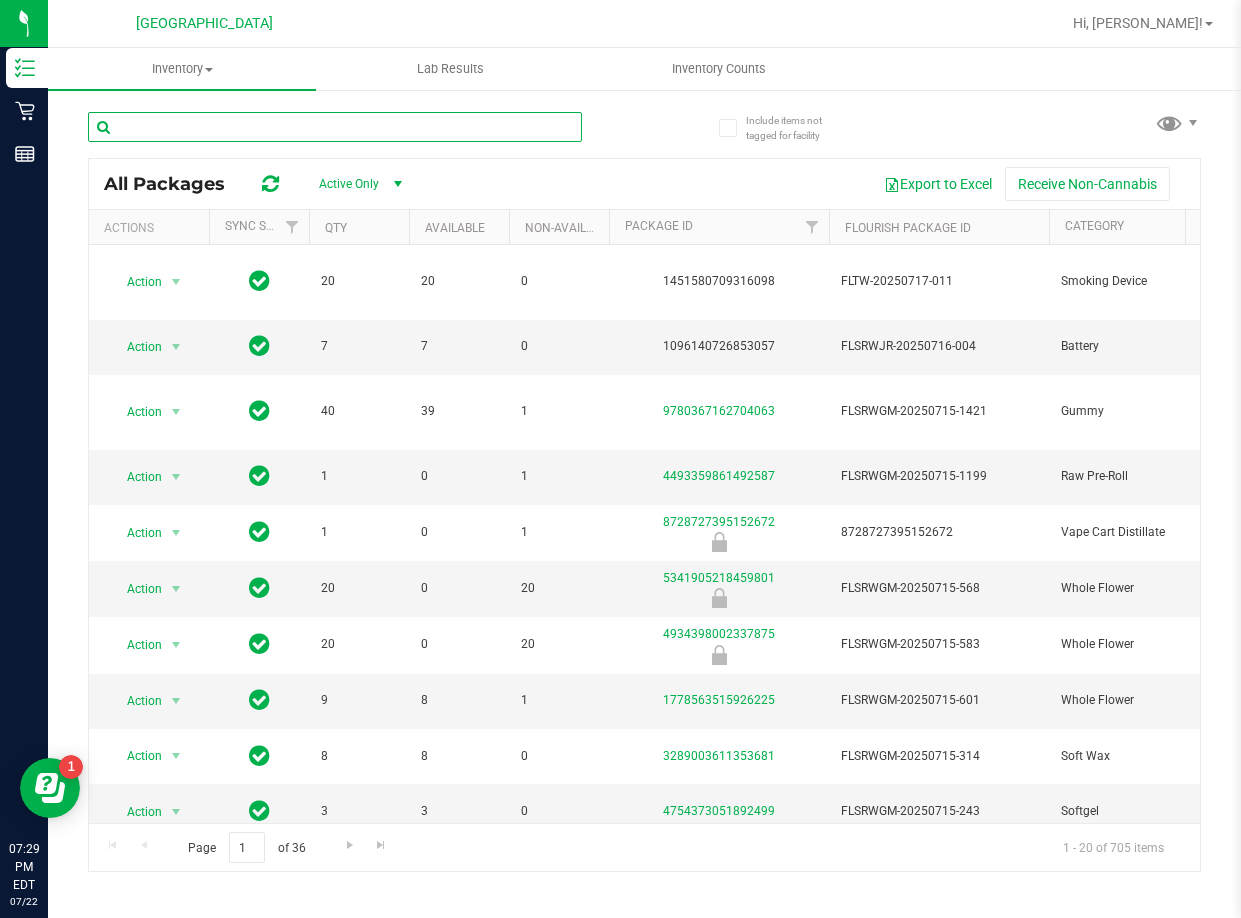 click at bounding box center [335, 127] 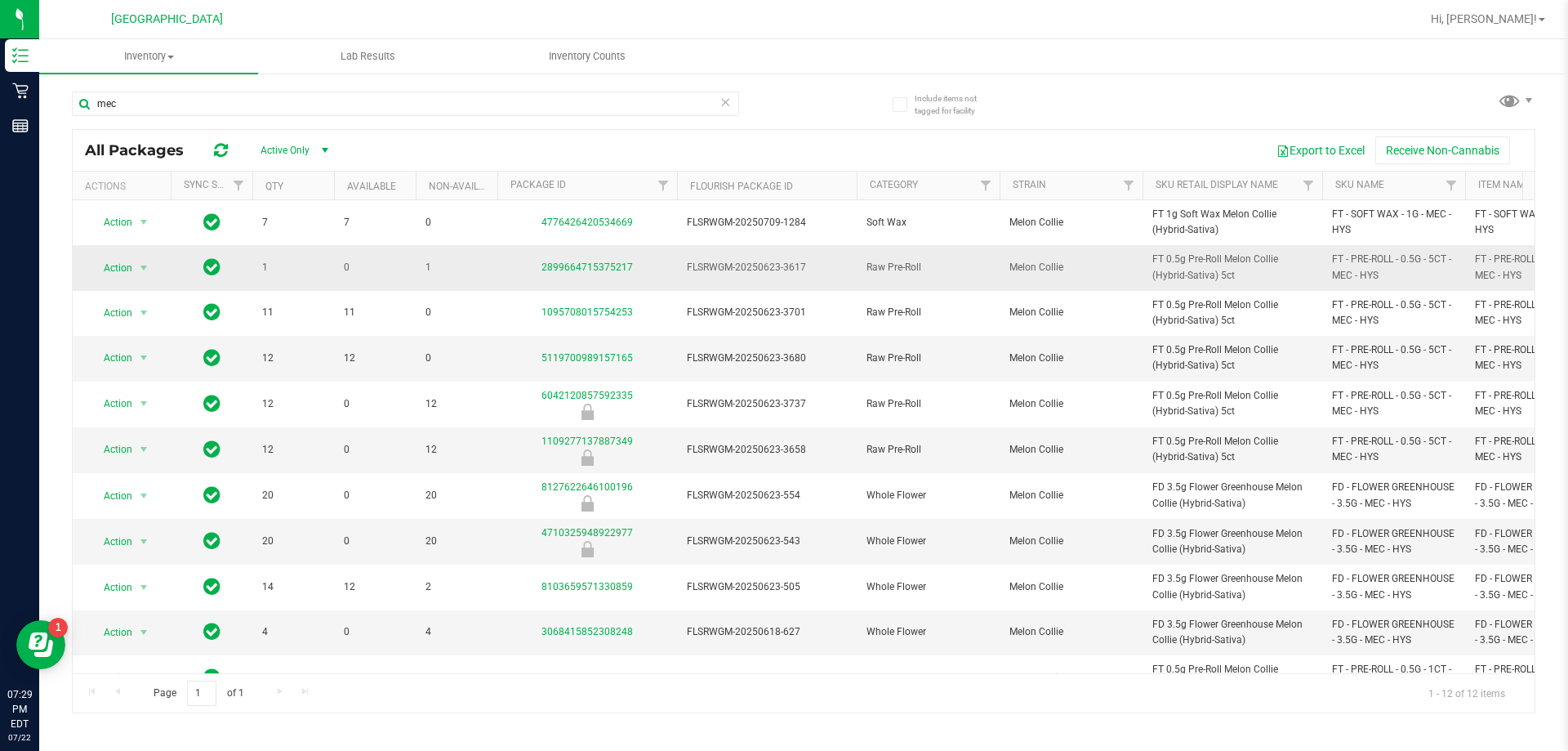 click on "FT - PRE-ROLL - 0.5G - 5CT - MEC - HYS" at bounding box center [1393, 267] 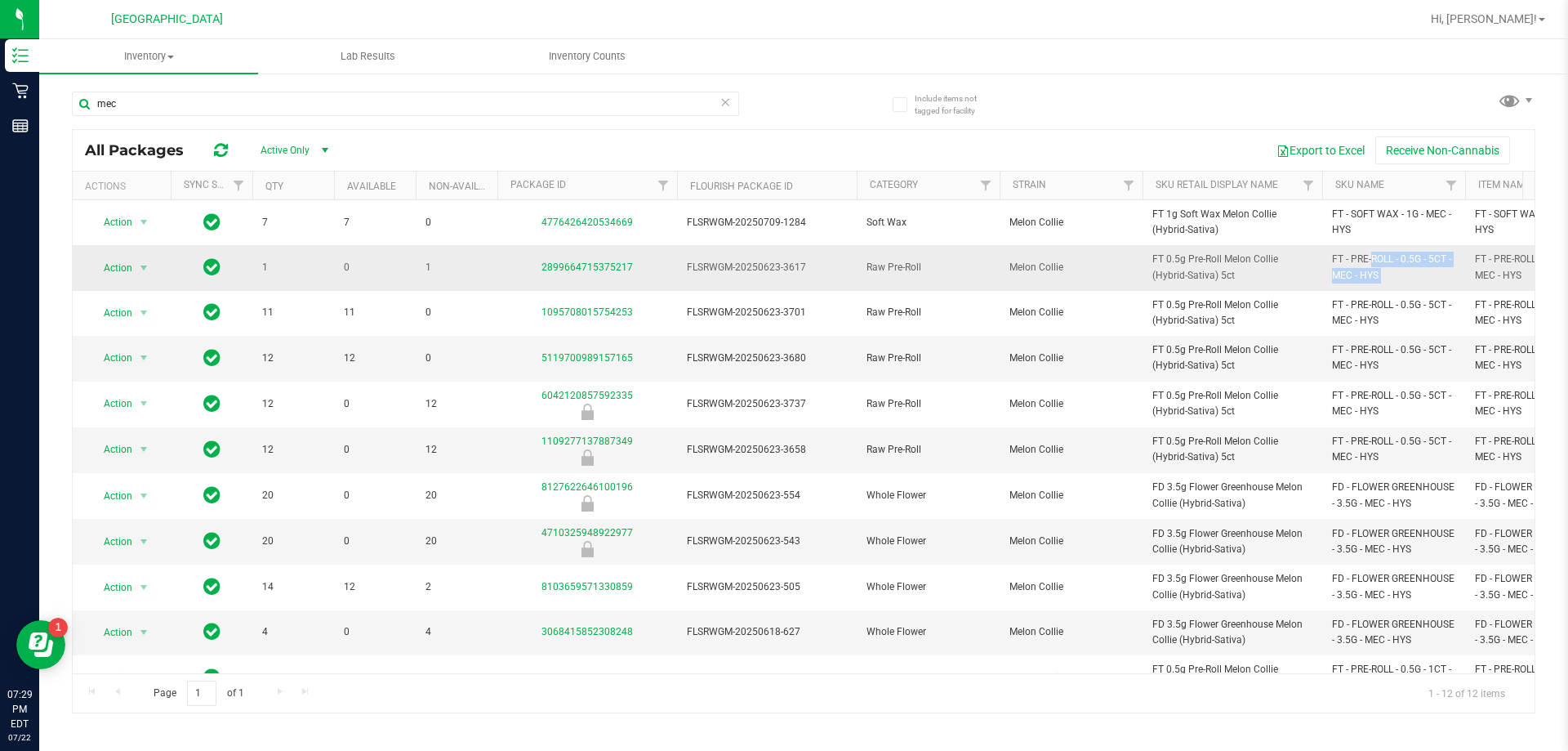 click on "FT - PRE-ROLL - 0.5G - 5CT - MEC - HYS" at bounding box center (1393, 267) 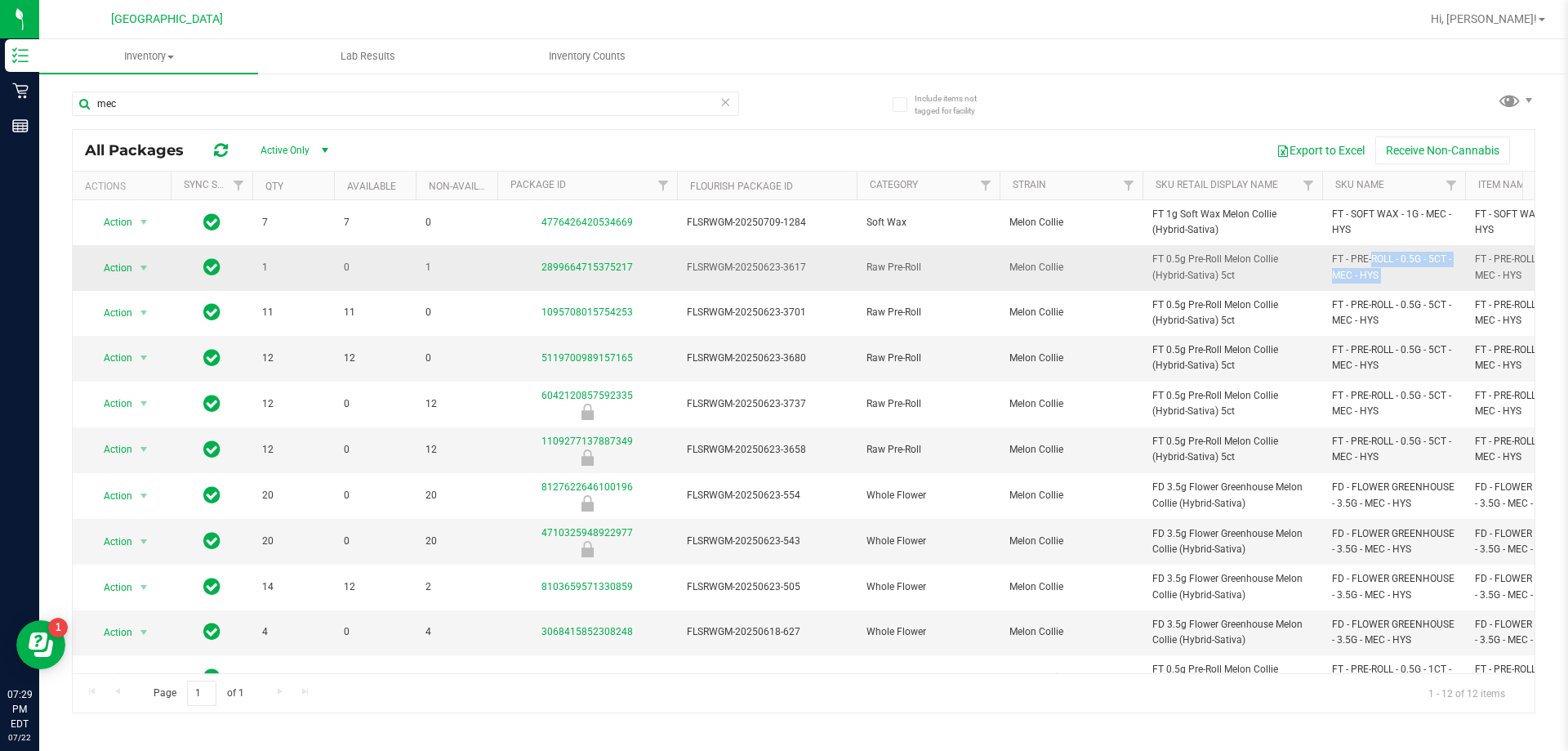copy on "FT - PRE-ROLL - 0.5G - 5CT - MEC - HYS" 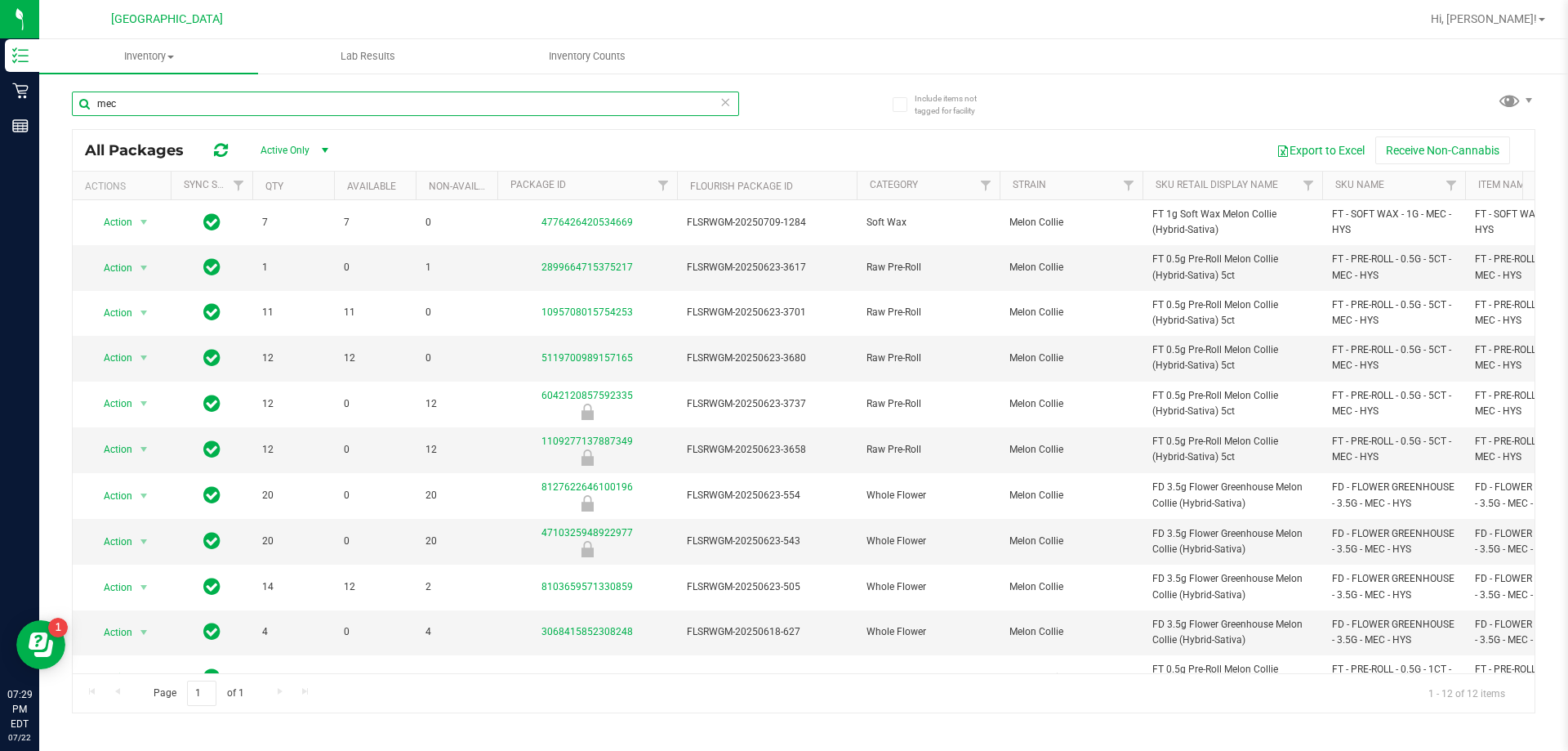 click on "mec" at bounding box center (405, 104) 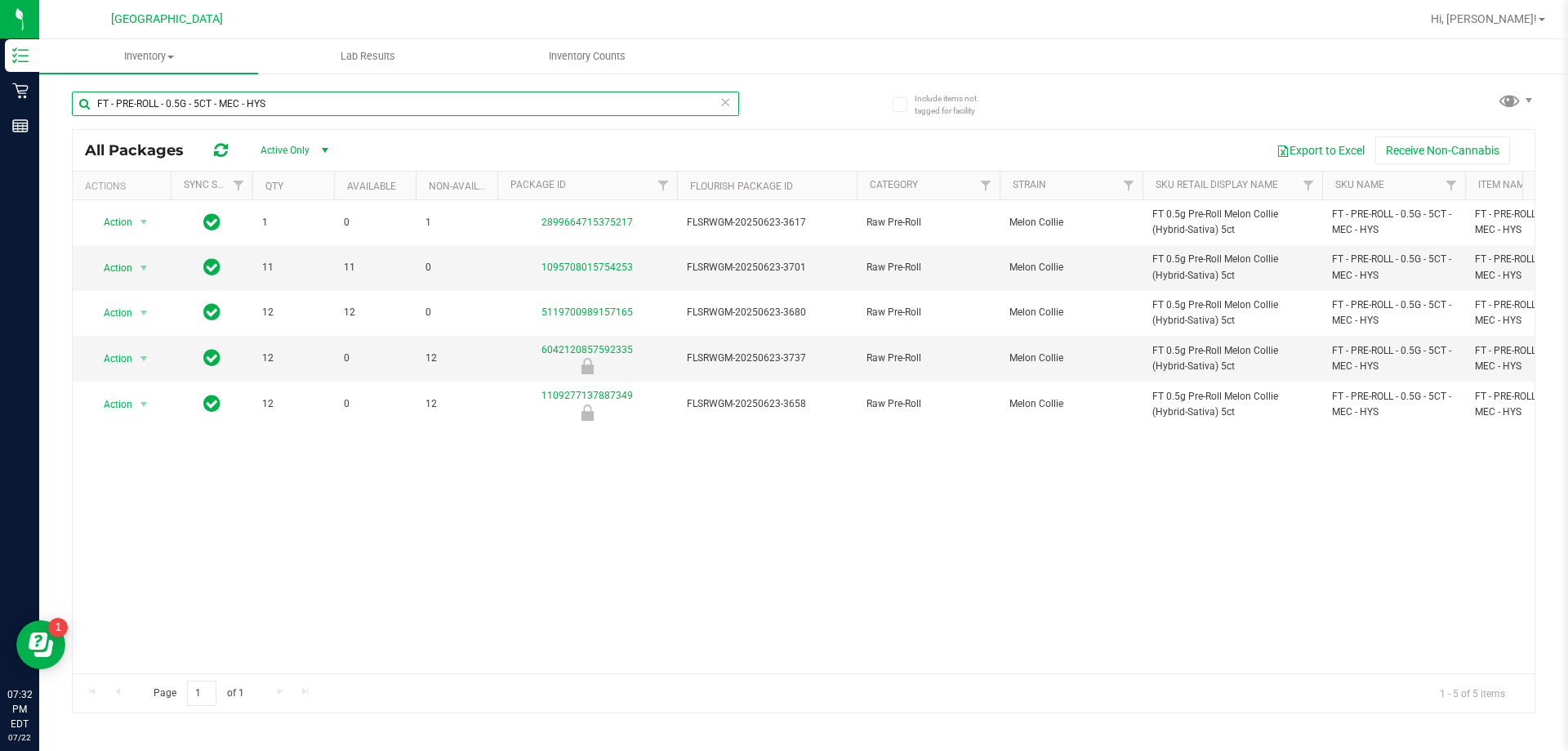 scroll, scrollTop: 0, scrollLeft: 62, axis: horizontal 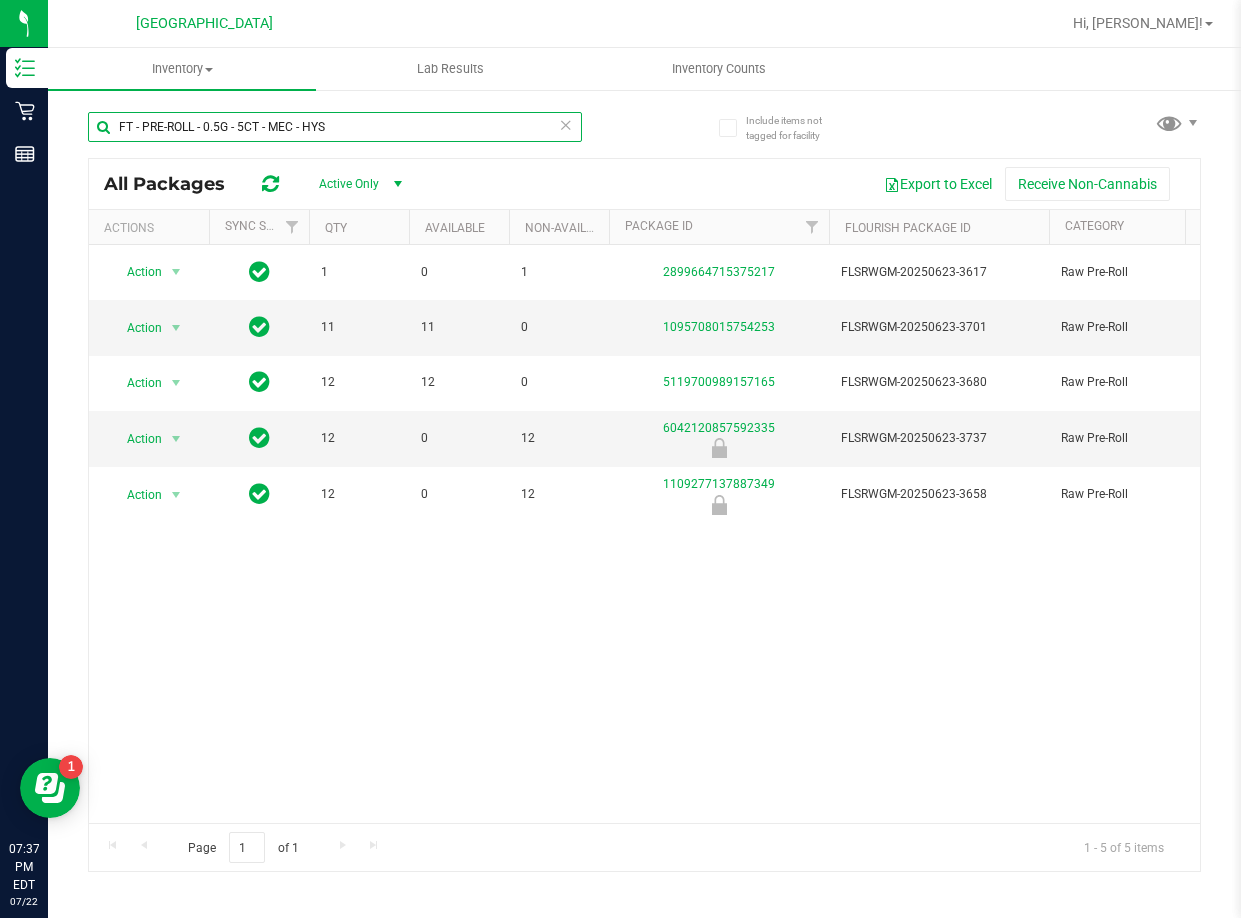 type on "FT - PRE-ROLL - 0.5G - 5CT - MEC - HYS" 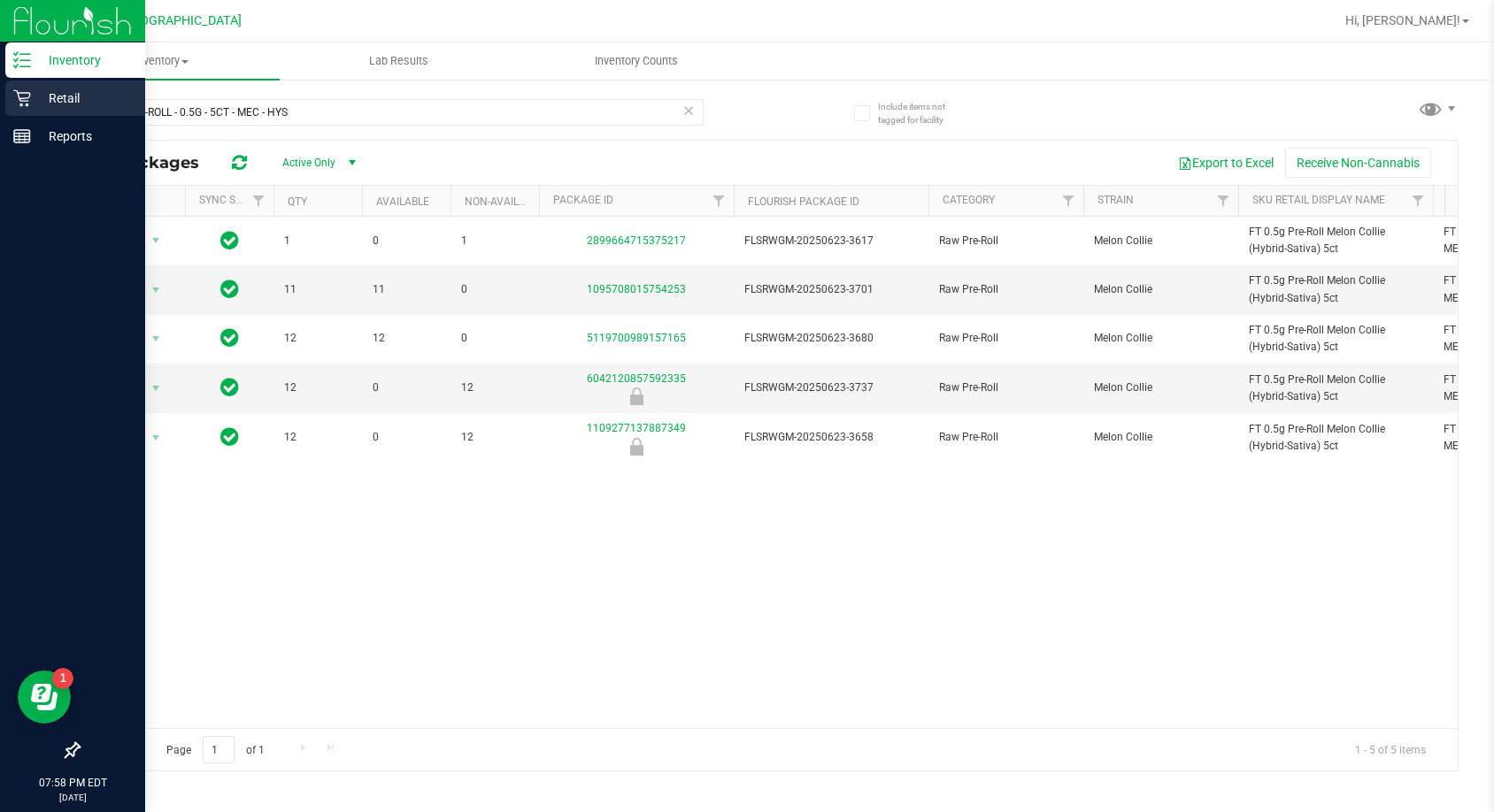 click on "Retail" at bounding box center (84, 98) 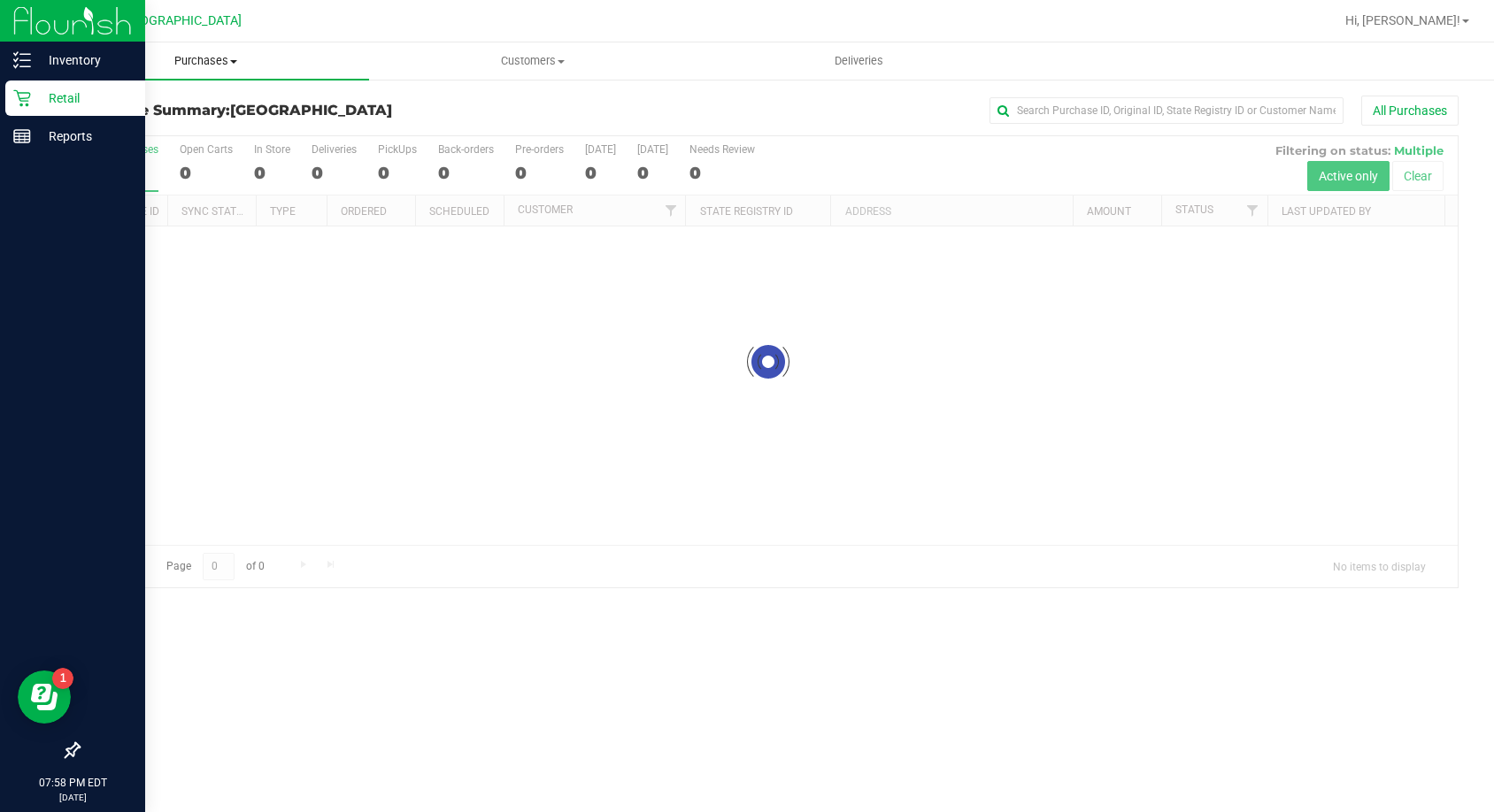click on "Purchases" at bounding box center (205, 61) 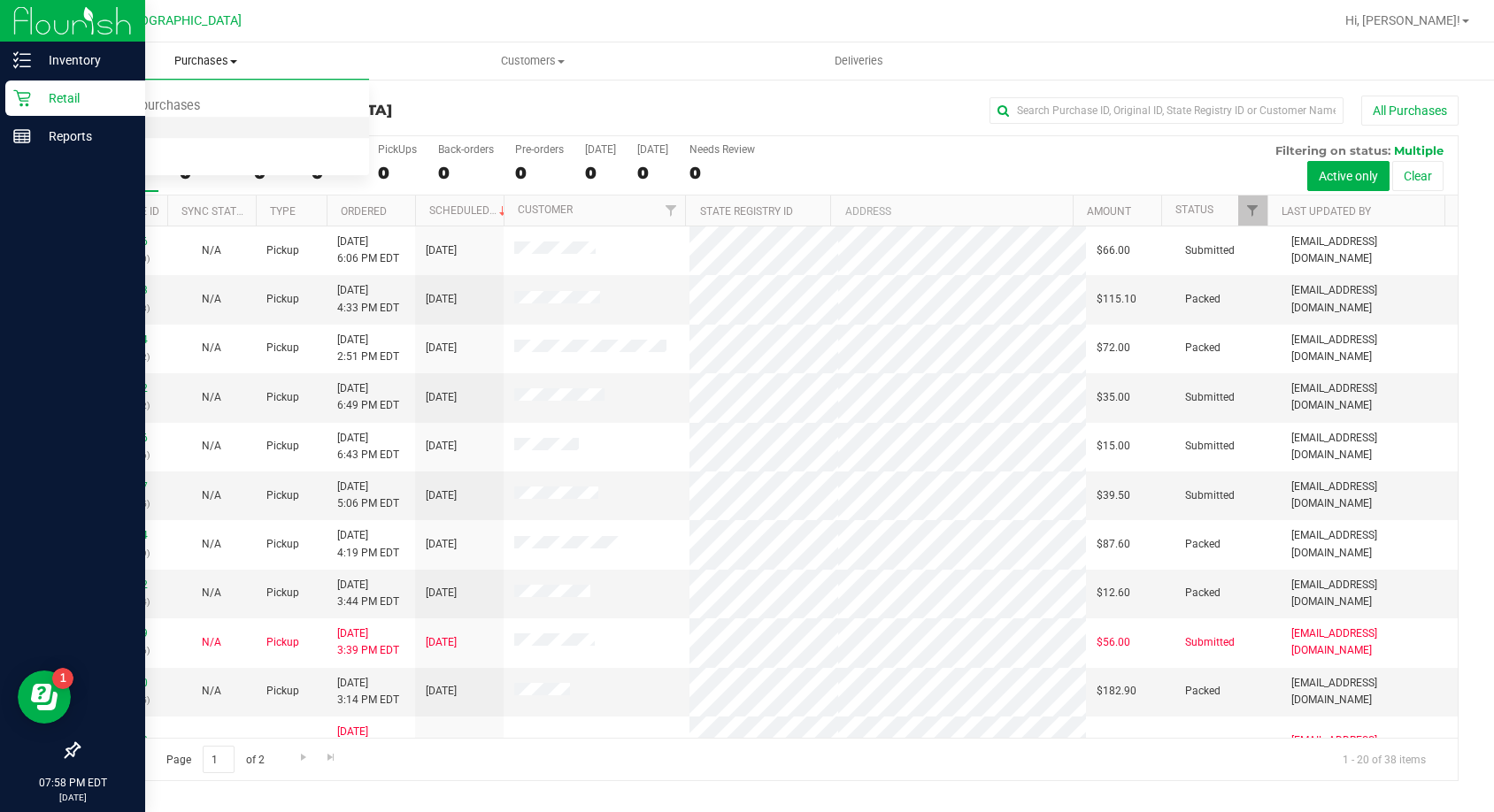 click on "Fulfillment" at bounding box center (97, 127) 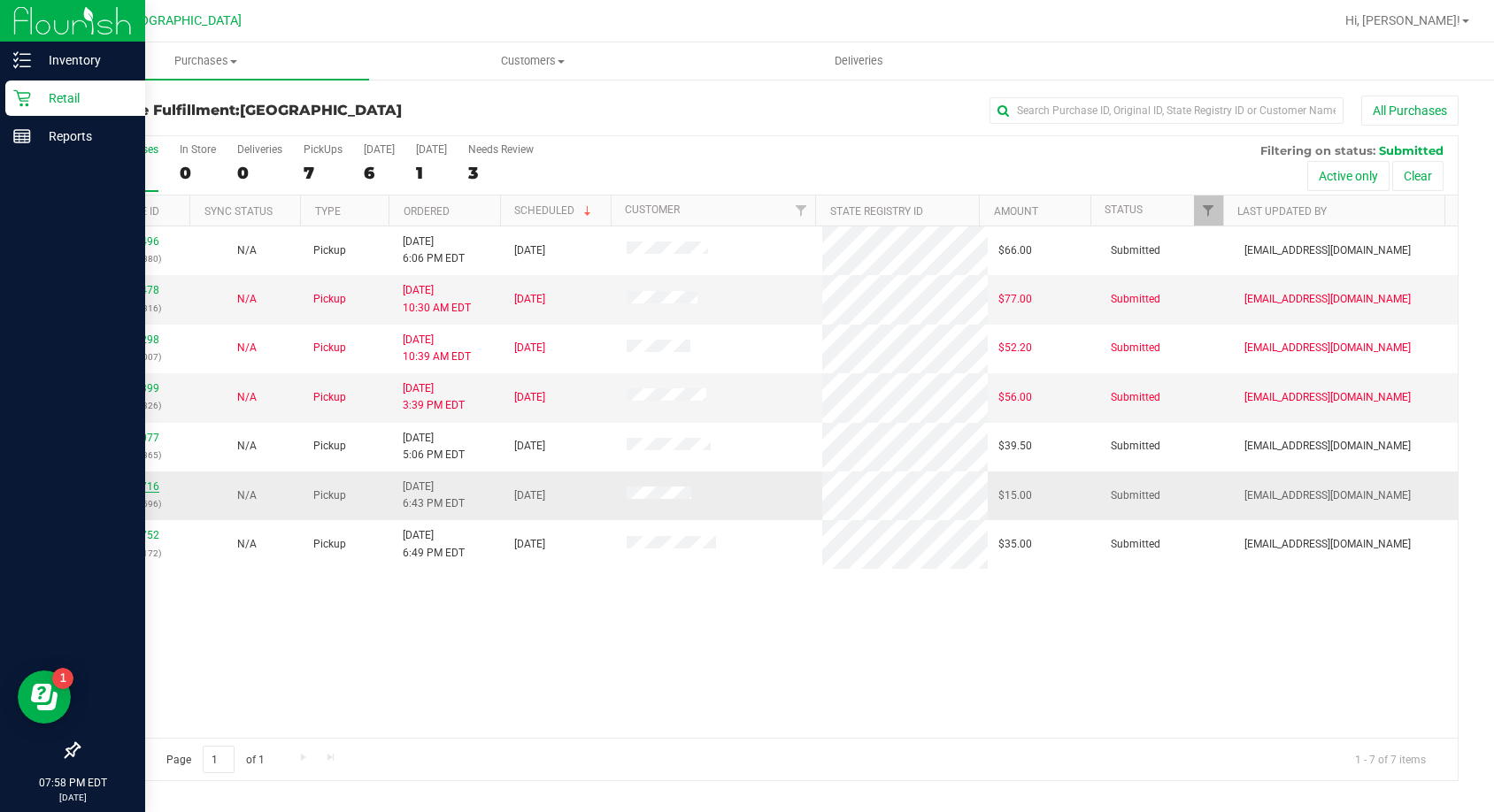 click on "11672716" at bounding box center (135, 486) 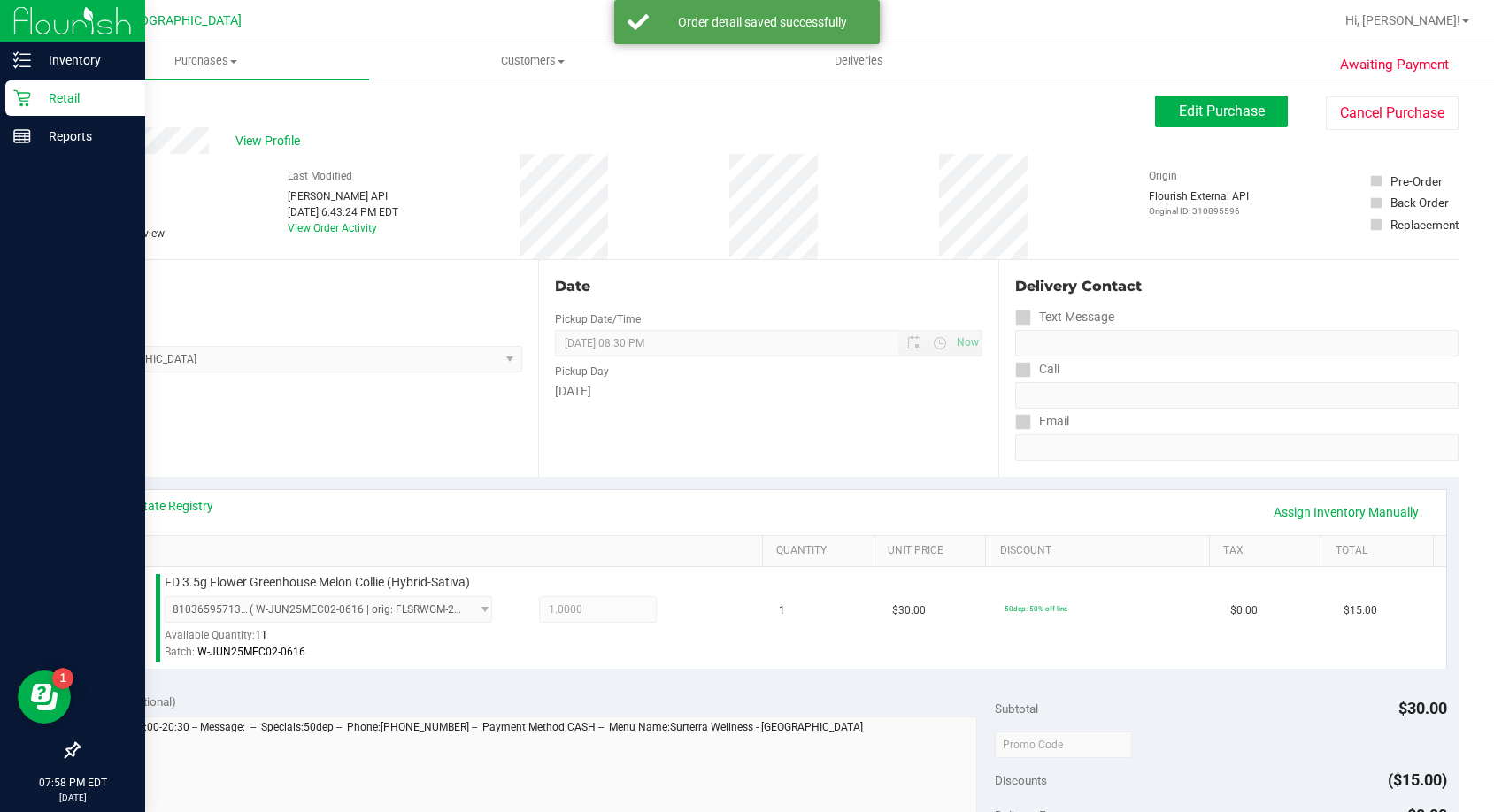 scroll, scrollTop: 354, scrollLeft: 0, axis: vertical 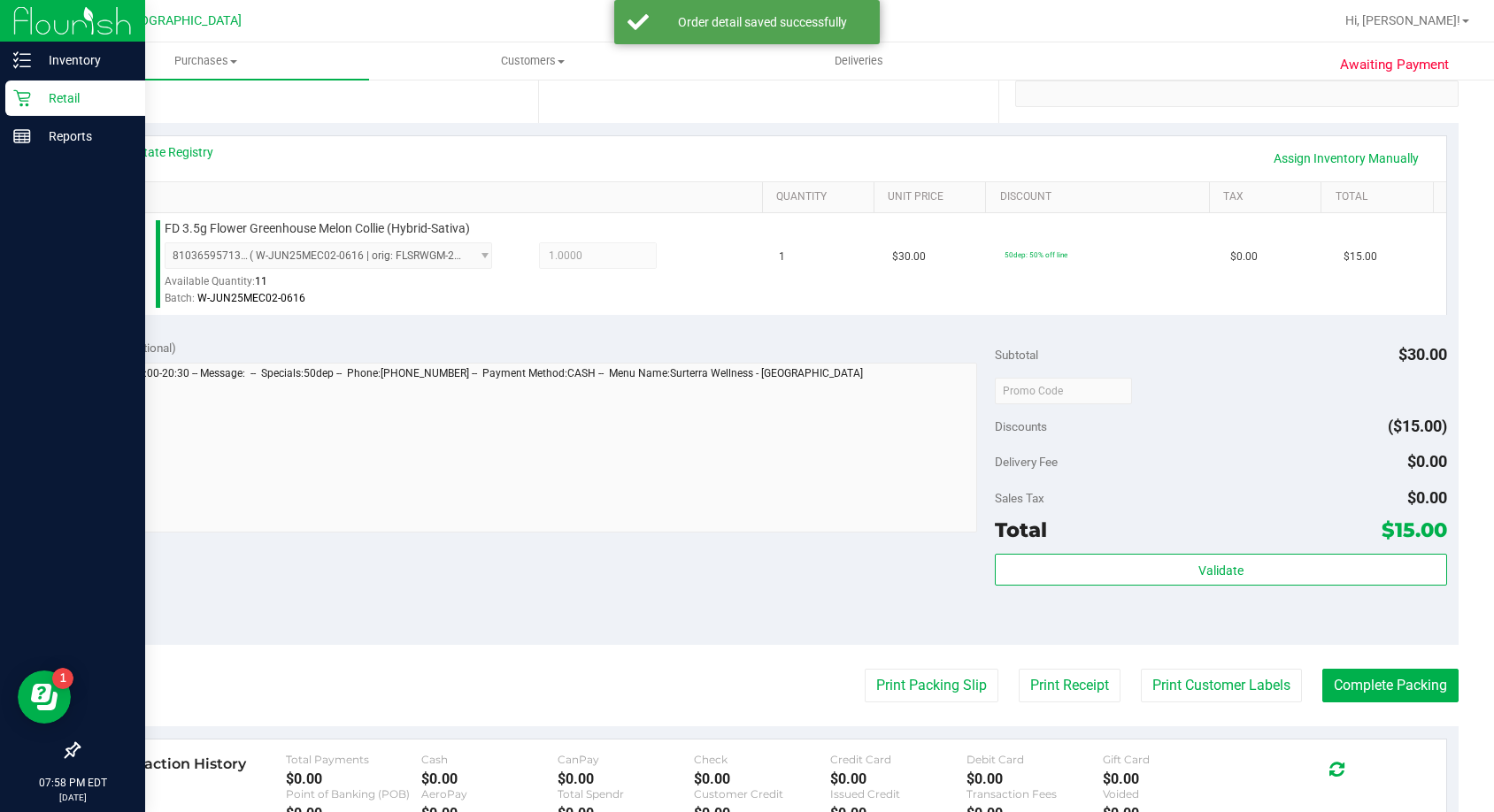 click on "Validate" at bounding box center (1221, 571) 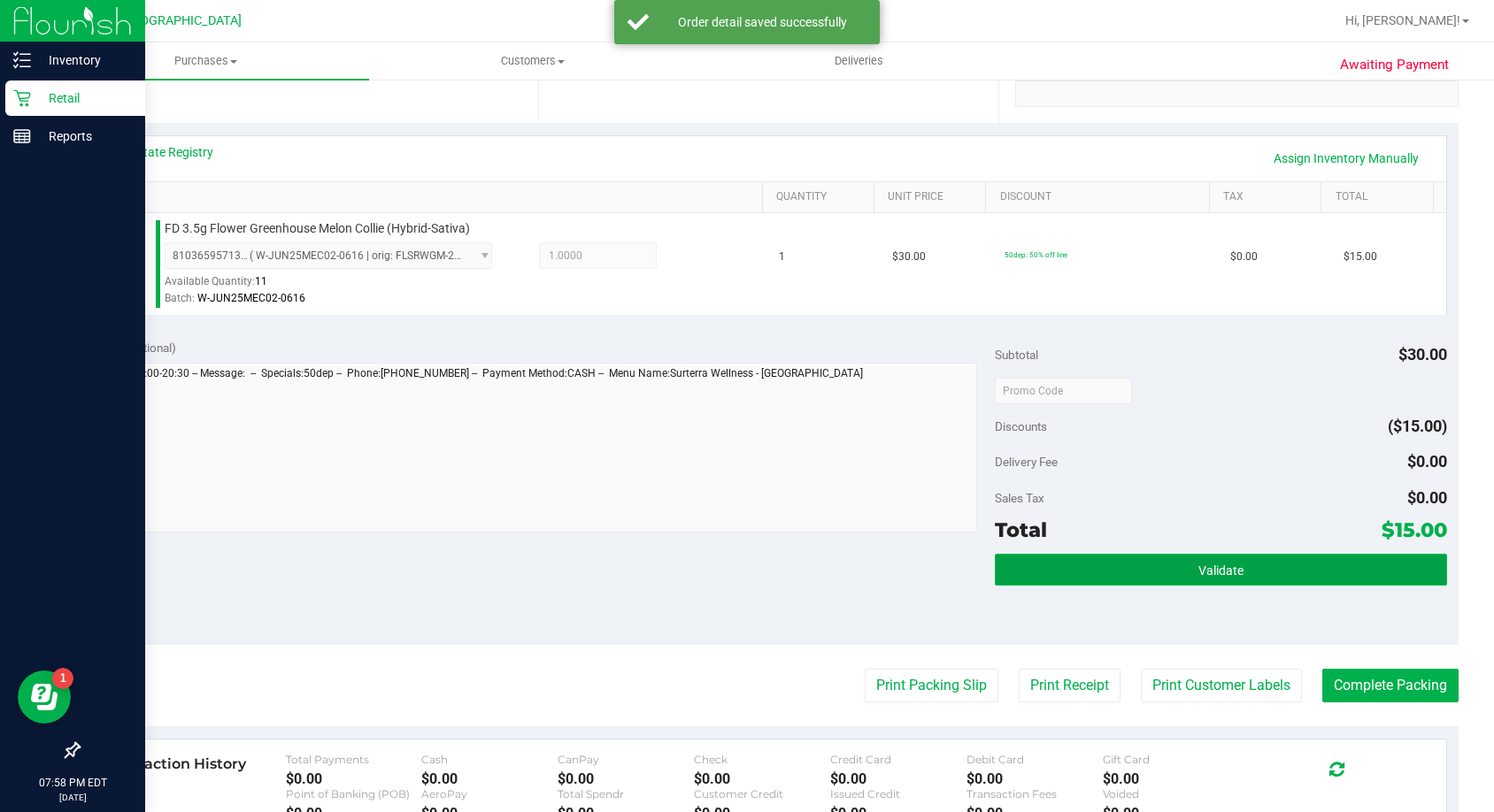 click on "Validate" at bounding box center [1221, 570] 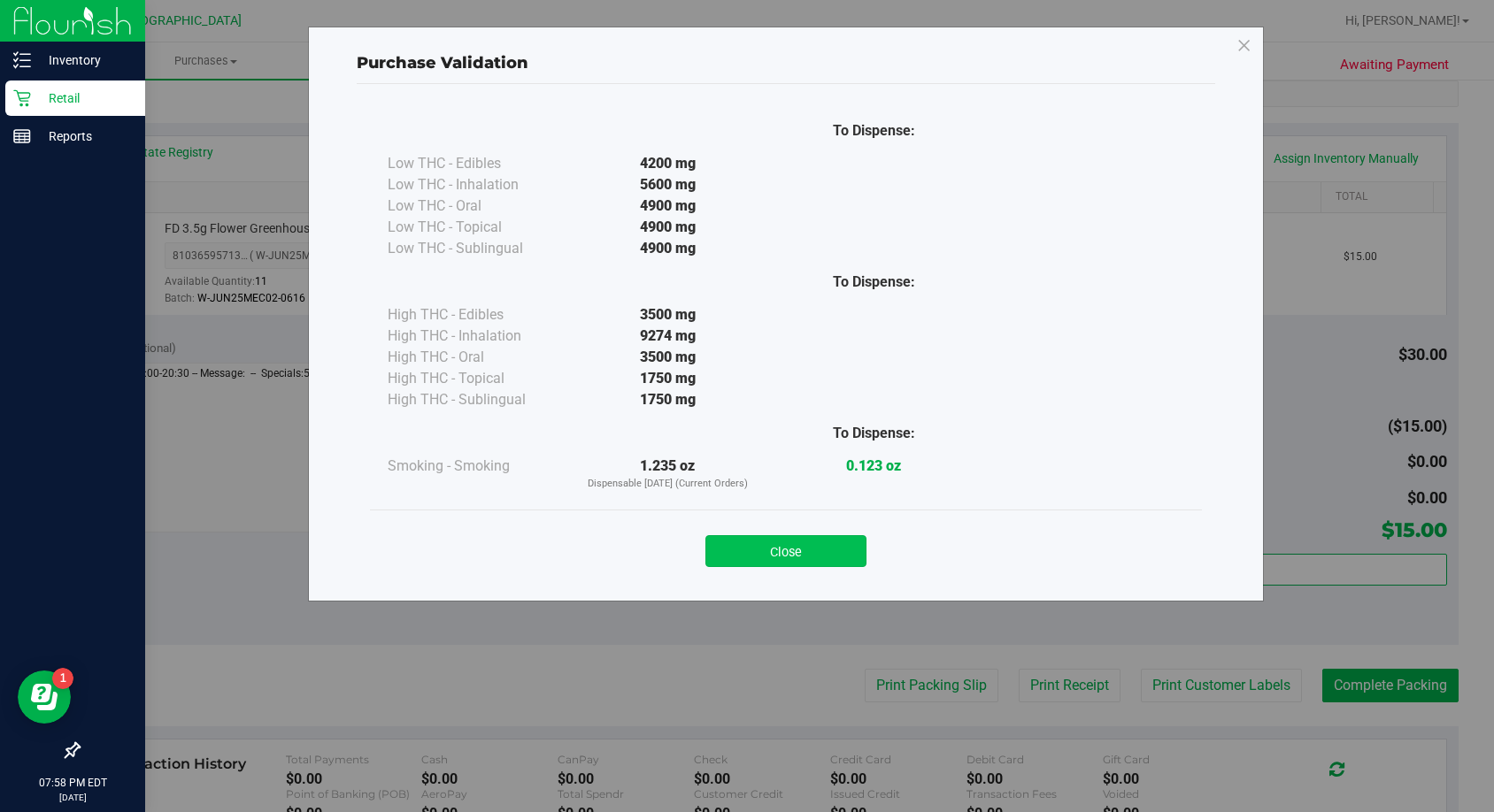 click on "Close" at bounding box center (786, 551) 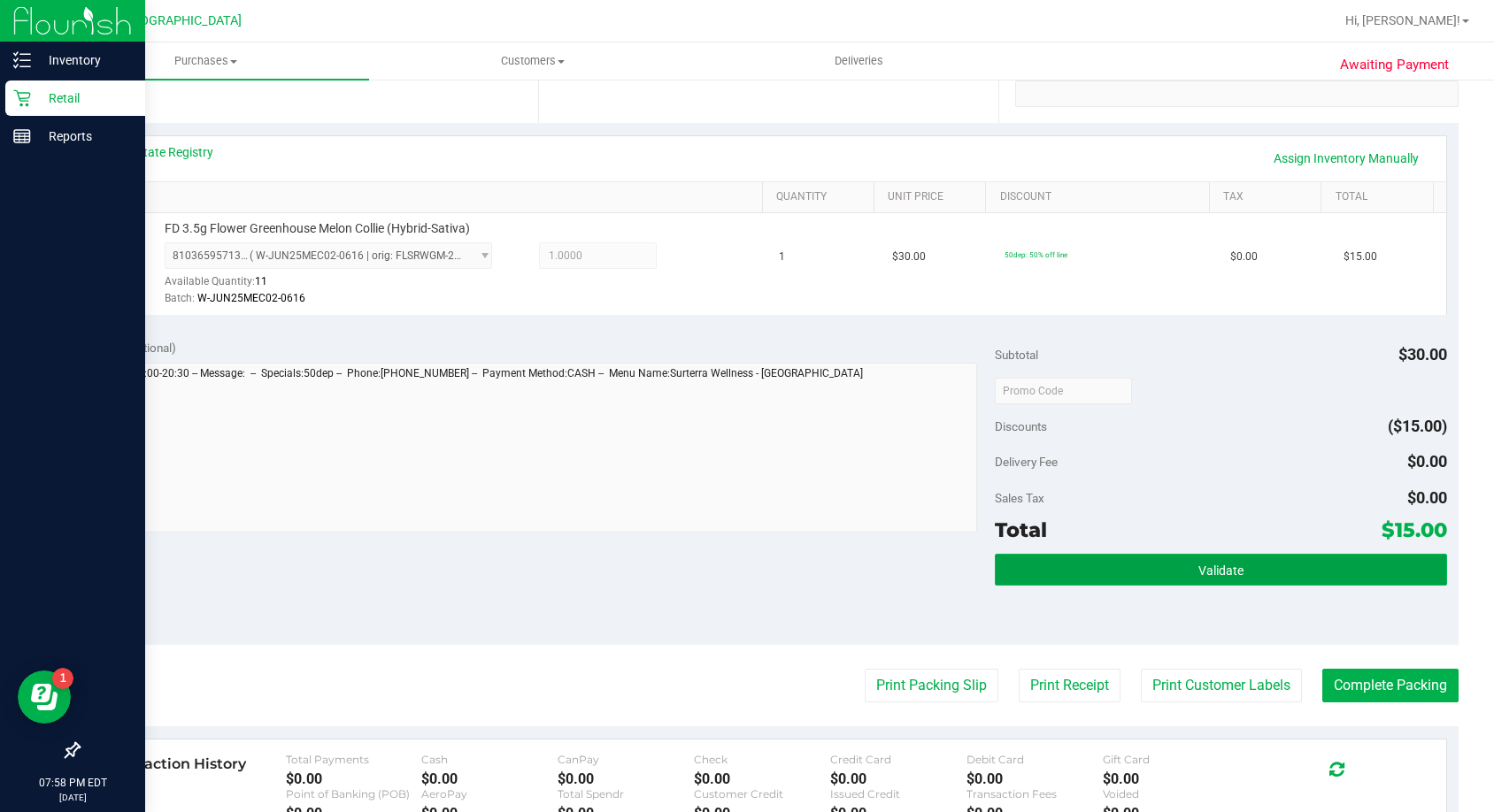 click on "Validate" at bounding box center [1221, 570] 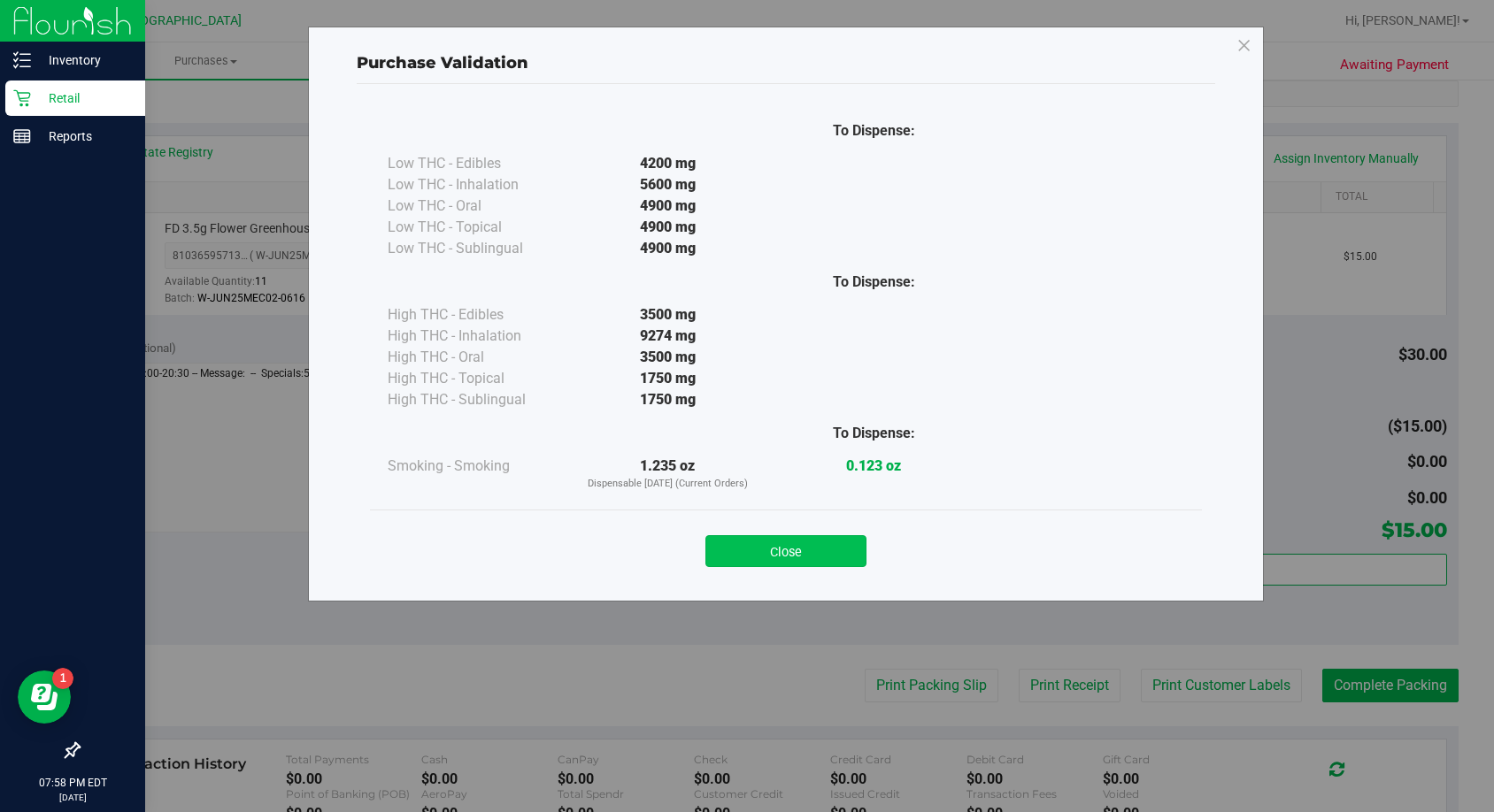 click on "Close" at bounding box center [786, 551] 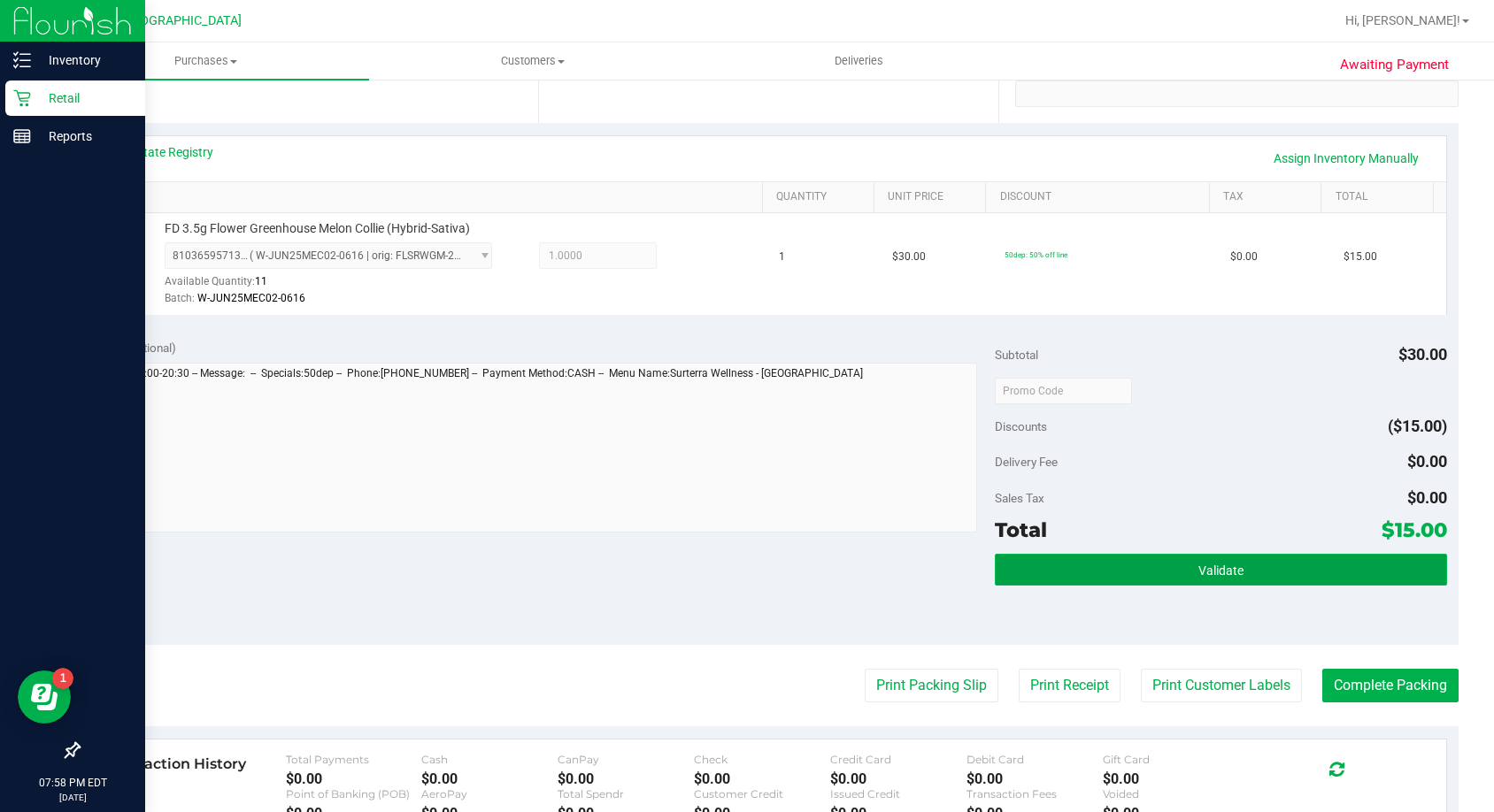 click on "Validate" at bounding box center [1221, 570] 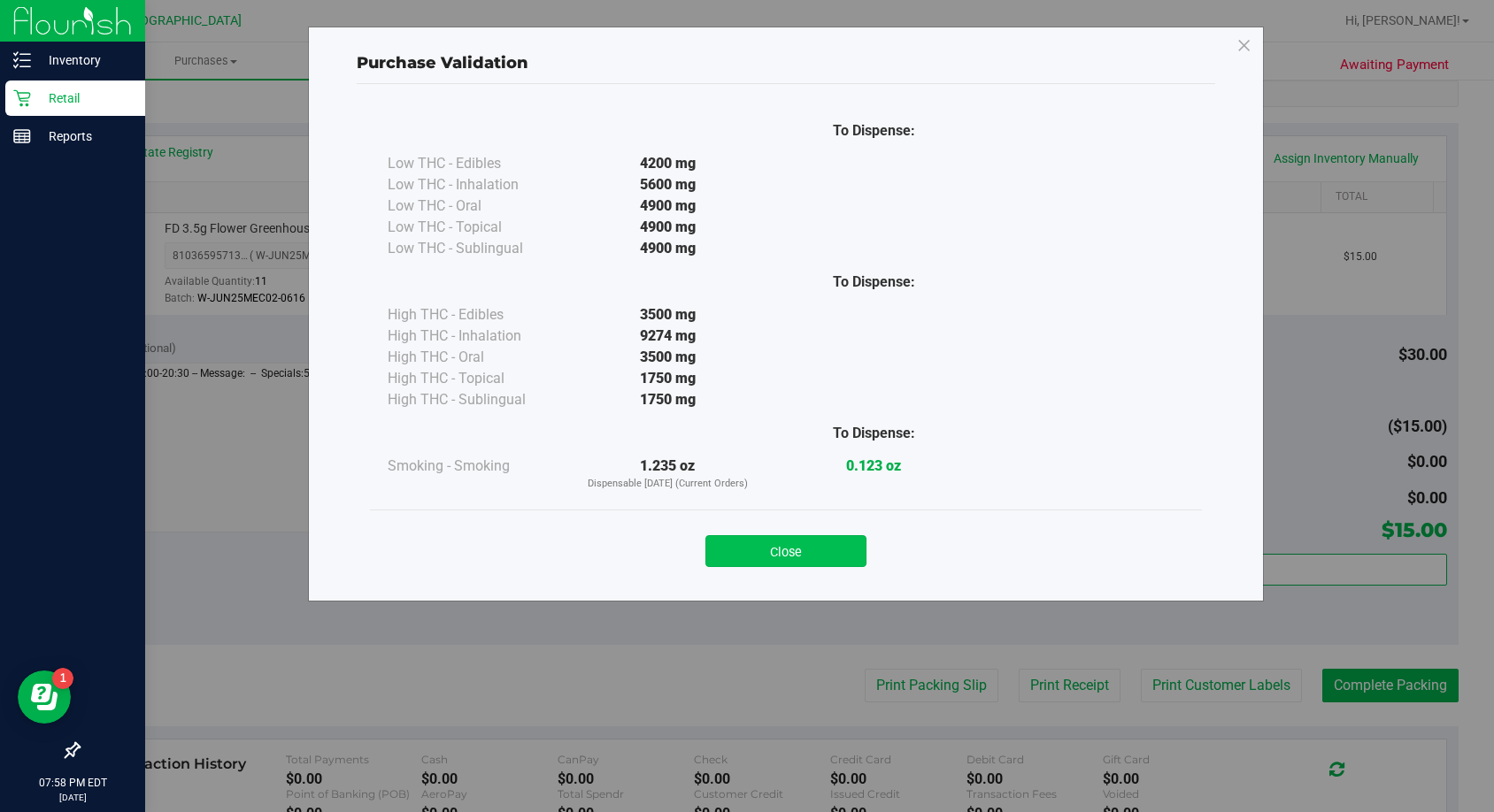 click on "Close" at bounding box center (786, 551) 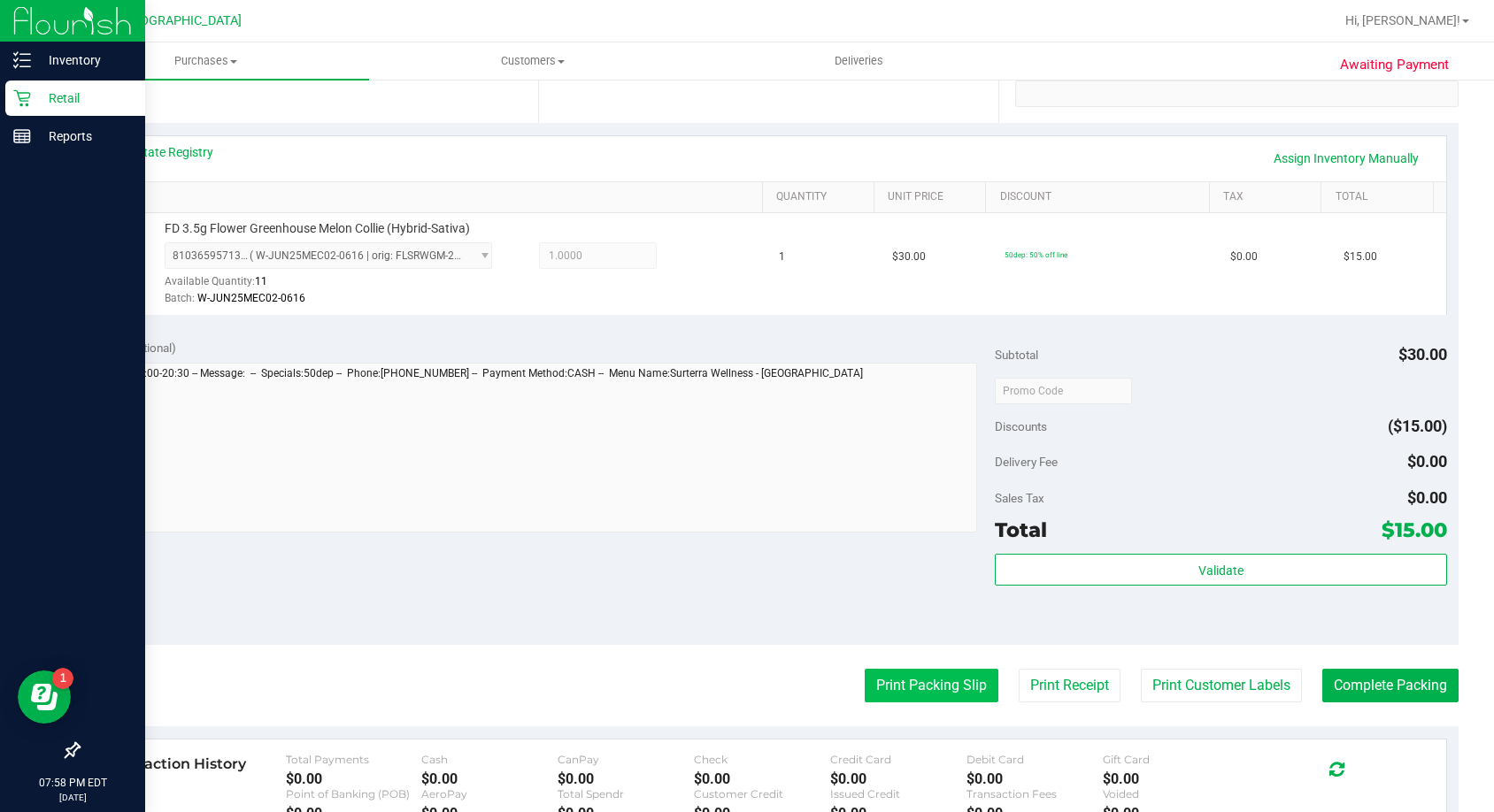 click on "Print Packing Slip" at bounding box center [931, 686] 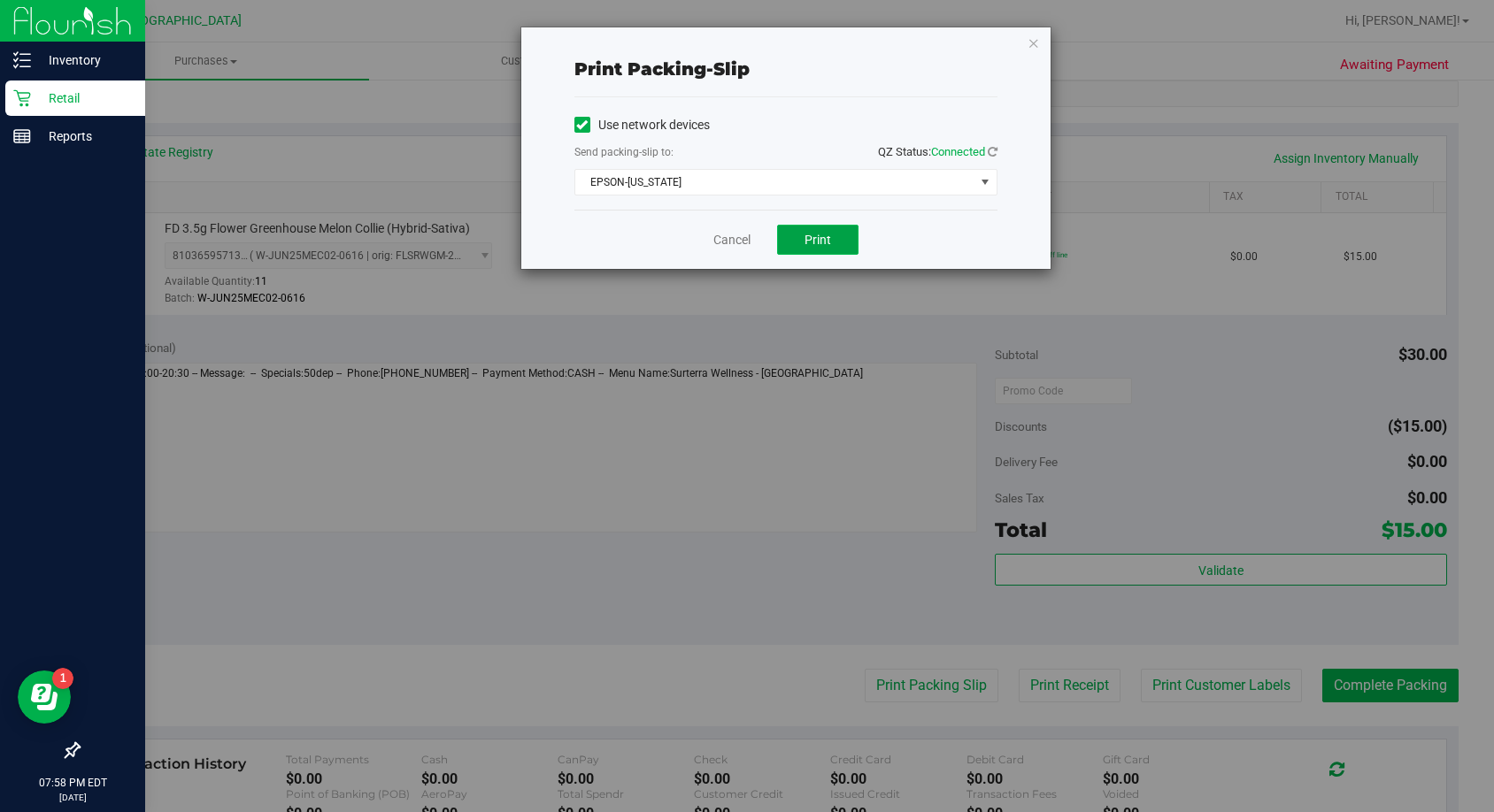 click on "Print" at bounding box center [818, 240] 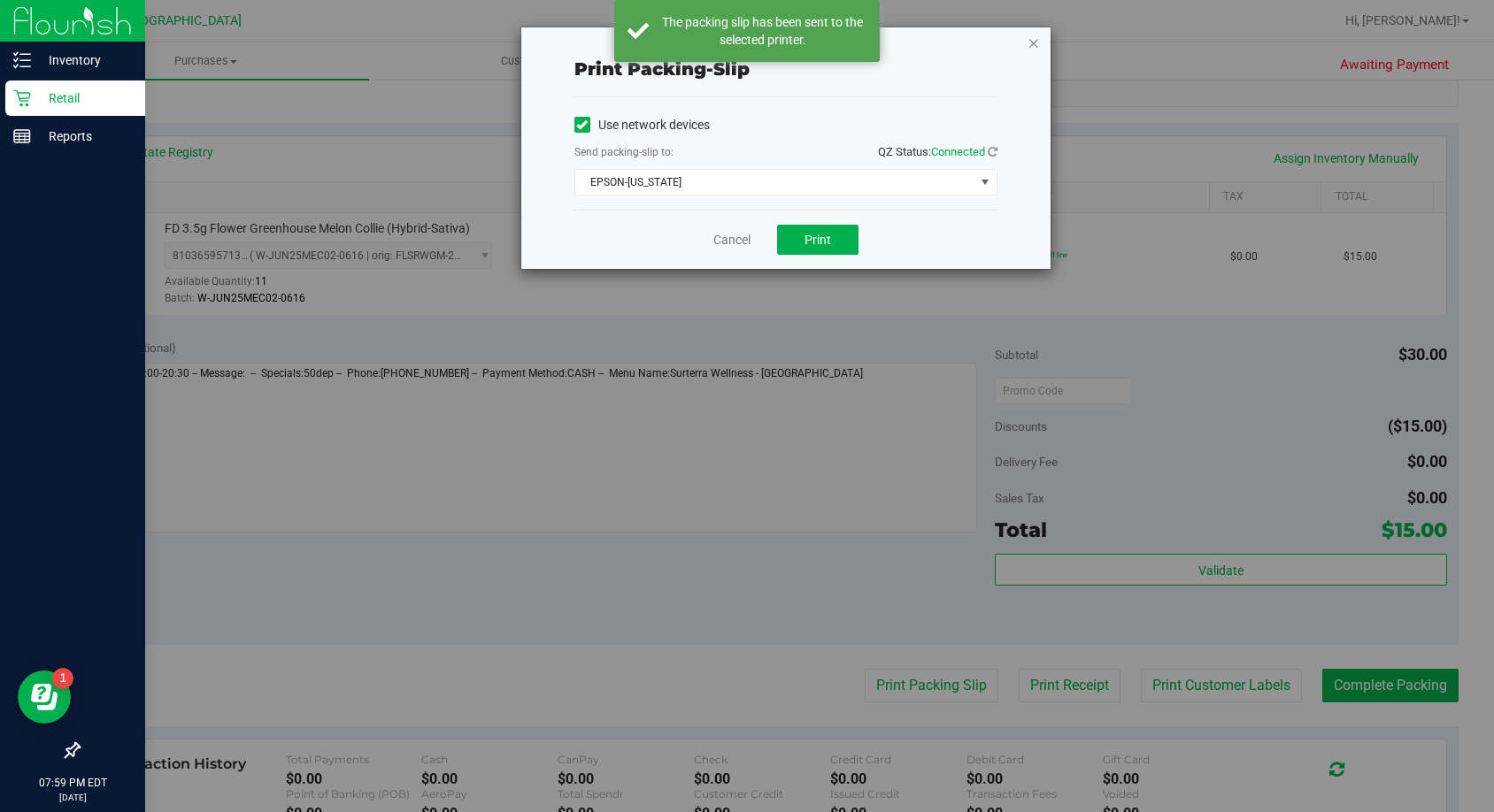 click at bounding box center (1034, 42) 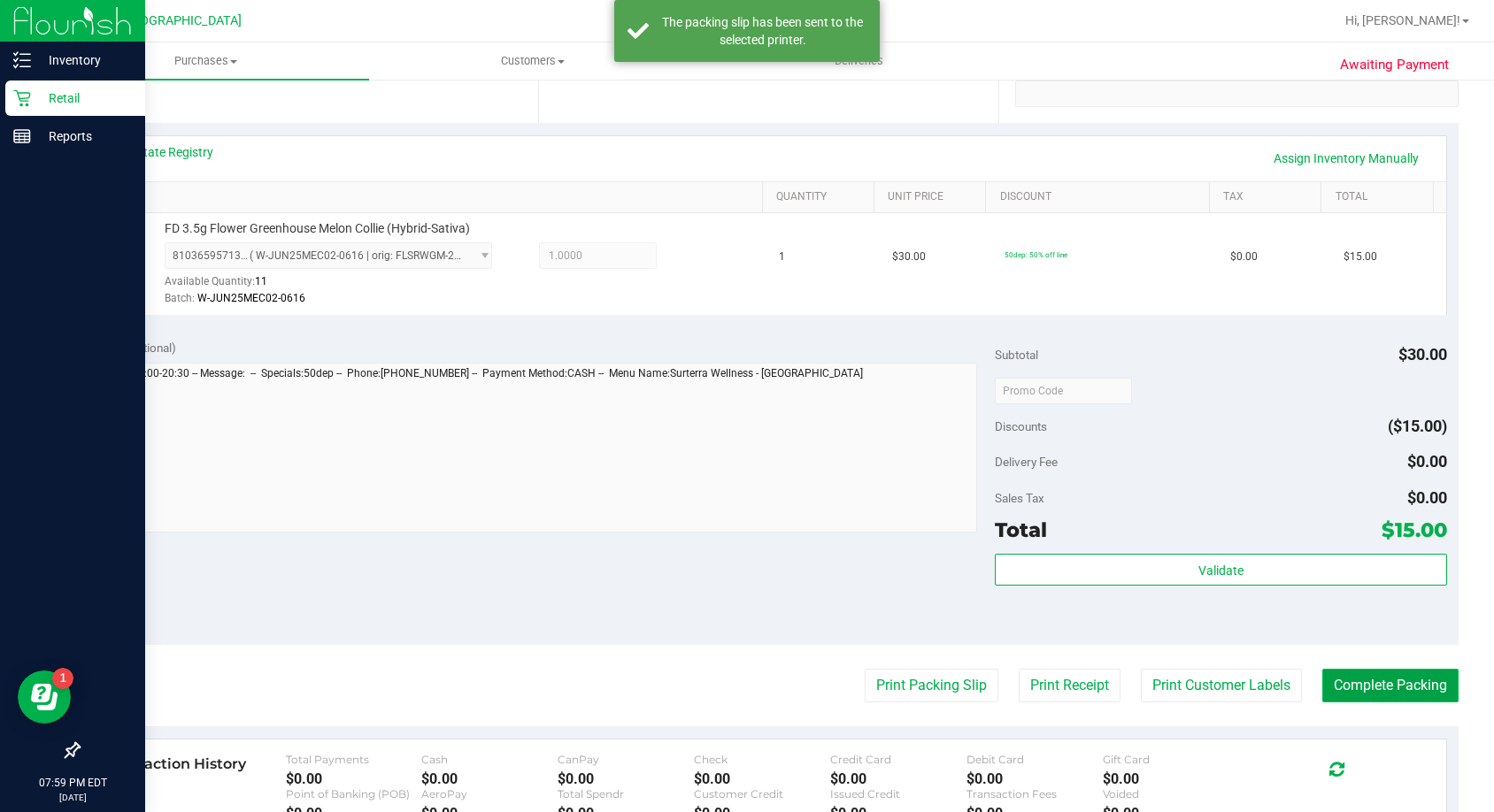 click on "Complete Packing" at bounding box center (1390, 686) 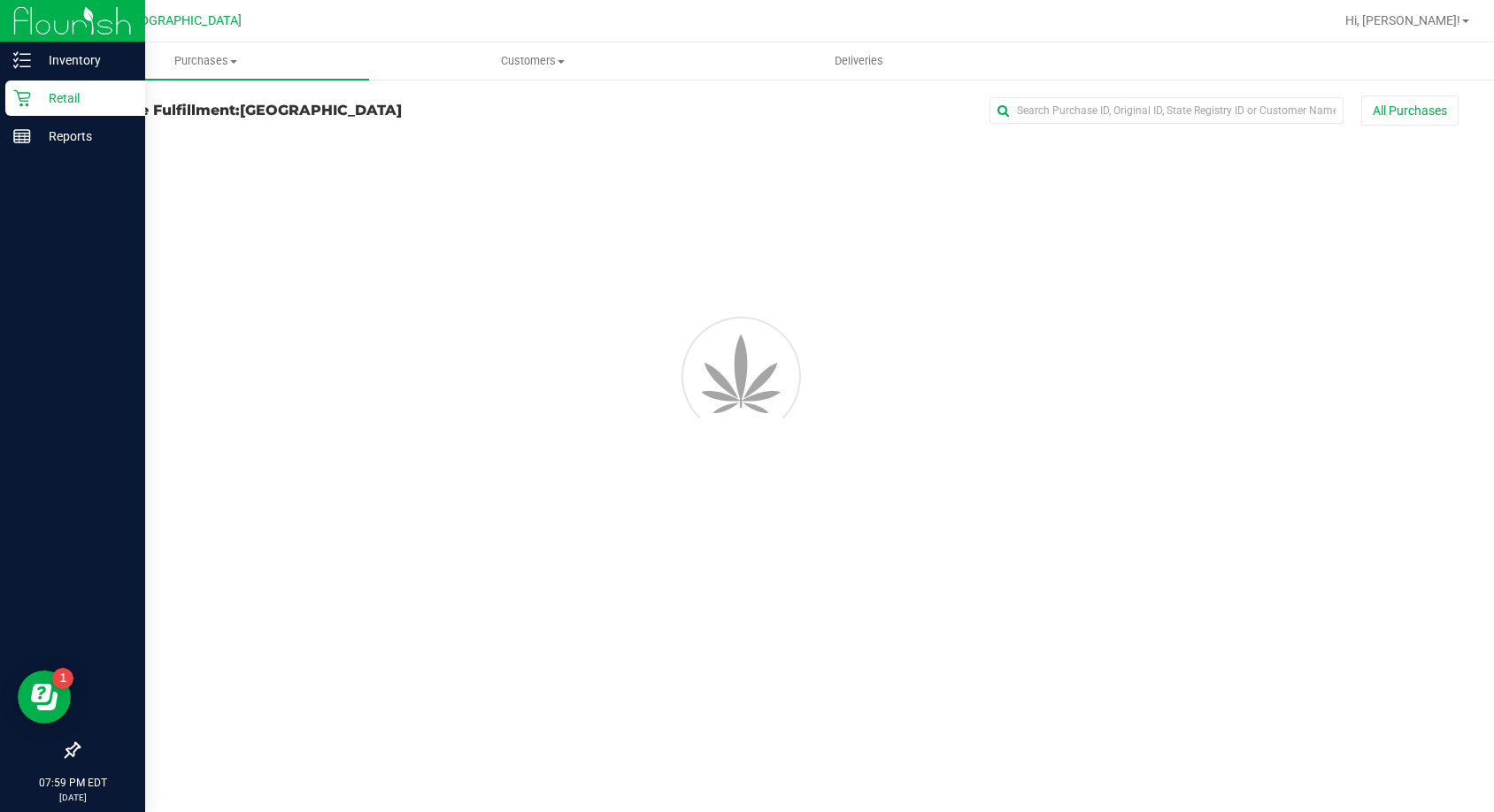 scroll, scrollTop: 0, scrollLeft: 0, axis: both 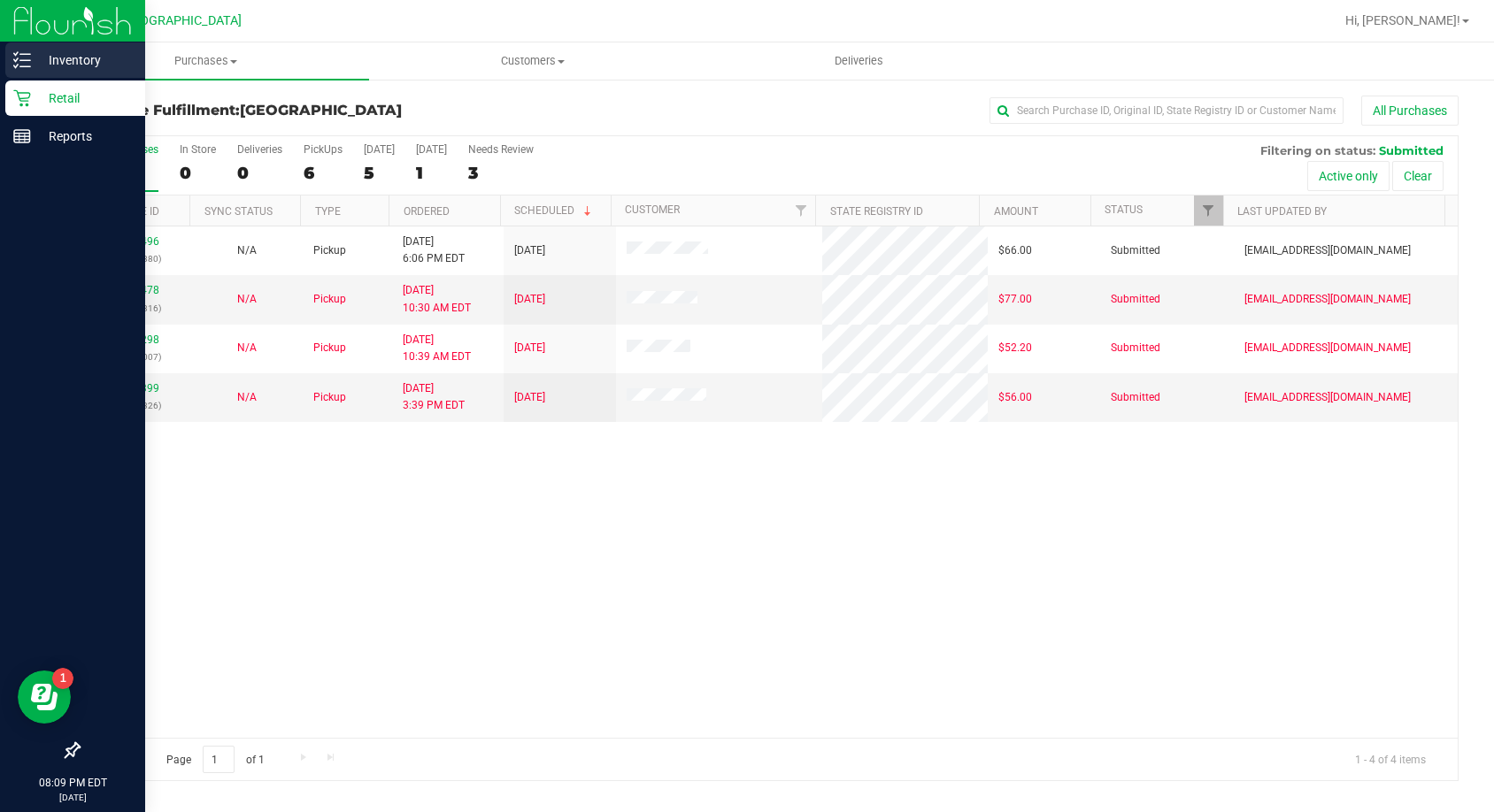 click on "Inventory" at bounding box center [84, 60] 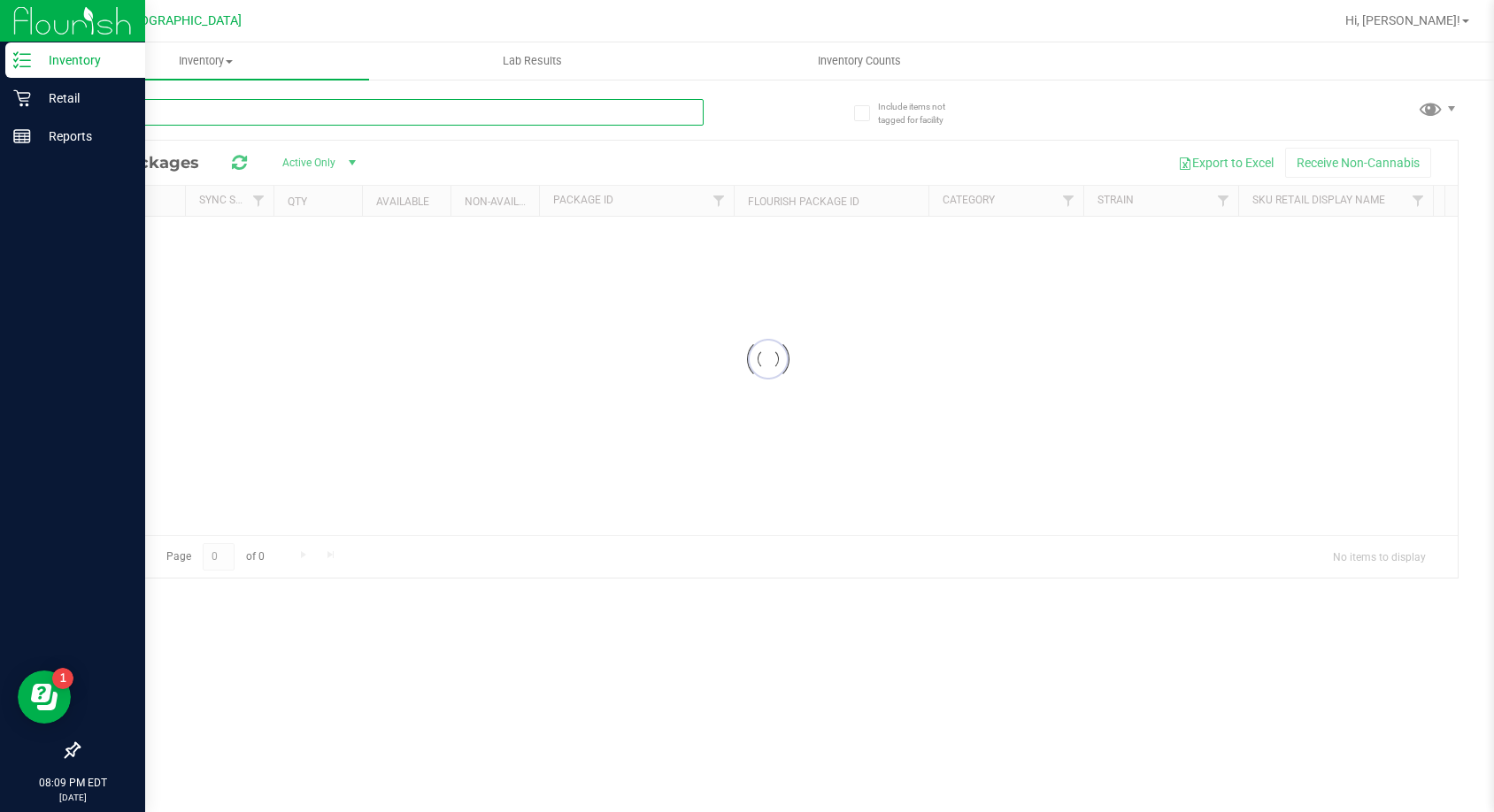 click at bounding box center (390, 112) 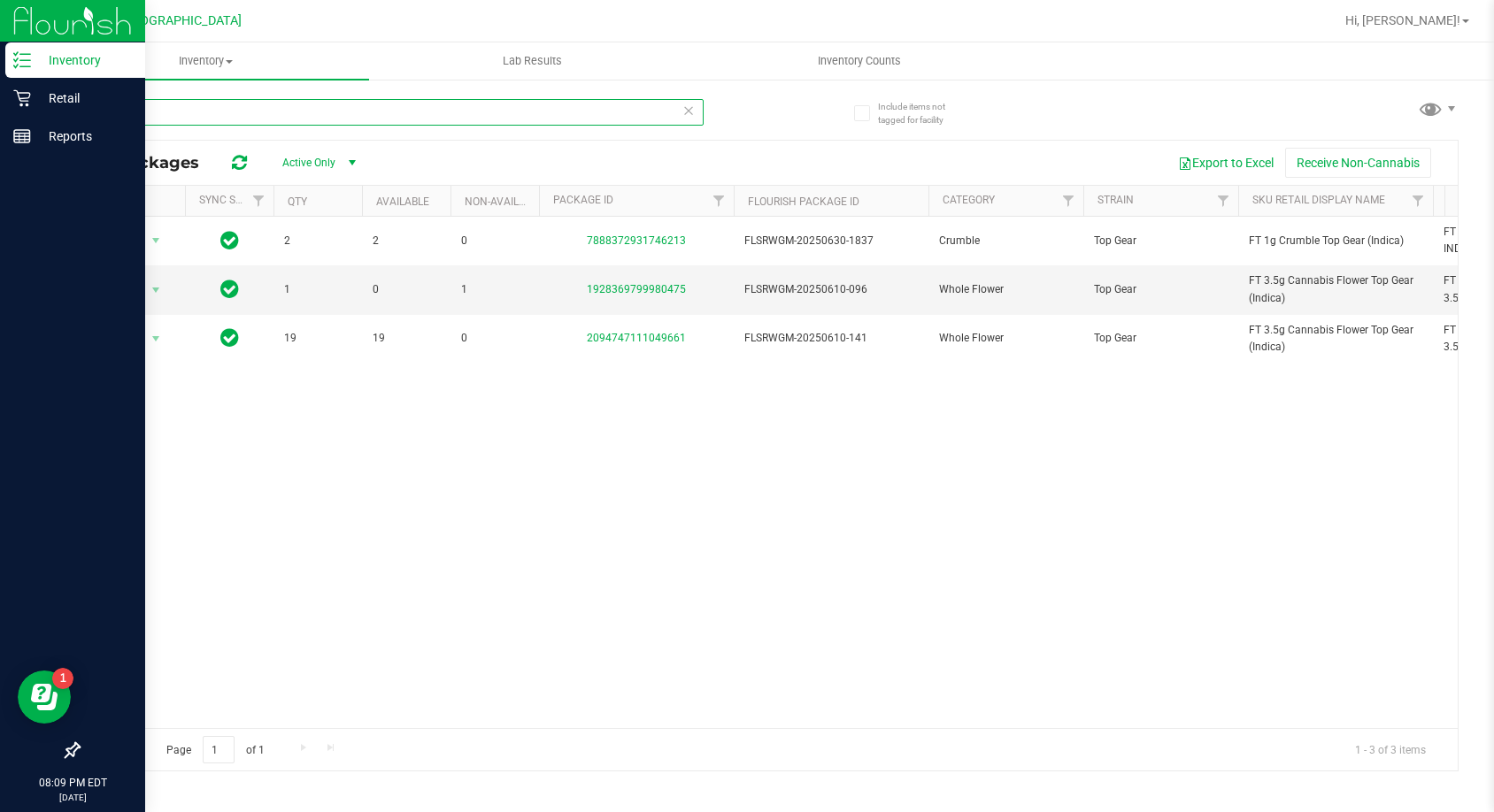 scroll, scrollTop: 0, scrollLeft: 97, axis: horizontal 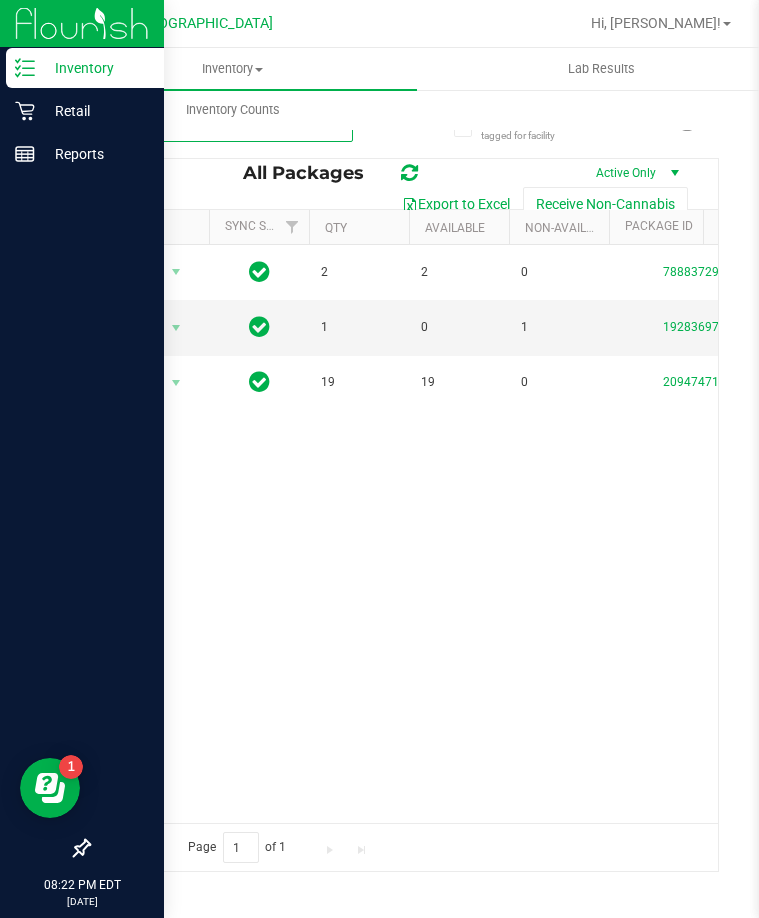 type on "t19" 